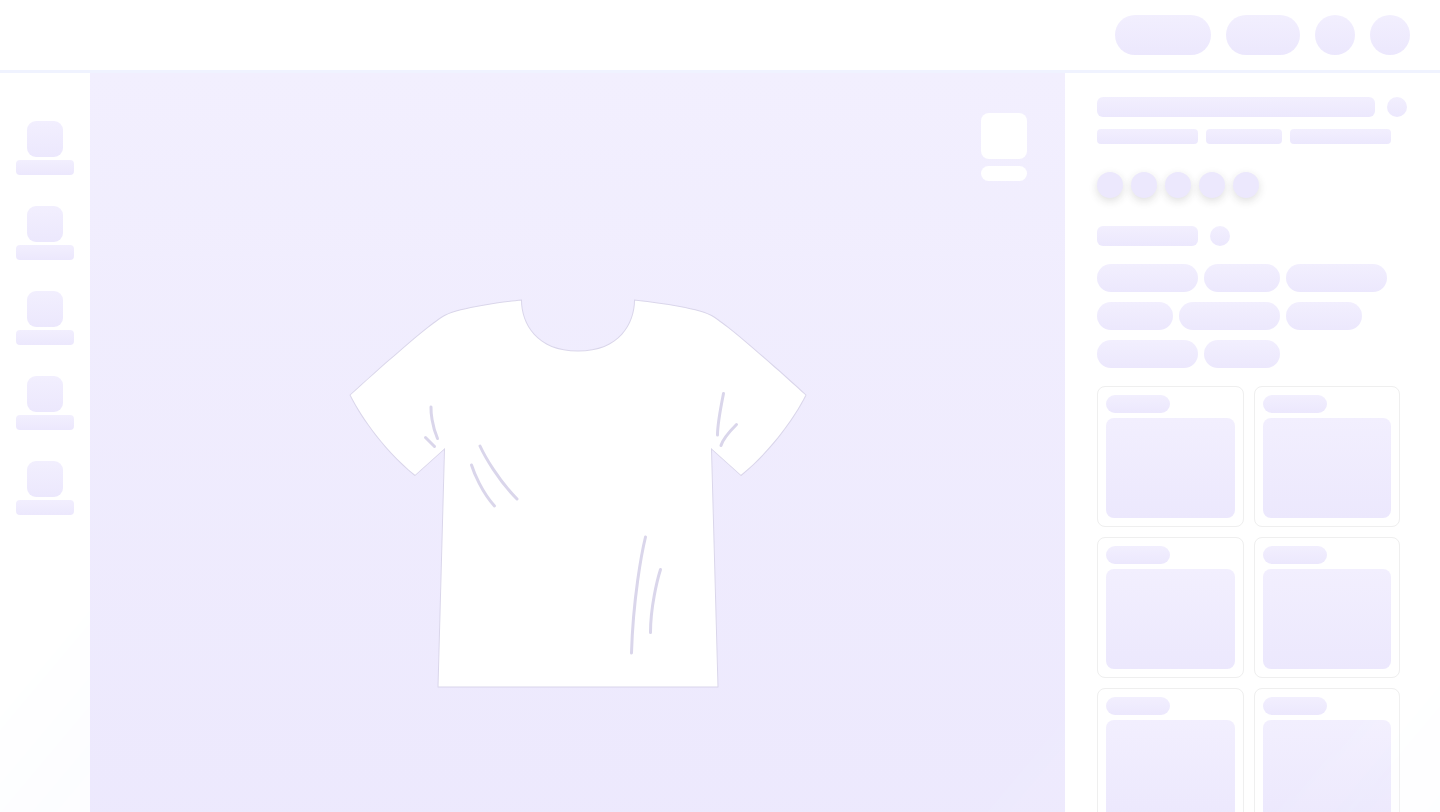 scroll, scrollTop: 0, scrollLeft: 0, axis: both 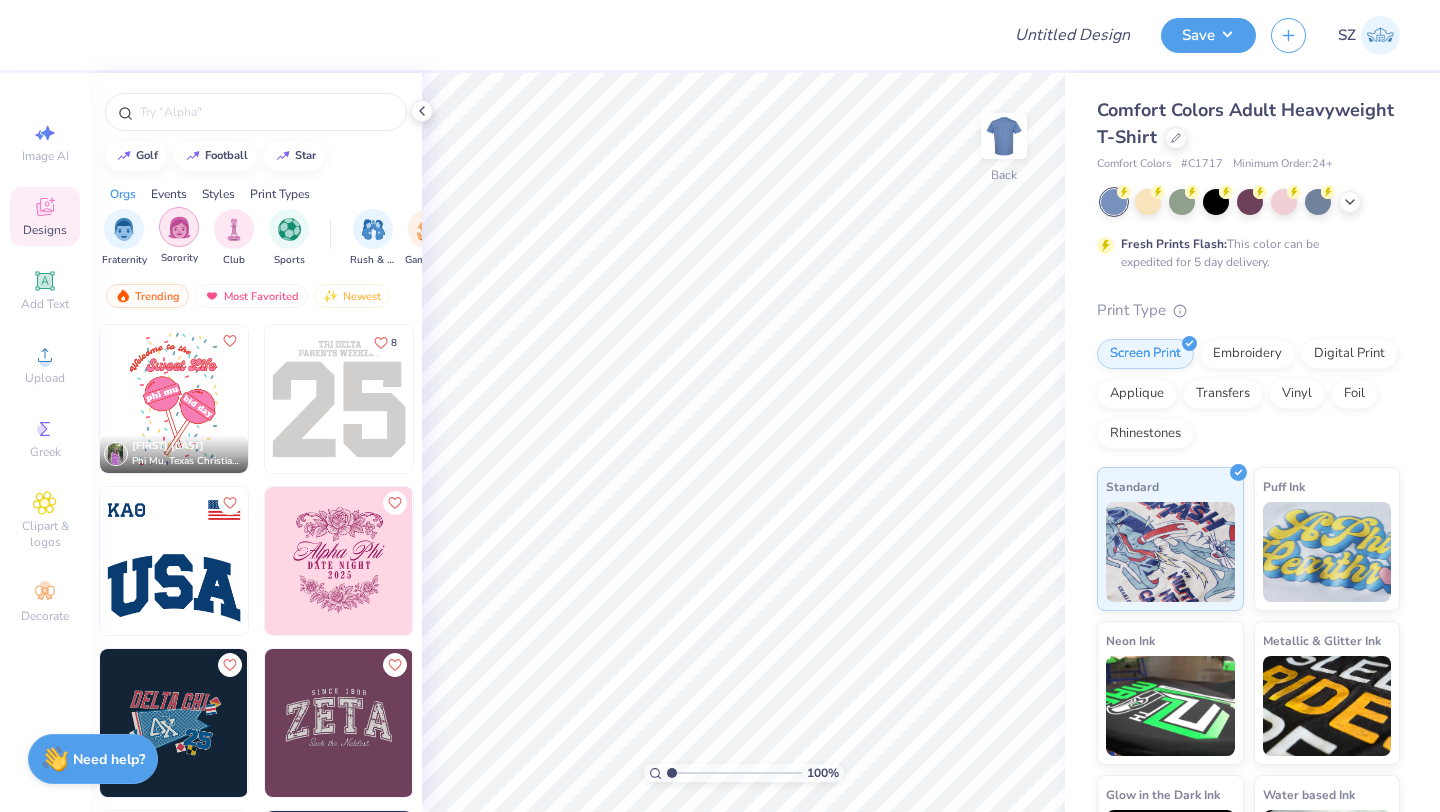 click at bounding box center [179, 227] 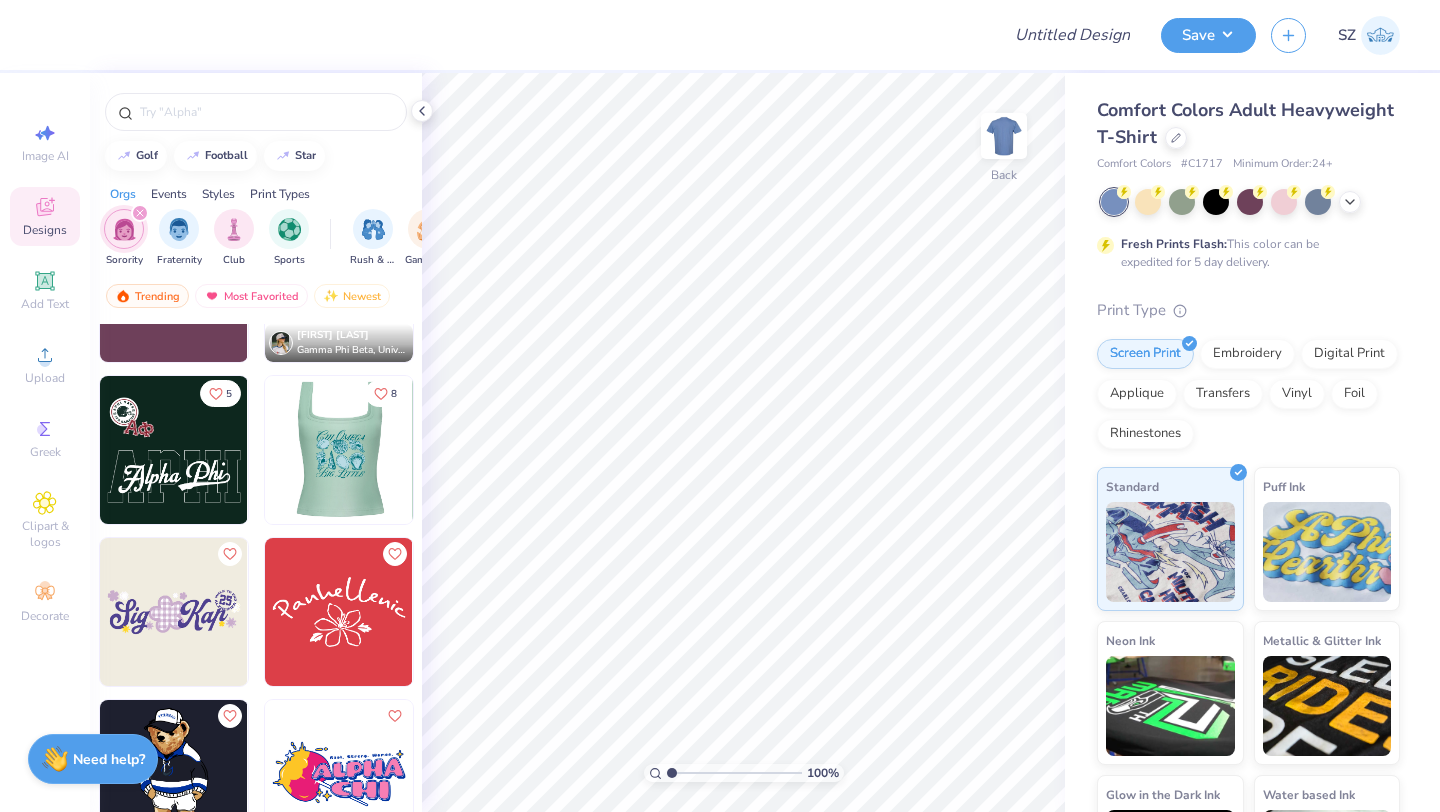 scroll, scrollTop: 436, scrollLeft: 0, axis: vertical 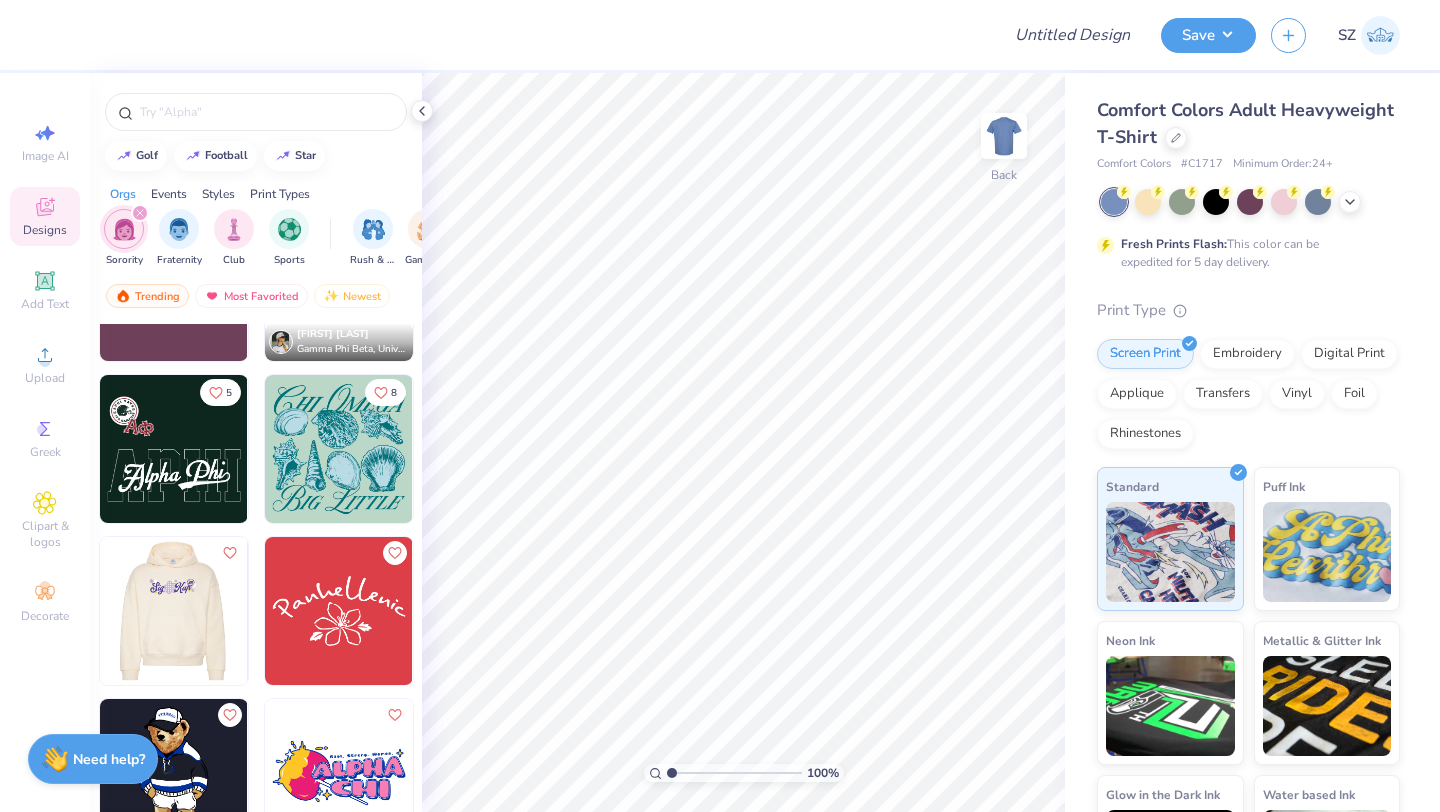 click at bounding box center (173, 611) 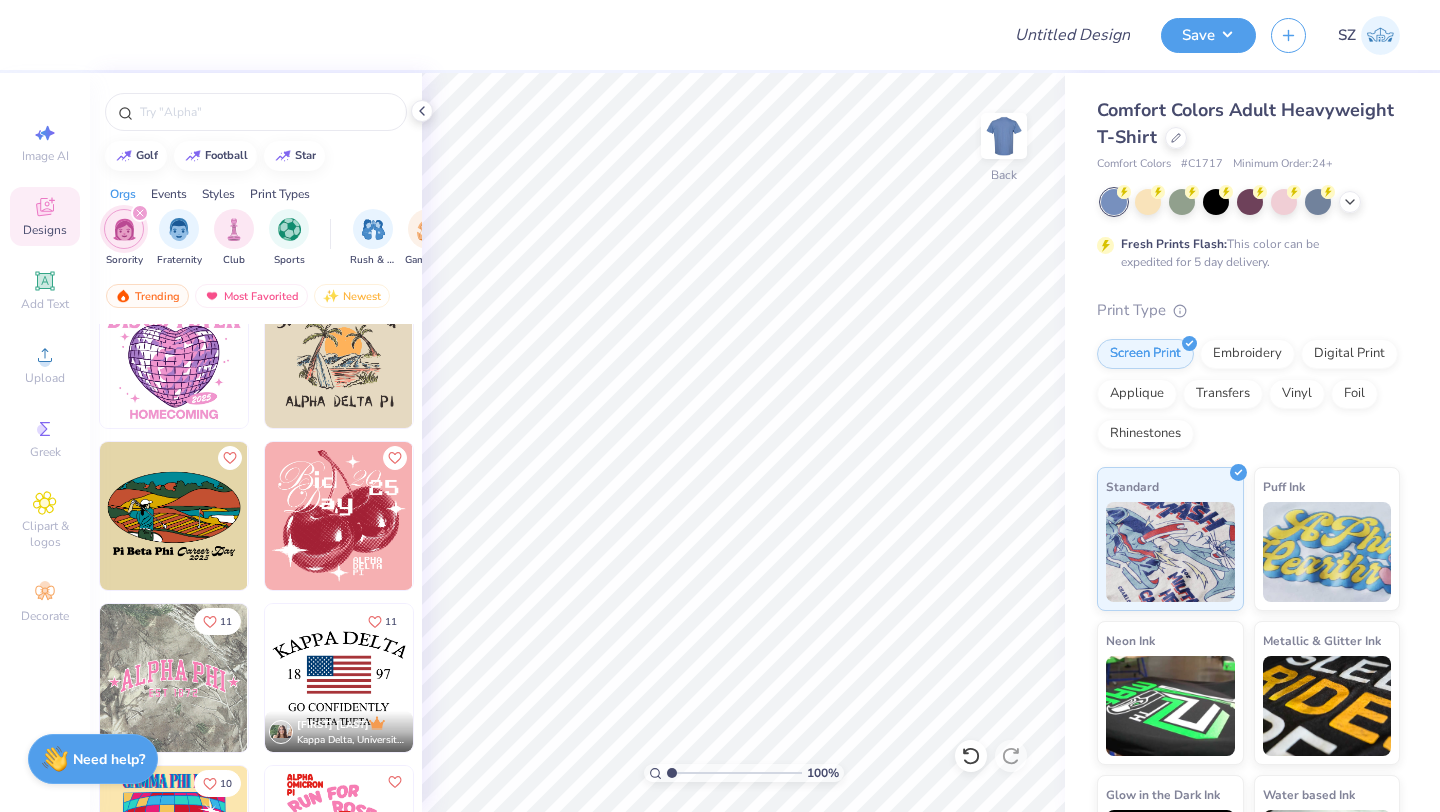 scroll, scrollTop: 1019, scrollLeft: 0, axis: vertical 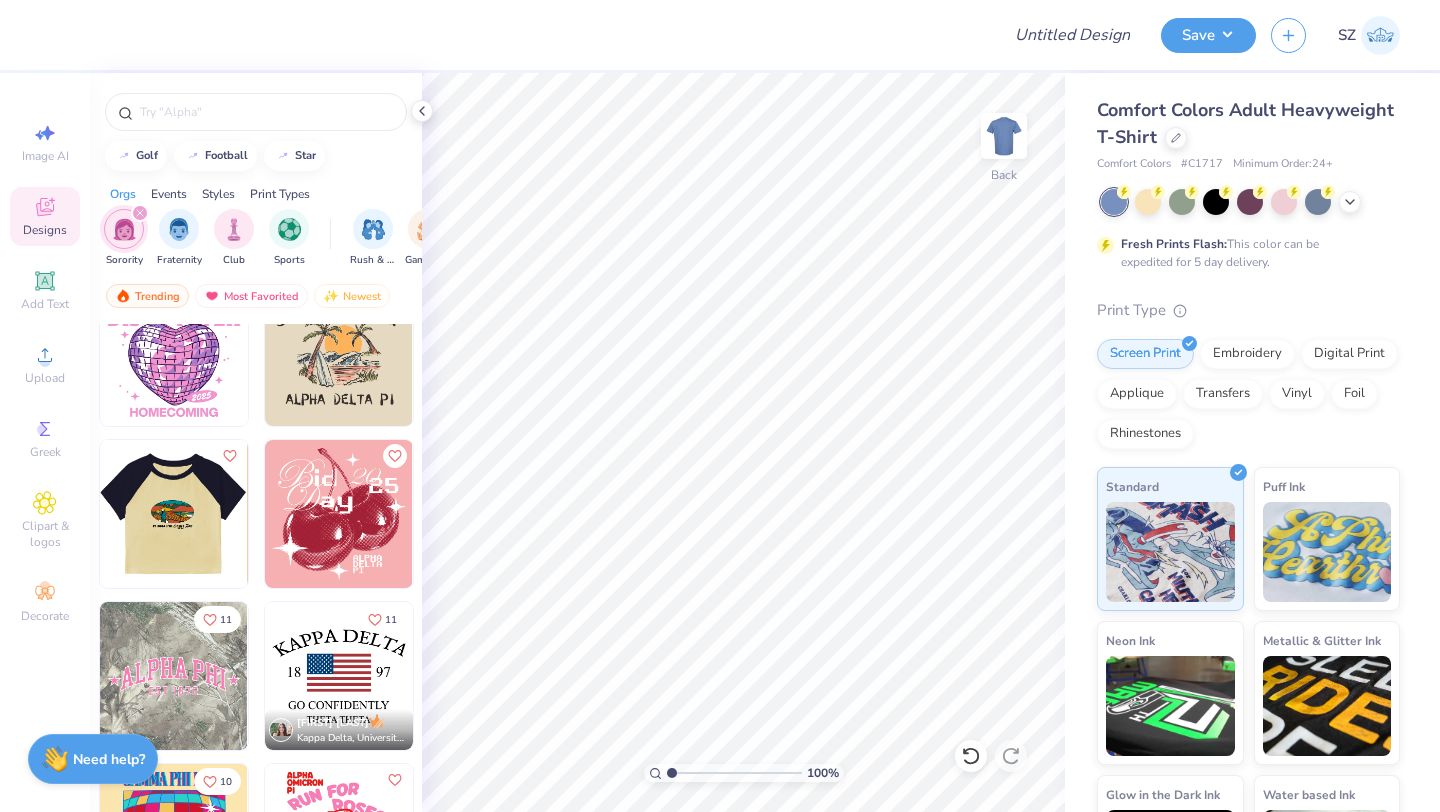 click at bounding box center [173, 514] 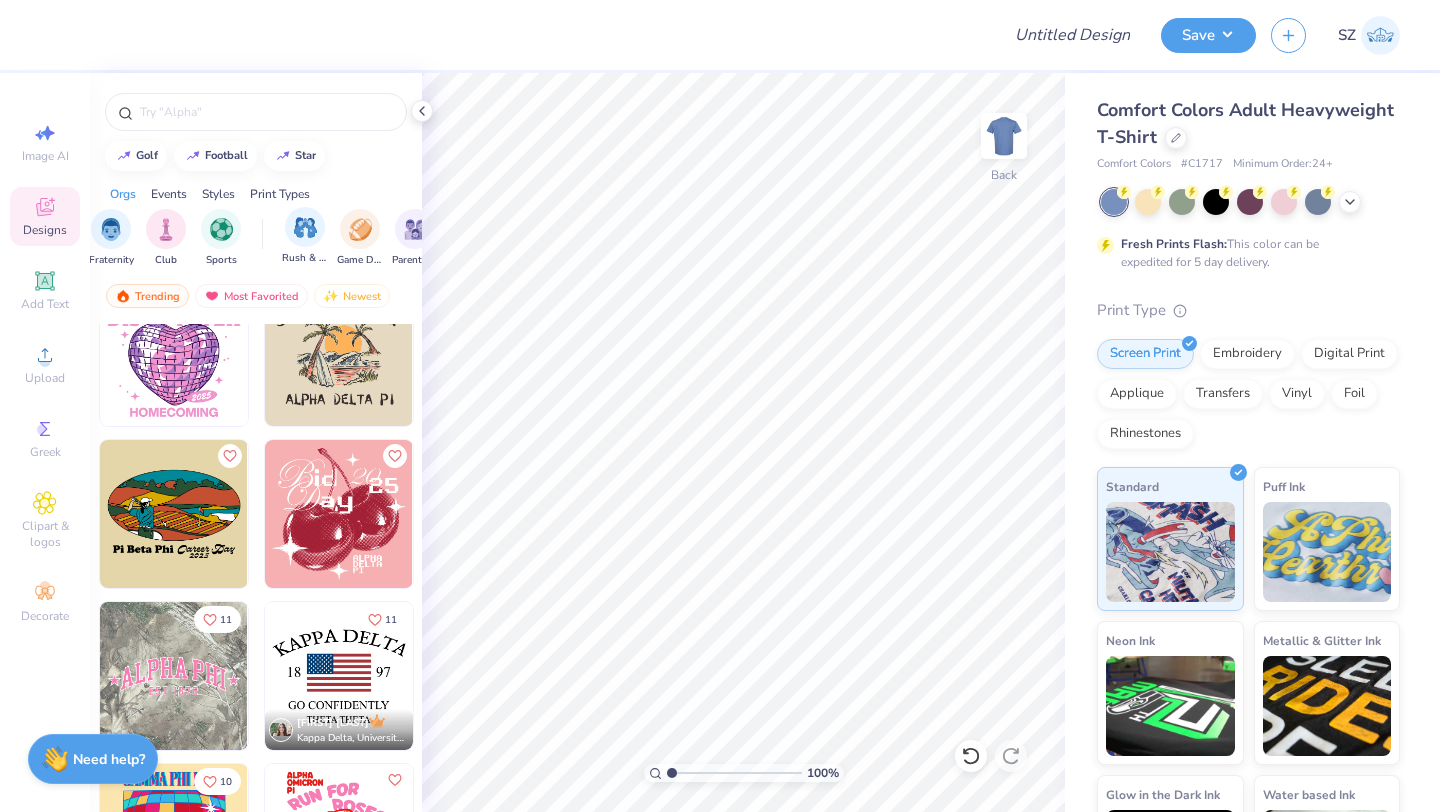 scroll, scrollTop: 0, scrollLeft: 70, axis: horizontal 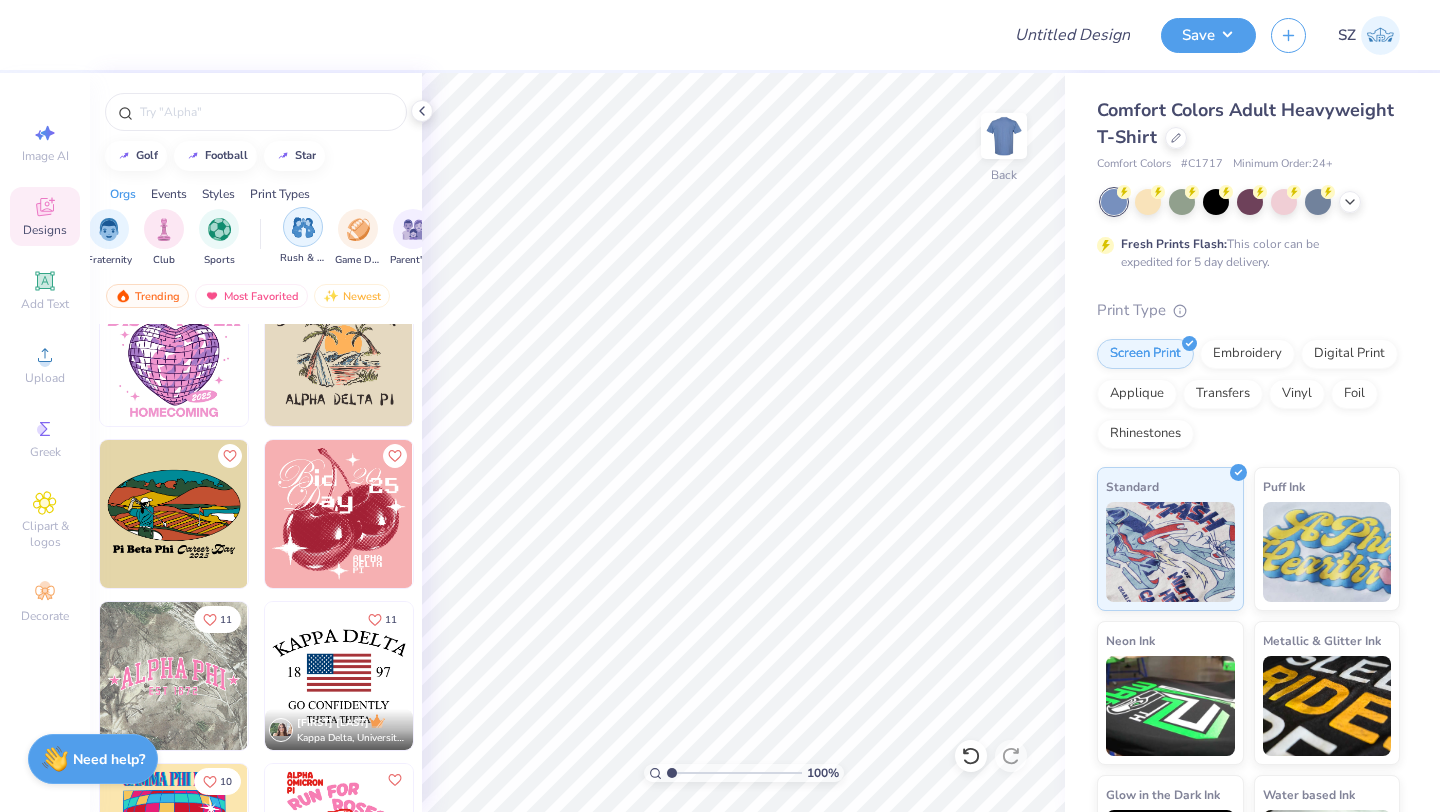 click at bounding box center (303, 227) 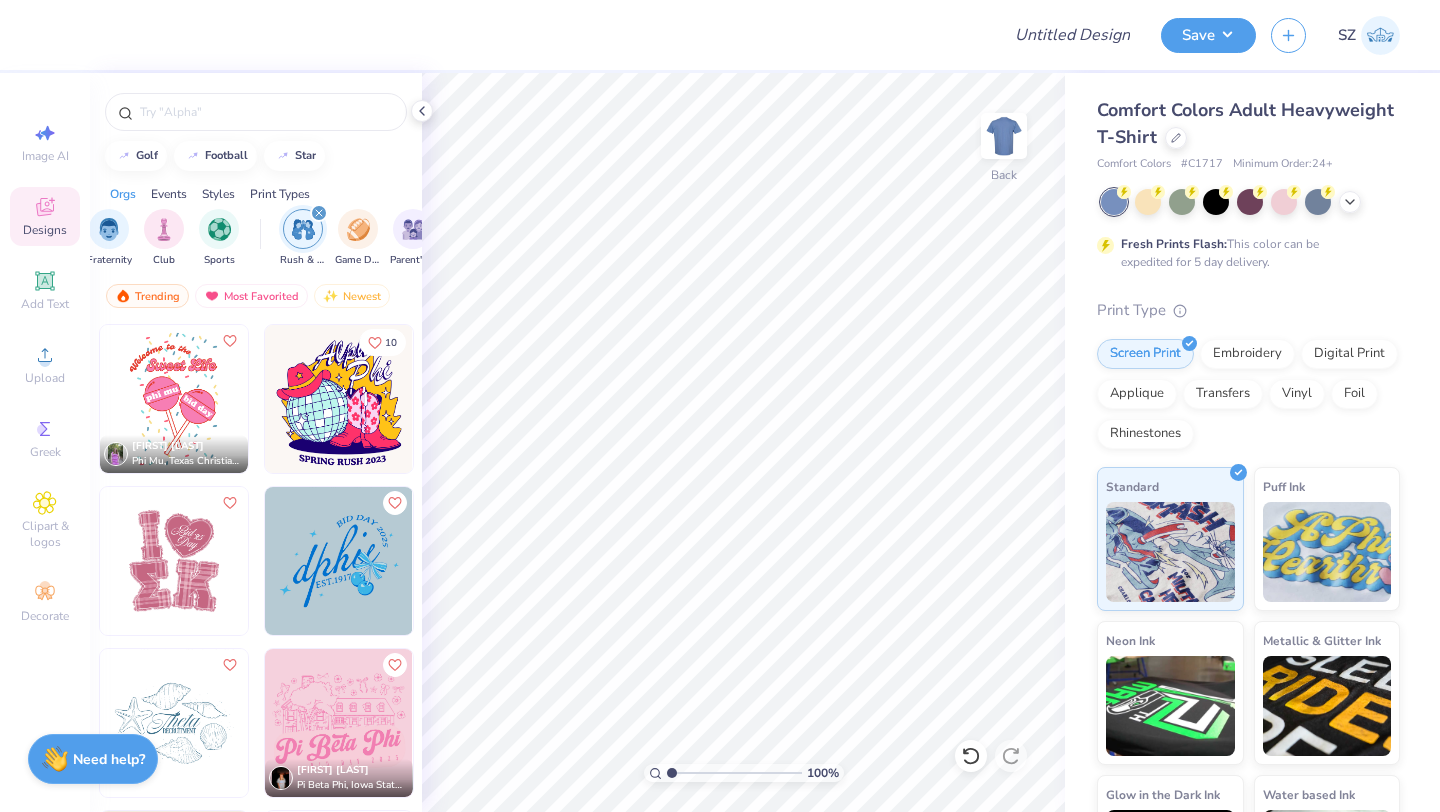 click at bounding box center (339, 399) 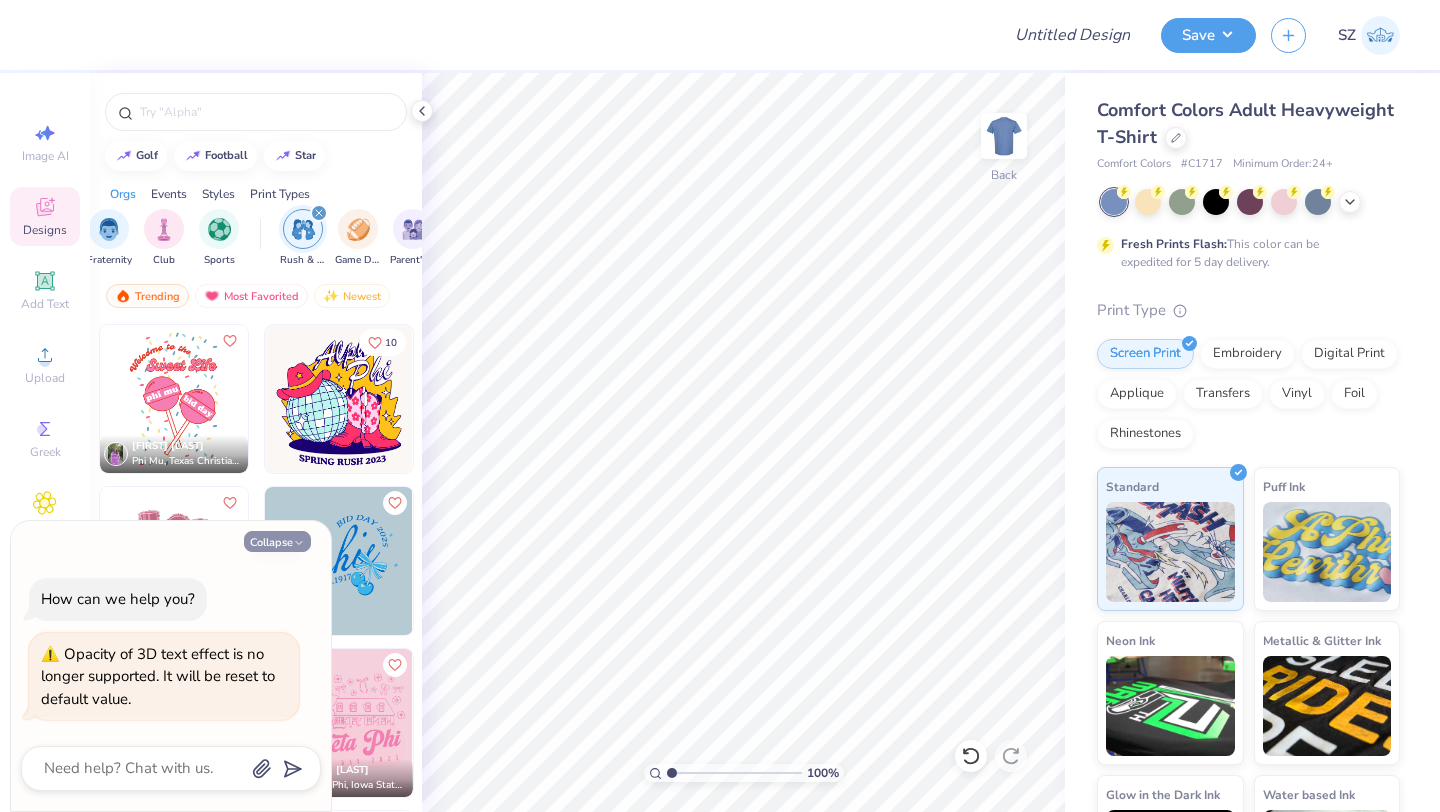 click on "Collapse" at bounding box center (277, 541) 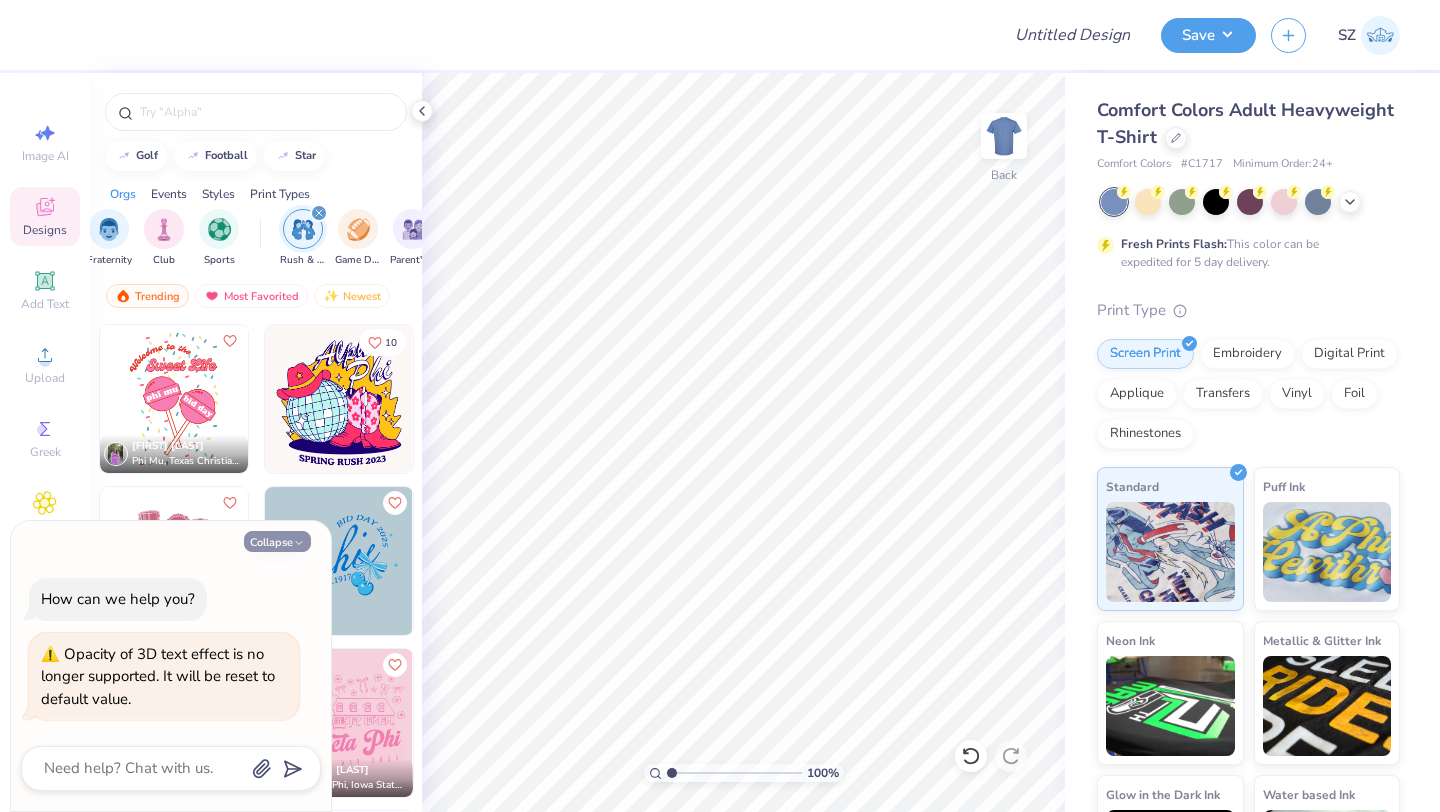 type on "x" 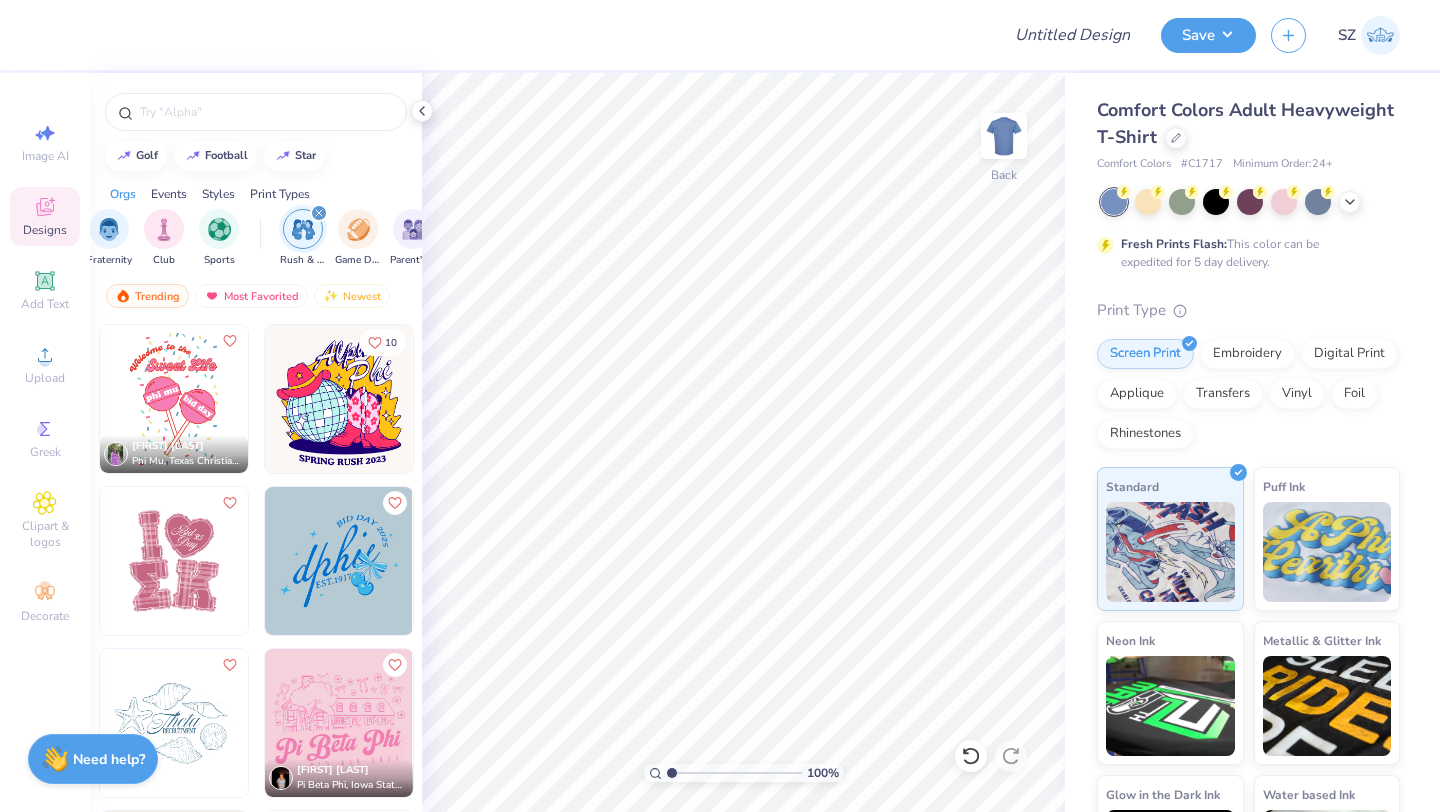 click at bounding box center [339, 723] 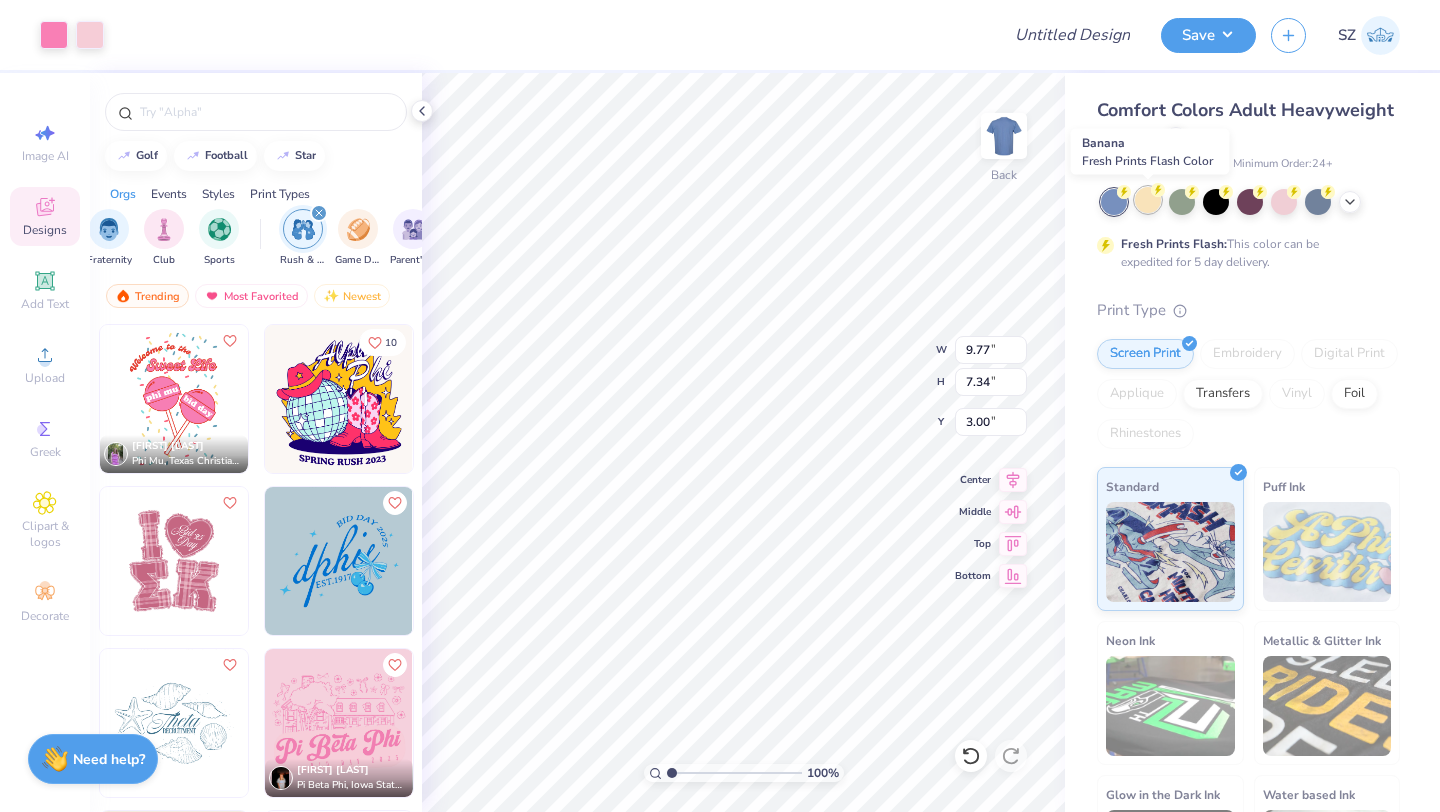 click at bounding box center [1148, 200] 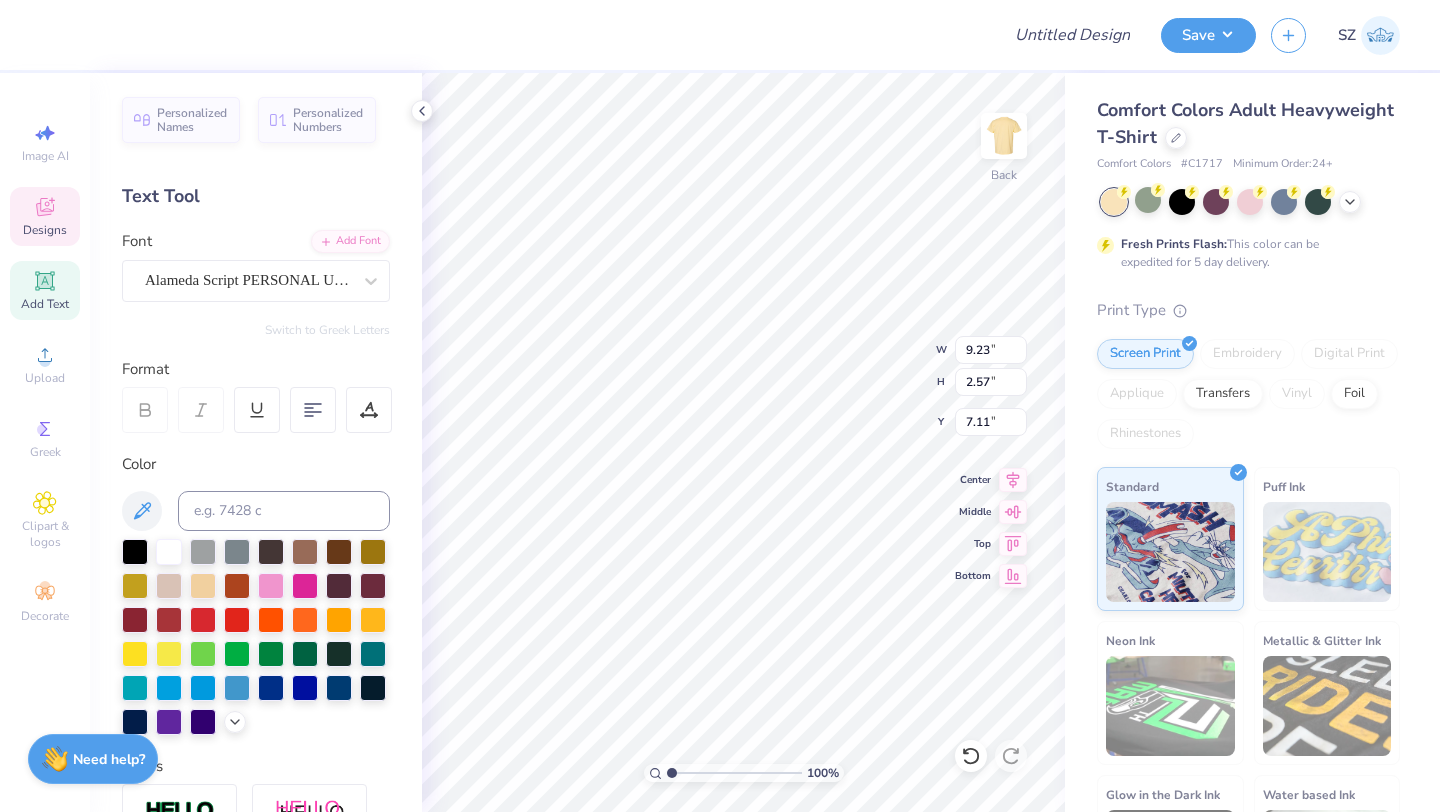 scroll, scrollTop: 0, scrollLeft: 4, axis: horizontal 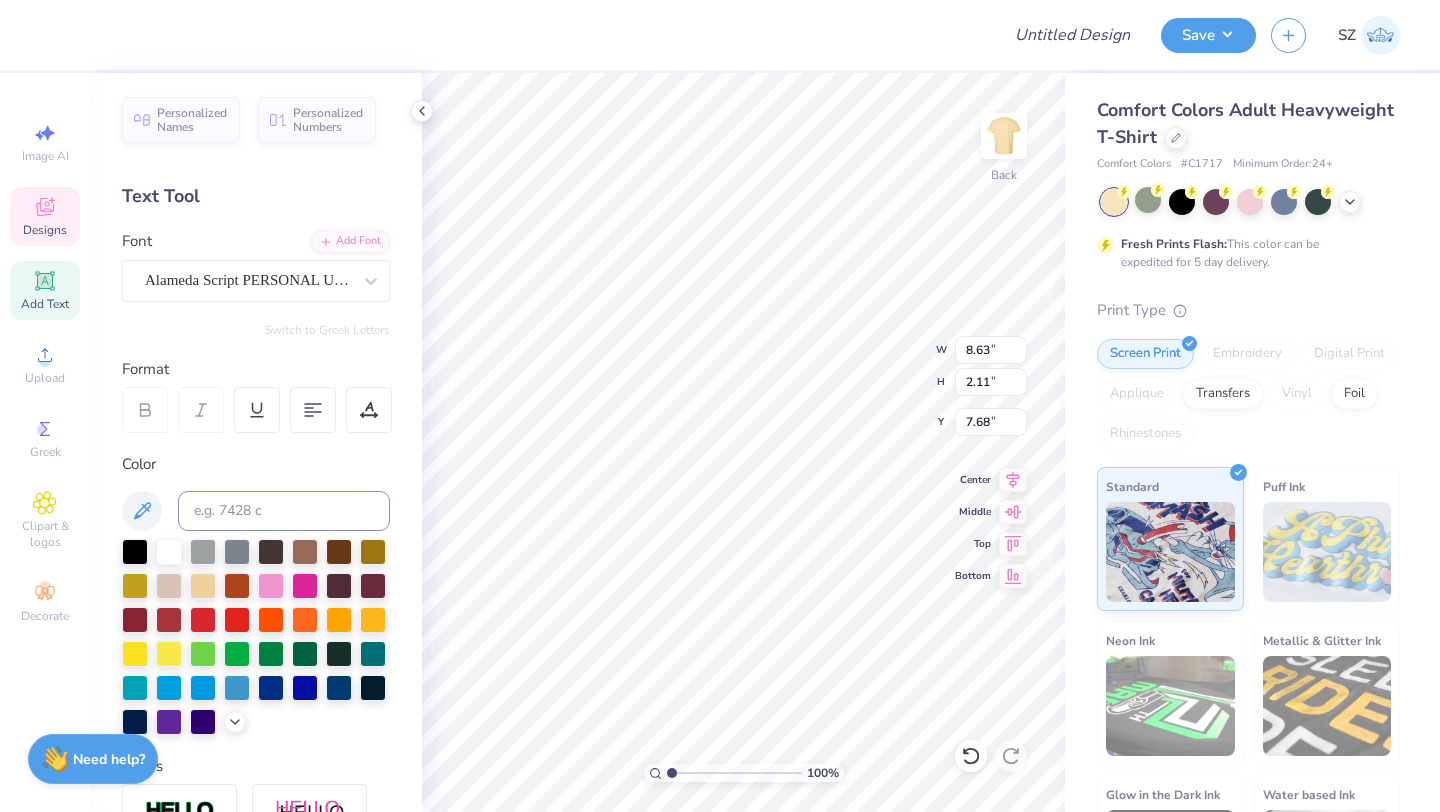 type on "8.63" 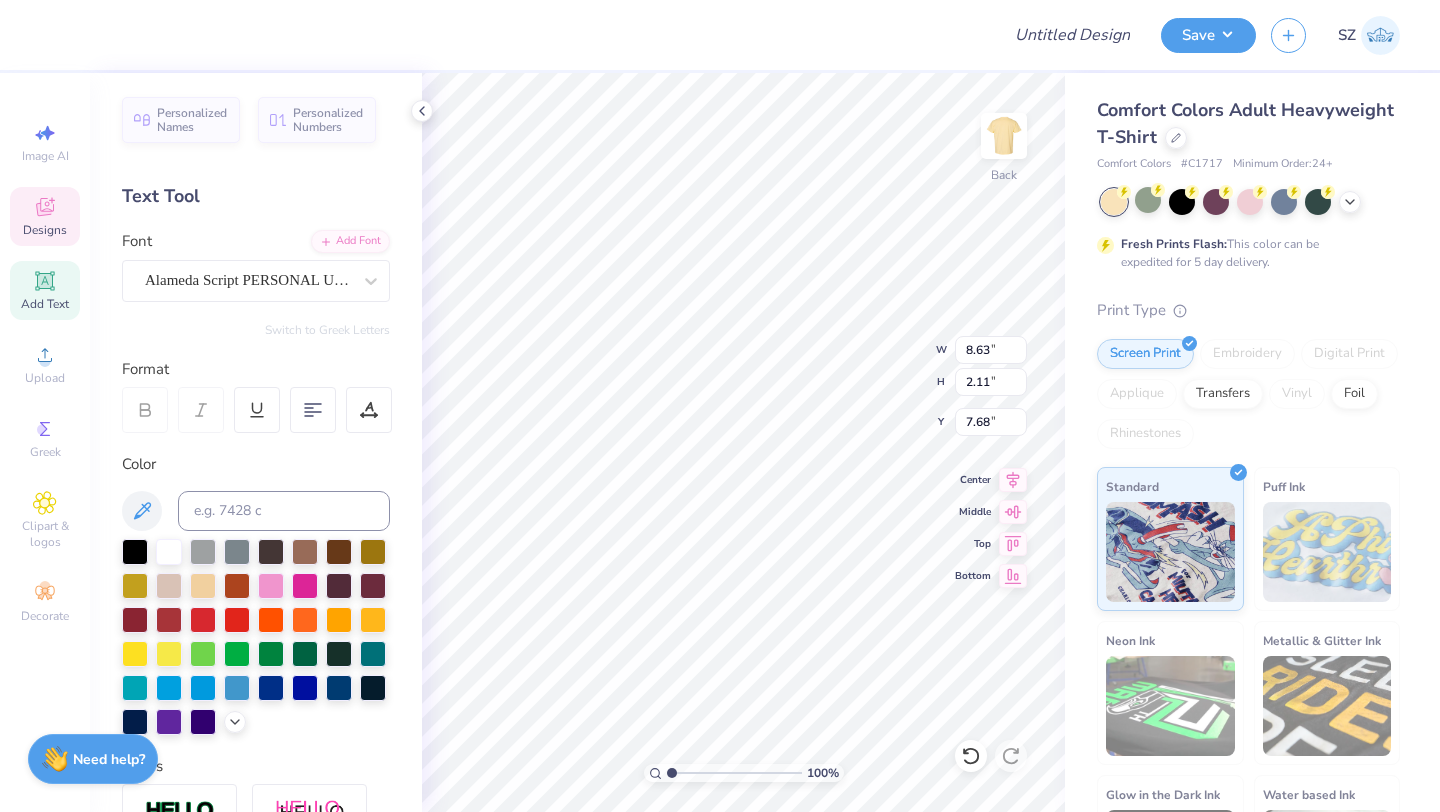 type on "7.52" 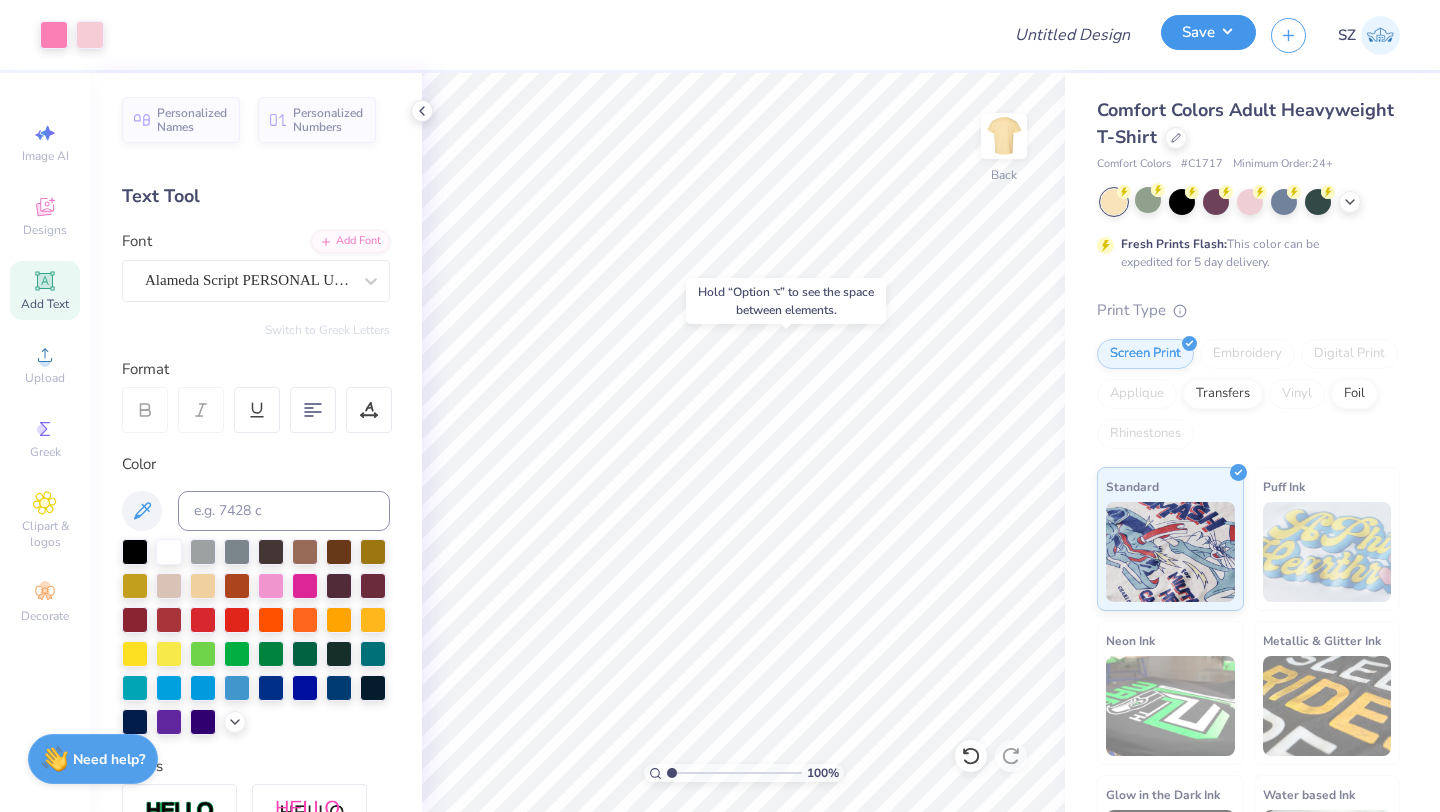 click on "Save" at bounding box center (1208, 32) 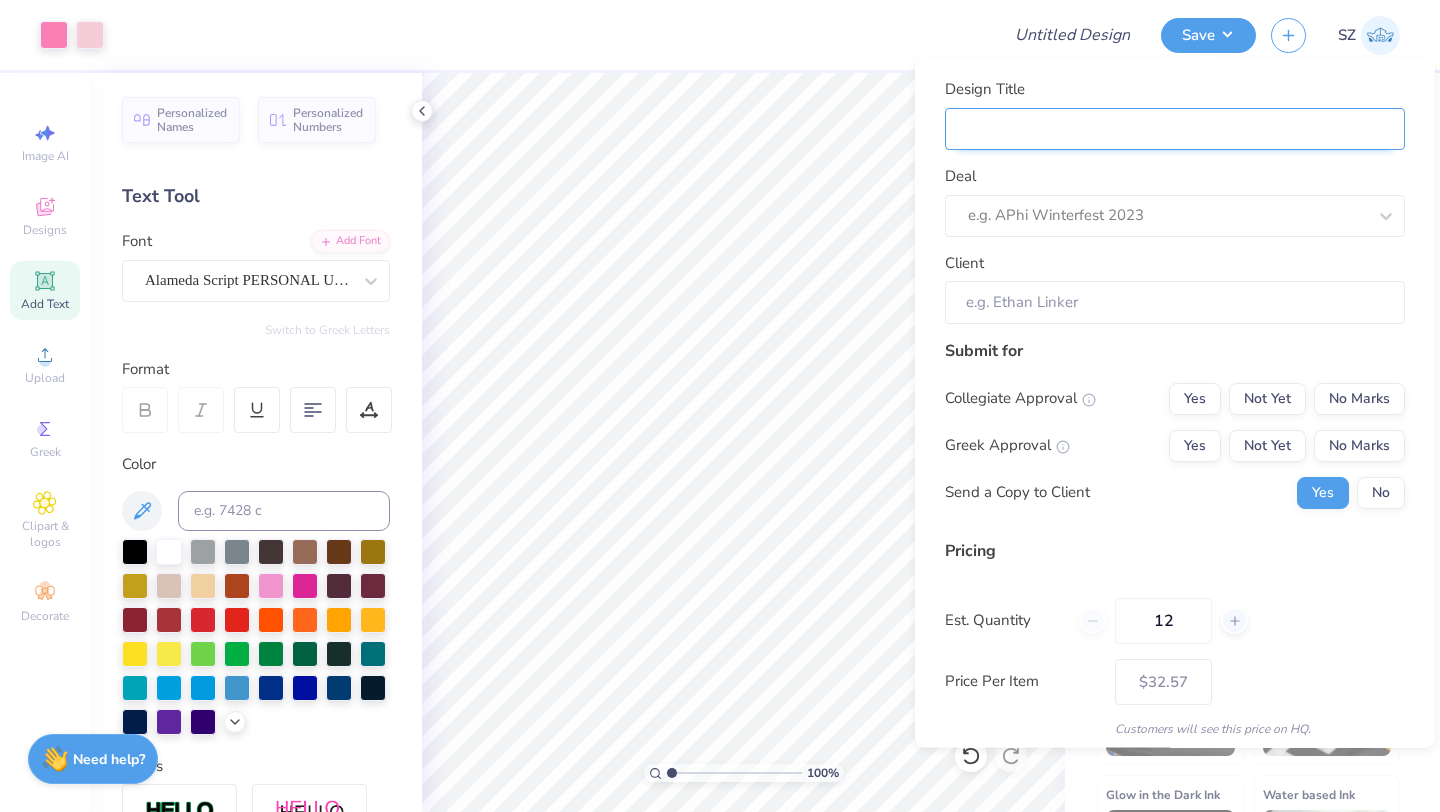 click on "Design Title" at bounding box center (1175, 128) 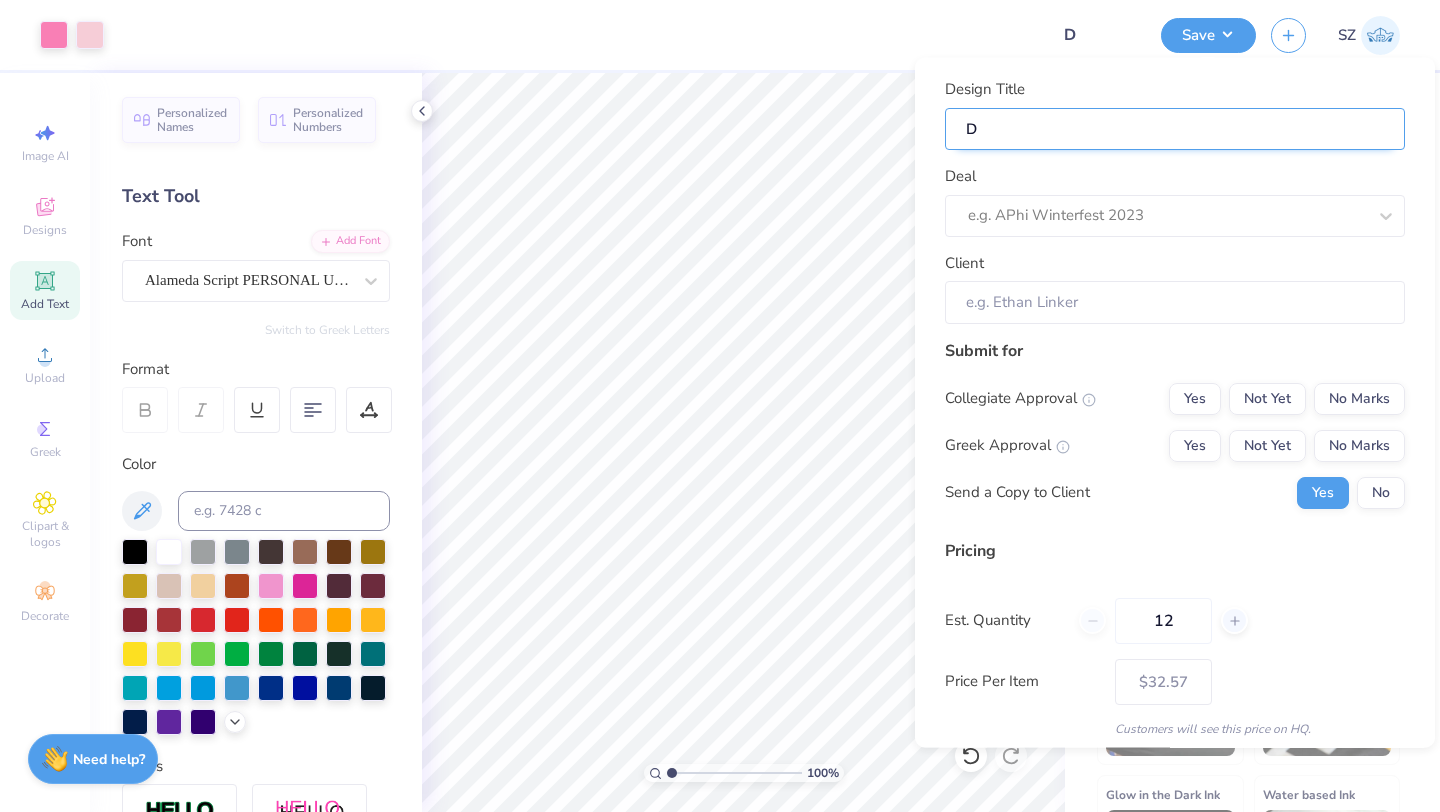 type on "De" 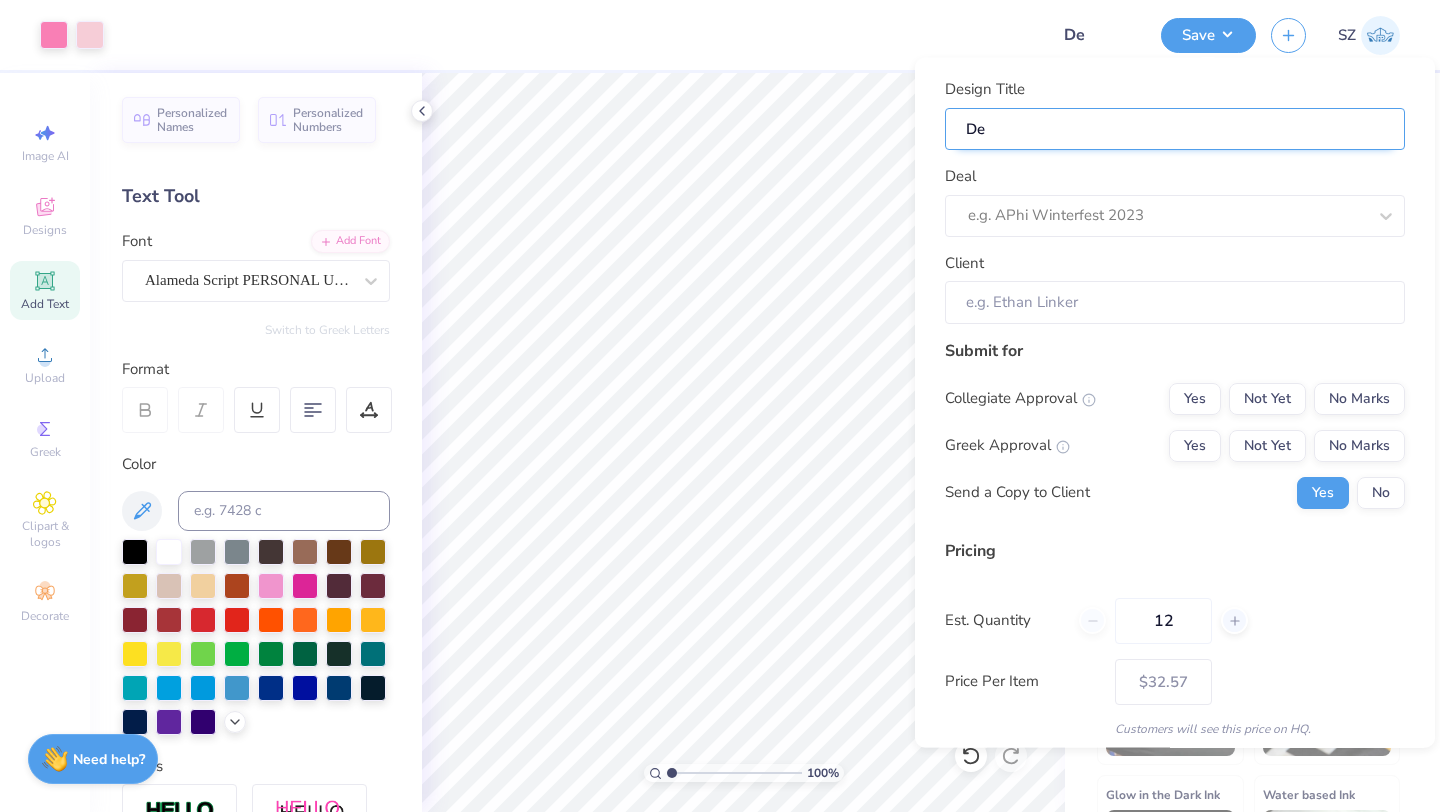 type on "Del" 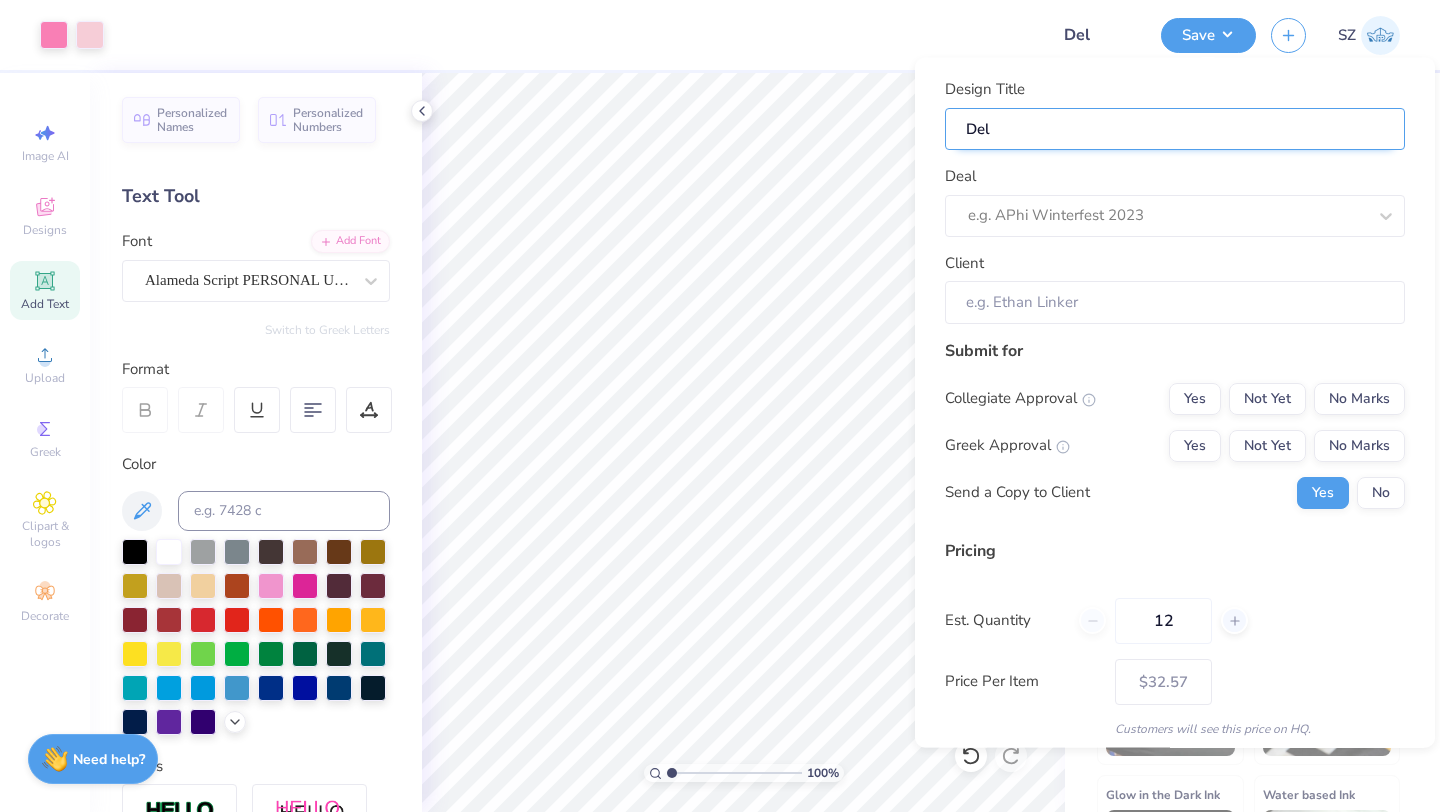 type on "Delt" 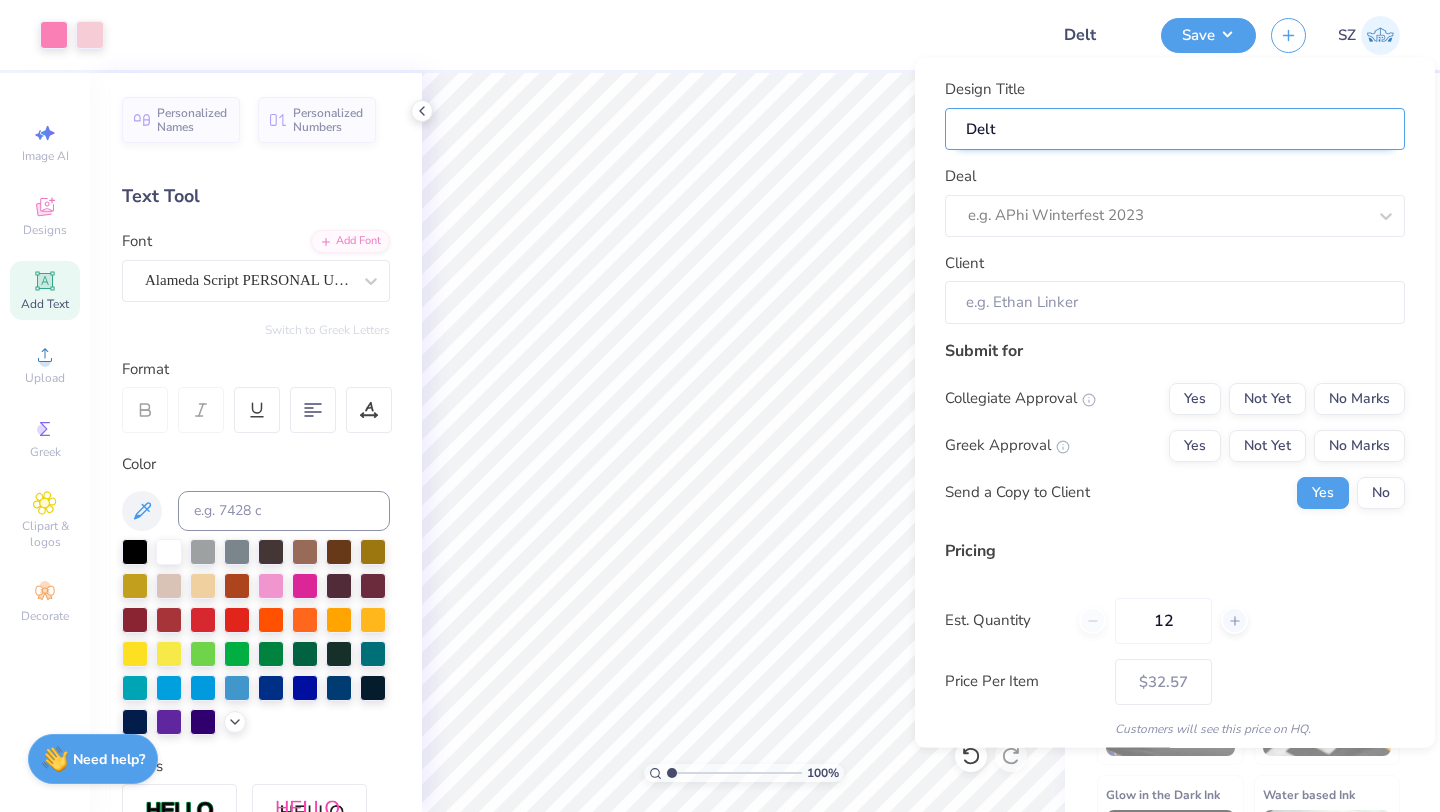 type on "Delta" 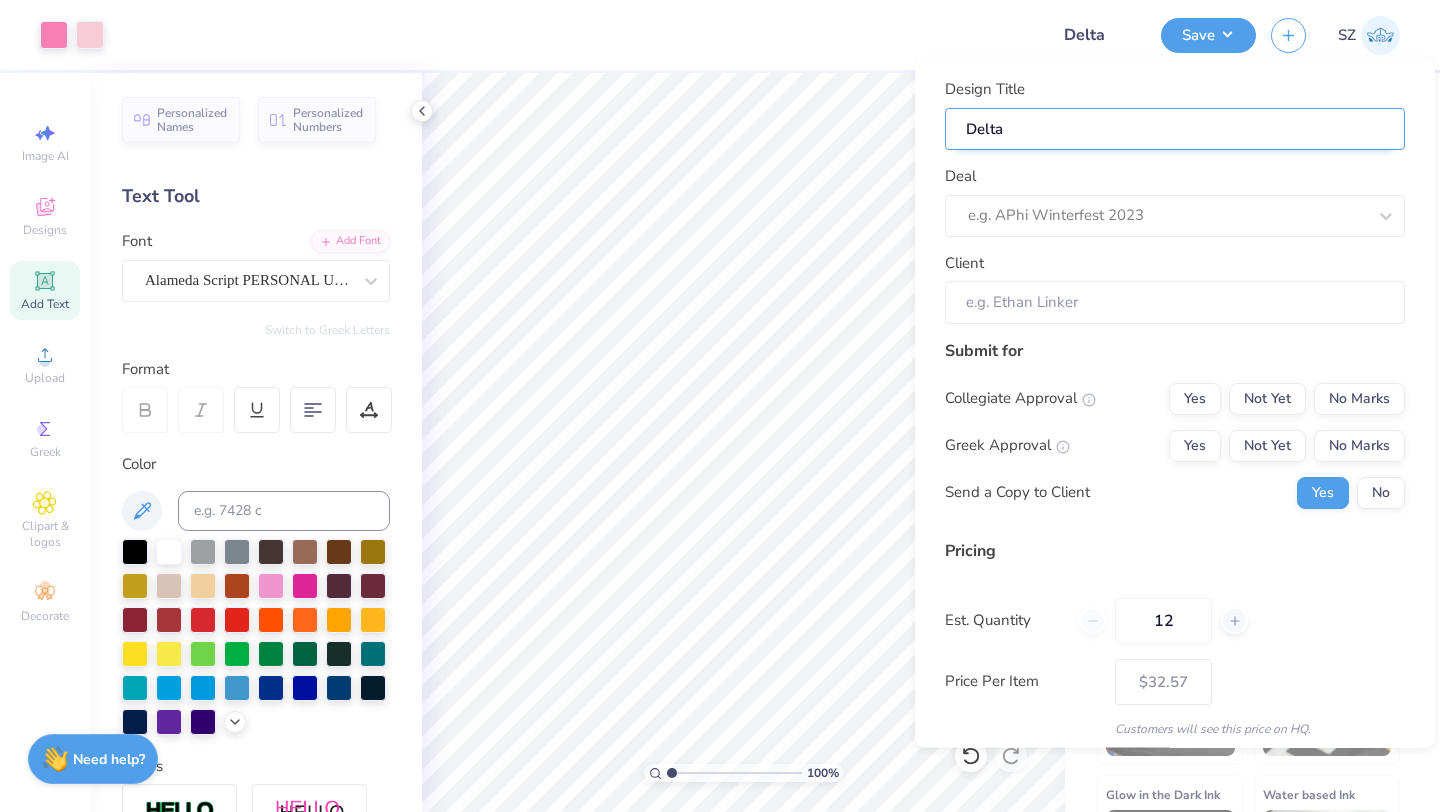 type on "Delta" 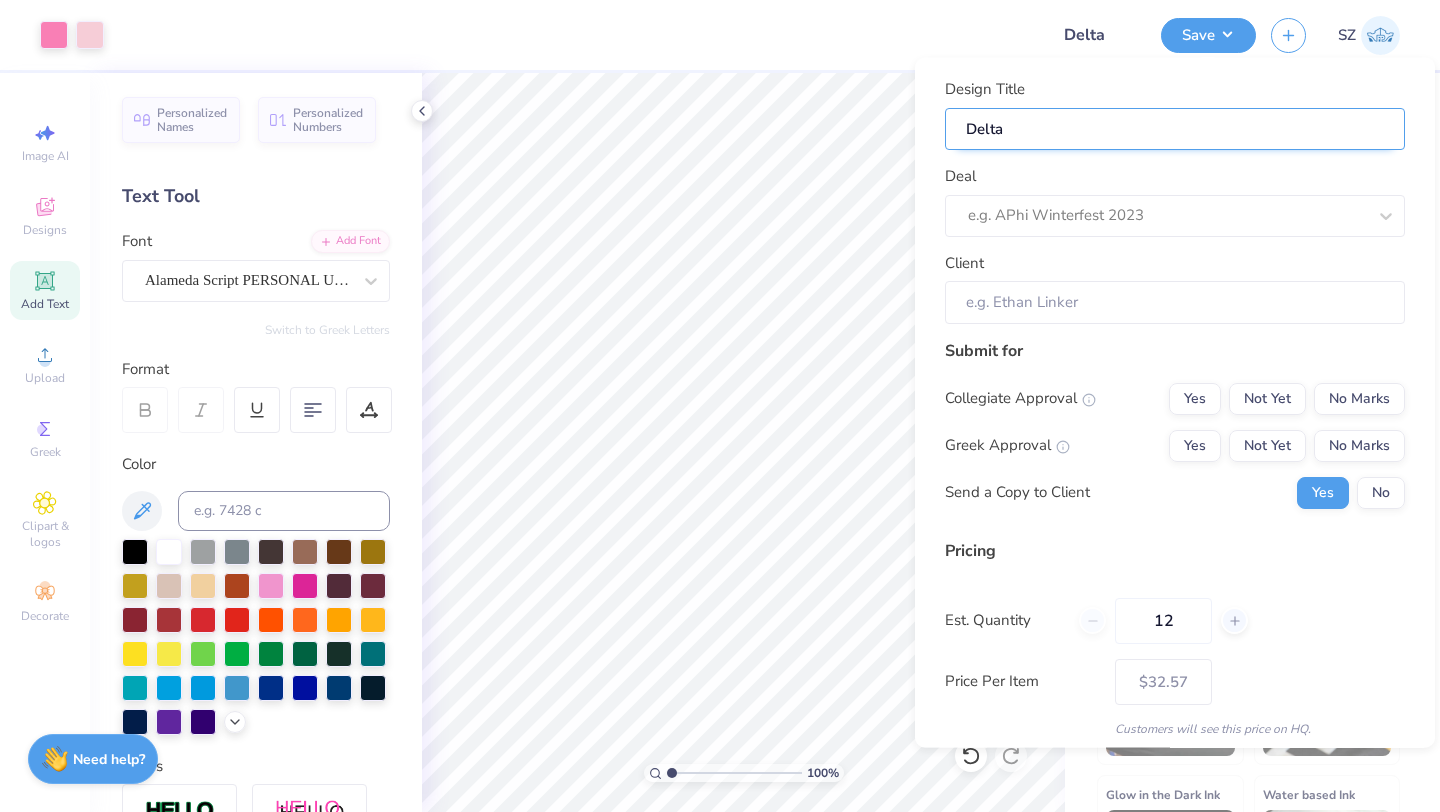 type on "Delta S" 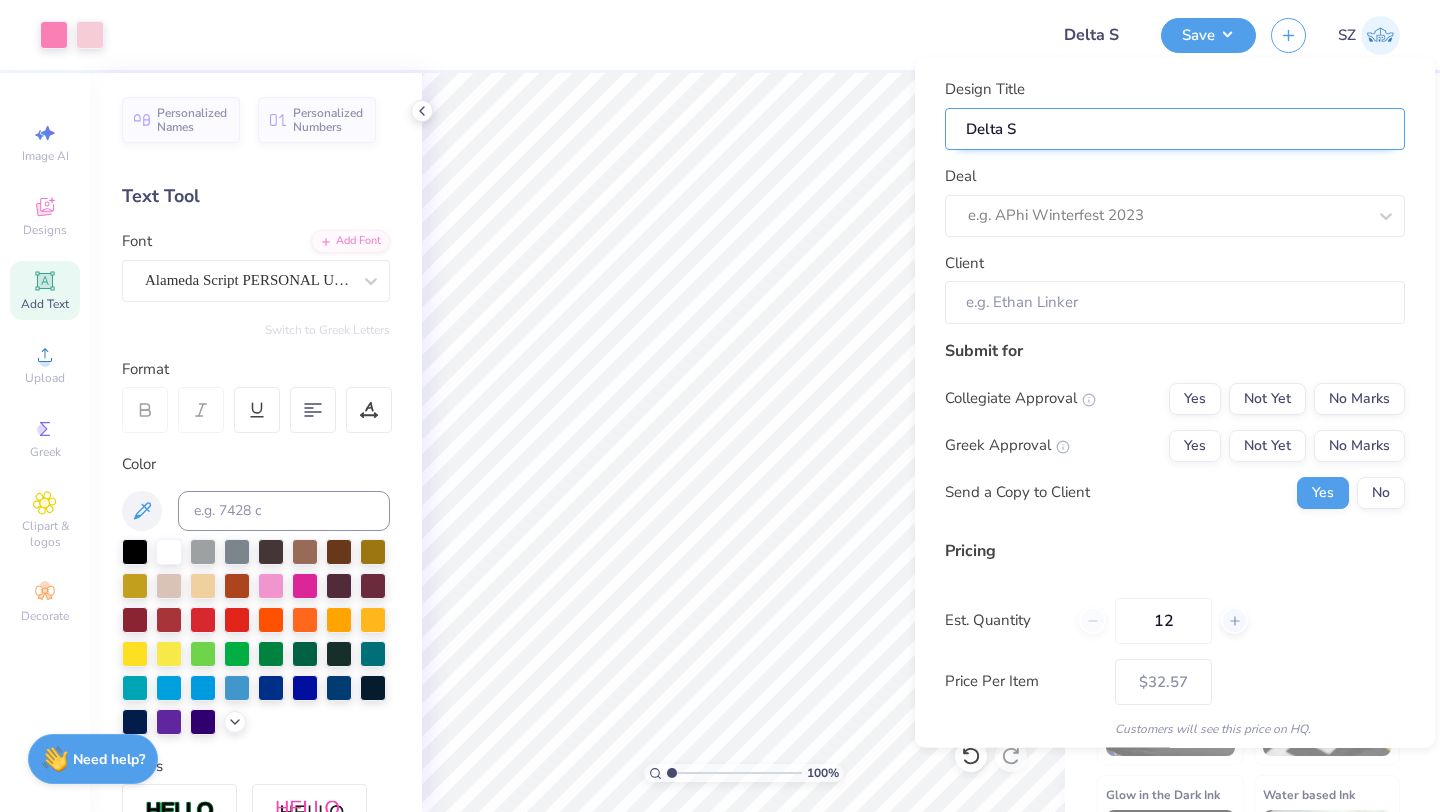 type on "Delta SI" 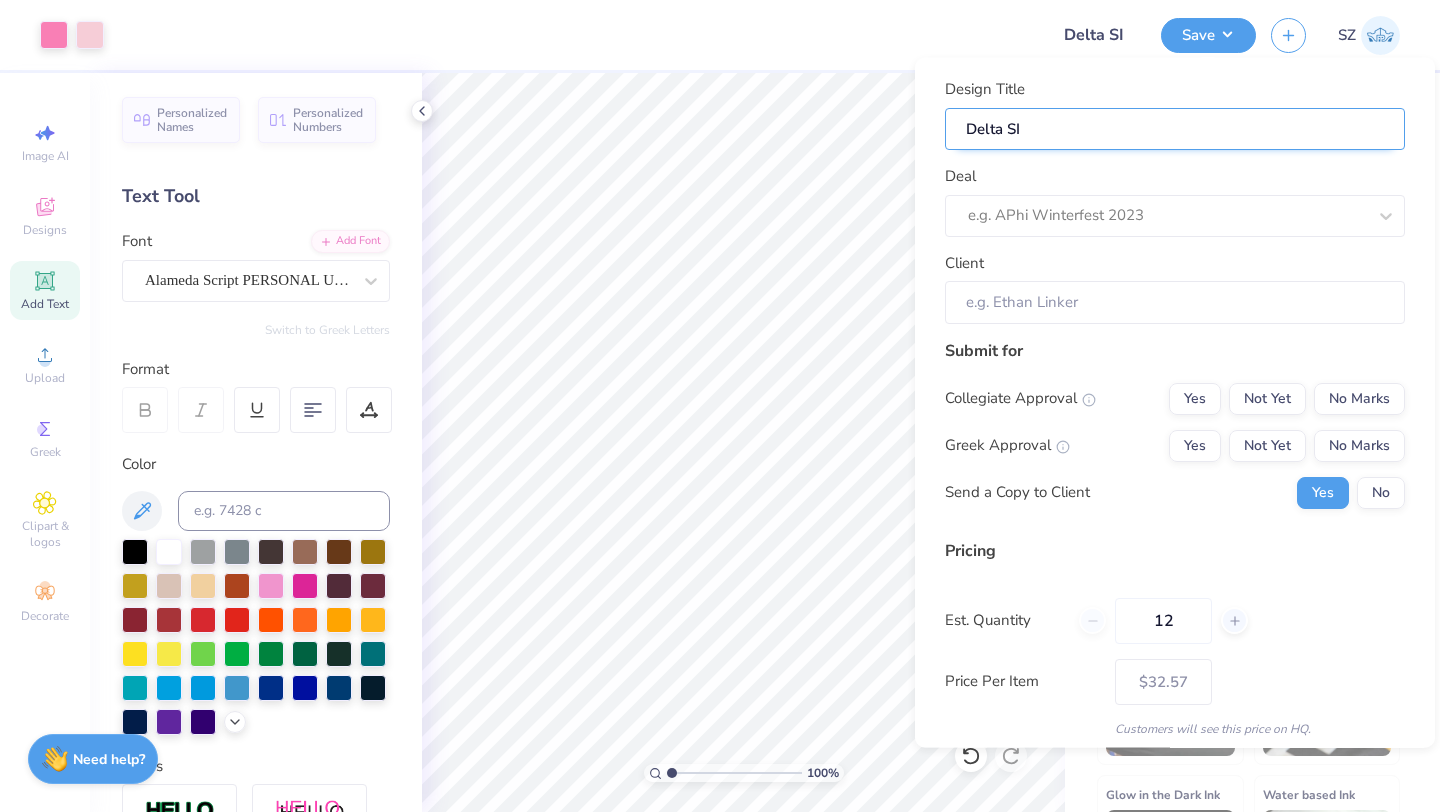 type on "Delta SIg" 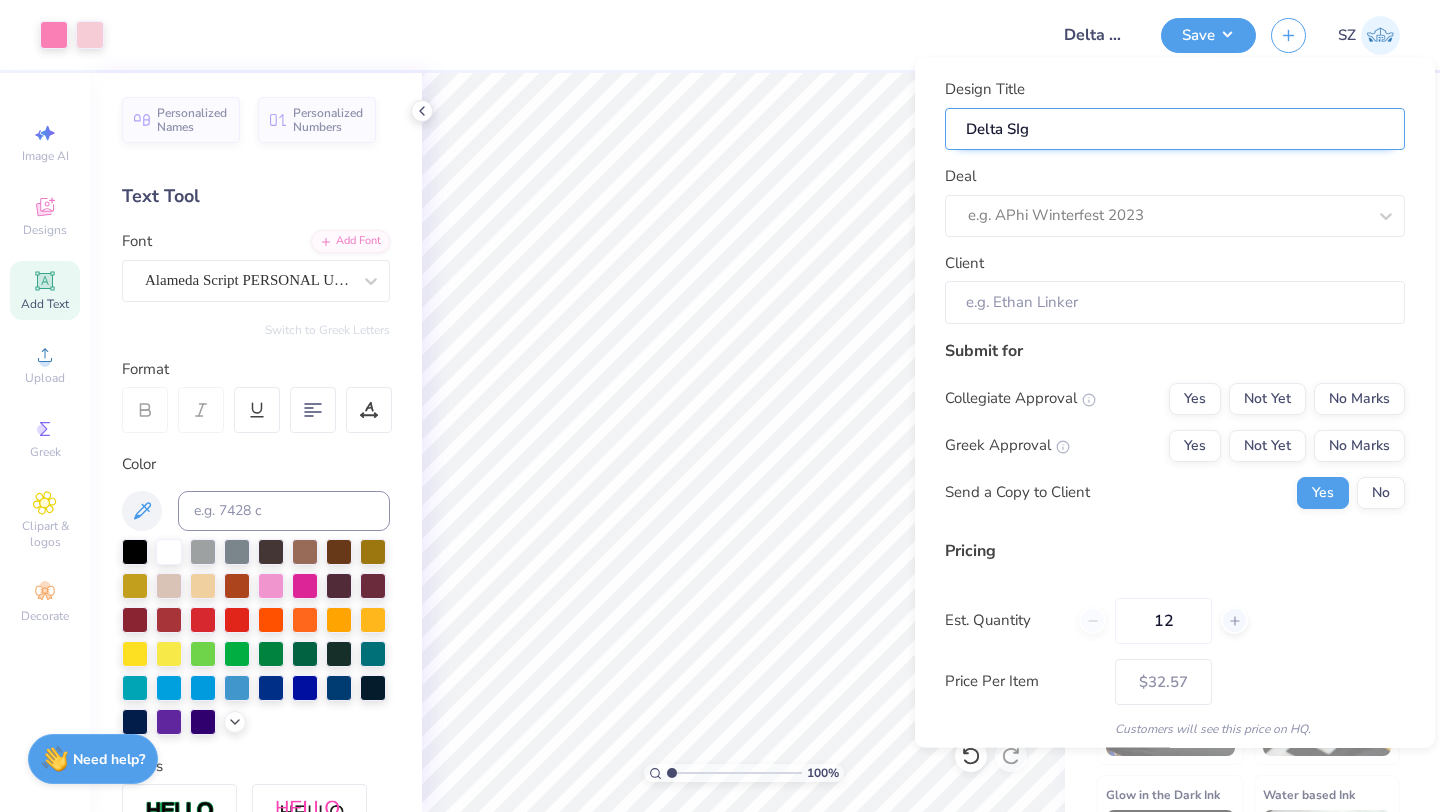 type on "Delta SIgm" 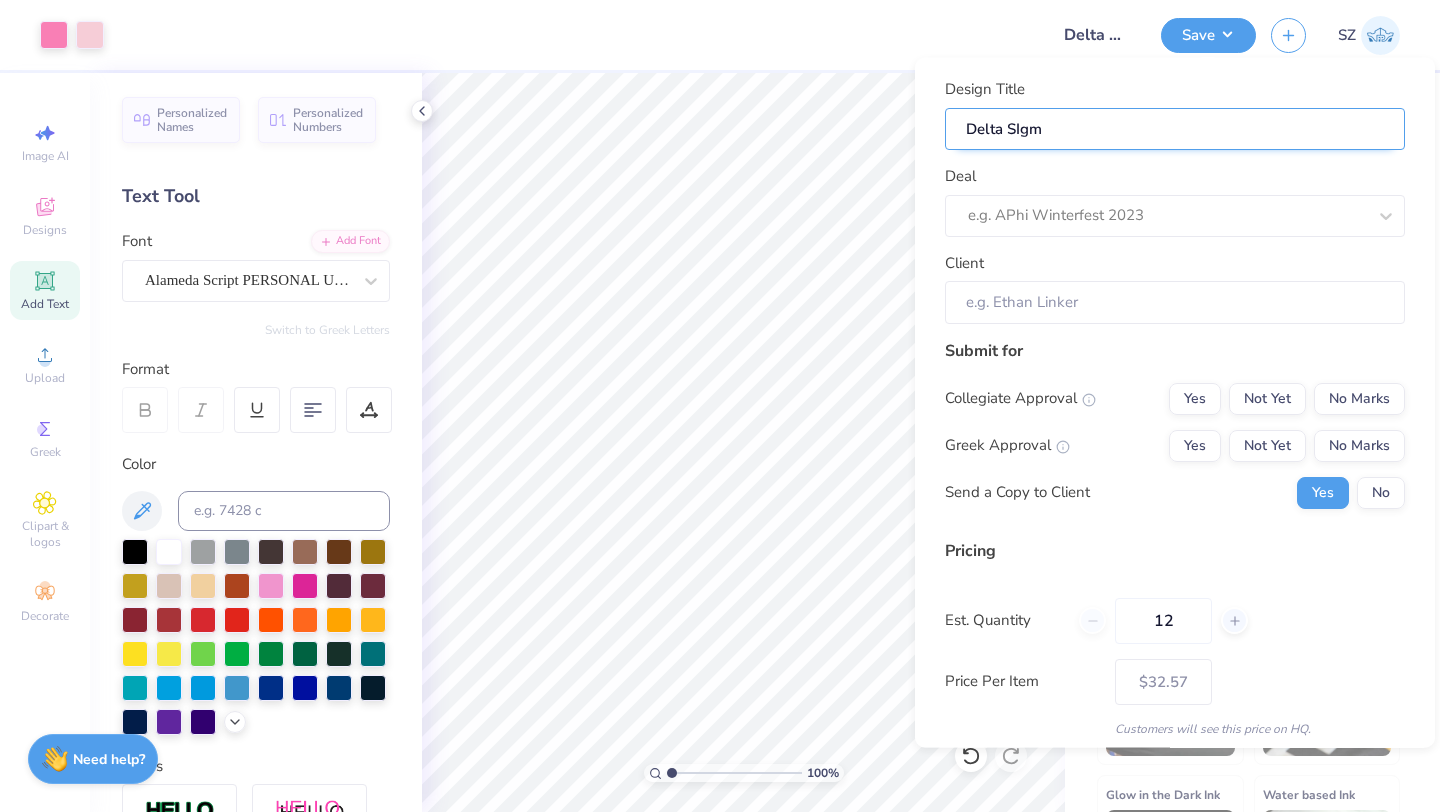 type on "Delta SIgma" 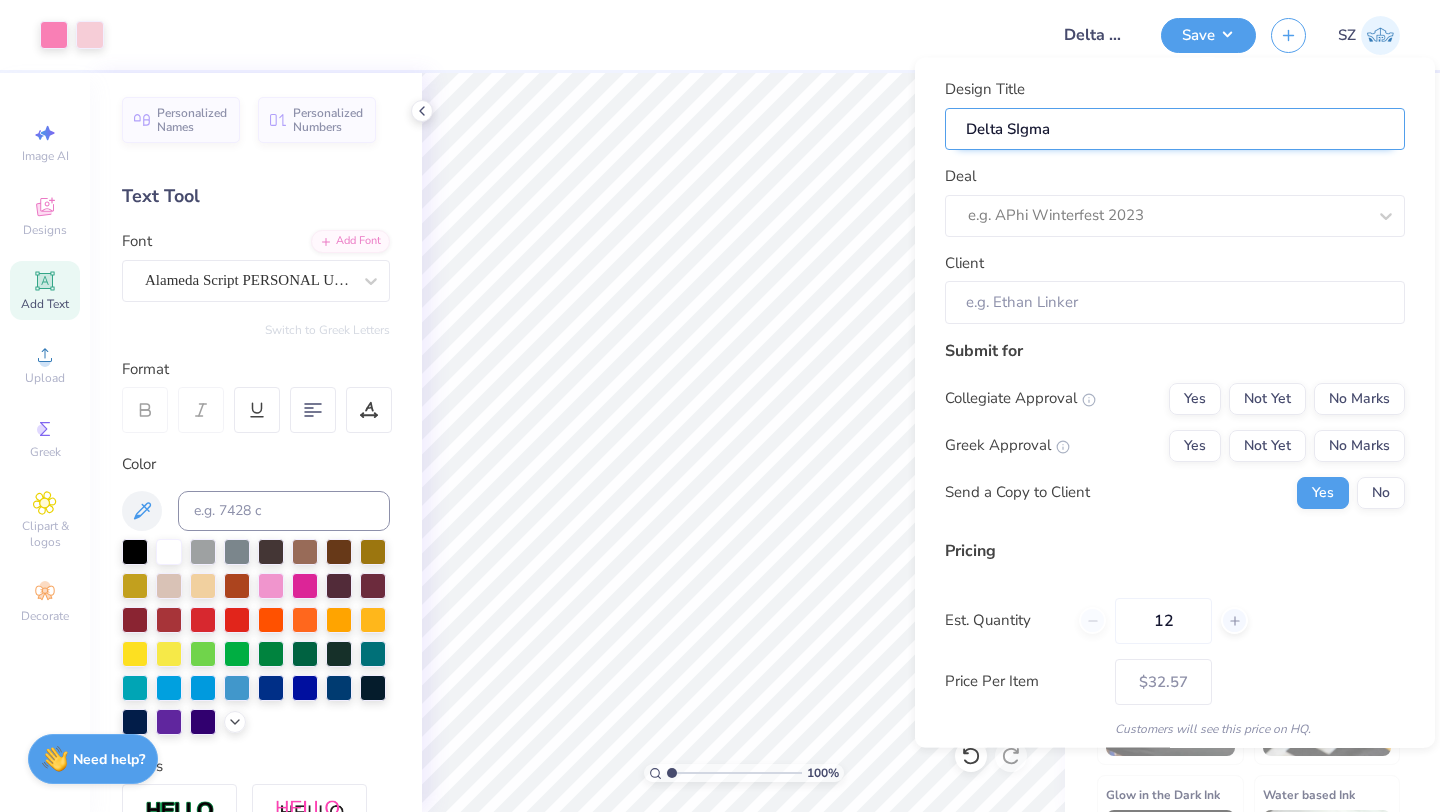 type on "Delta SIgma" 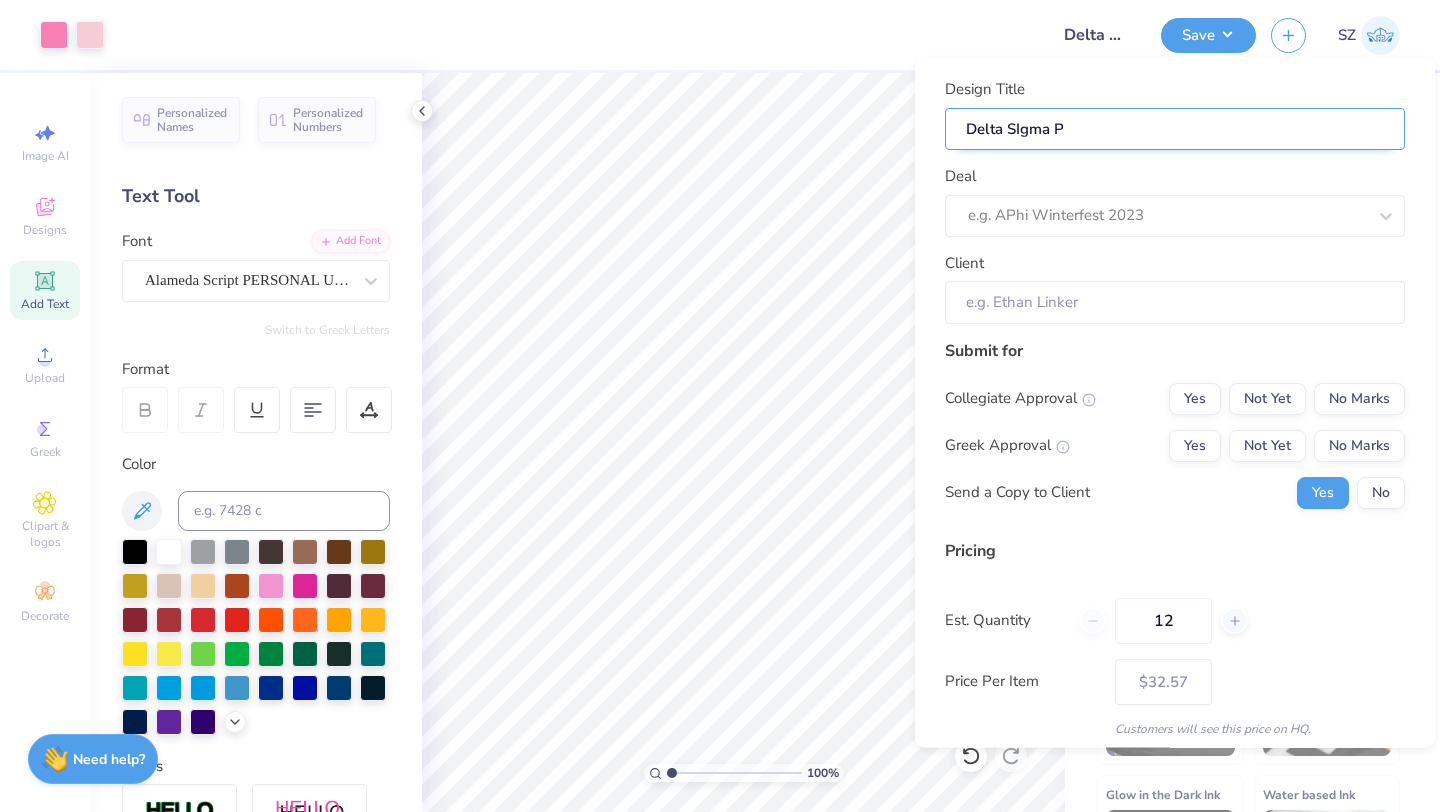 type on "Delta SIgma PI" 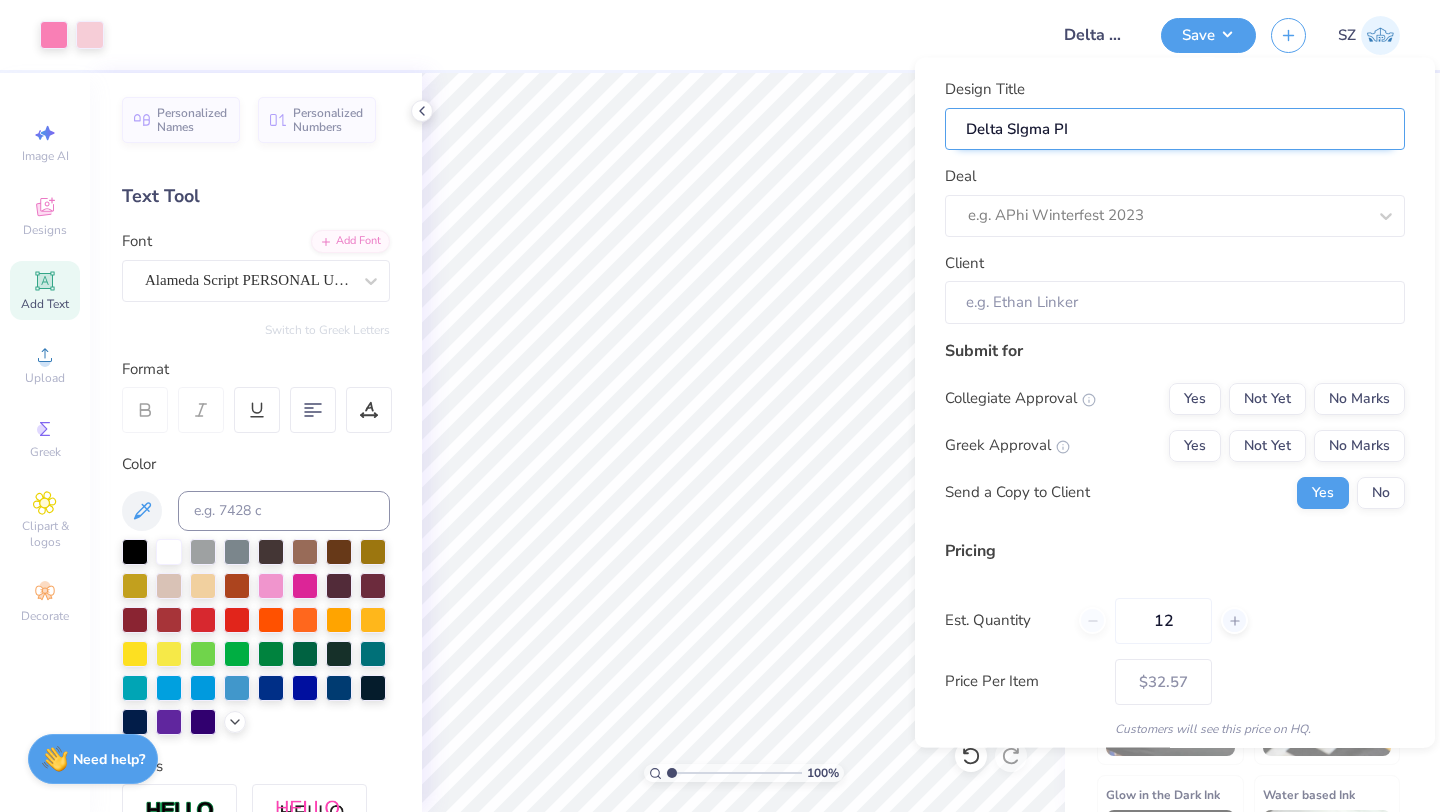 type on "Delta SIgma PI" 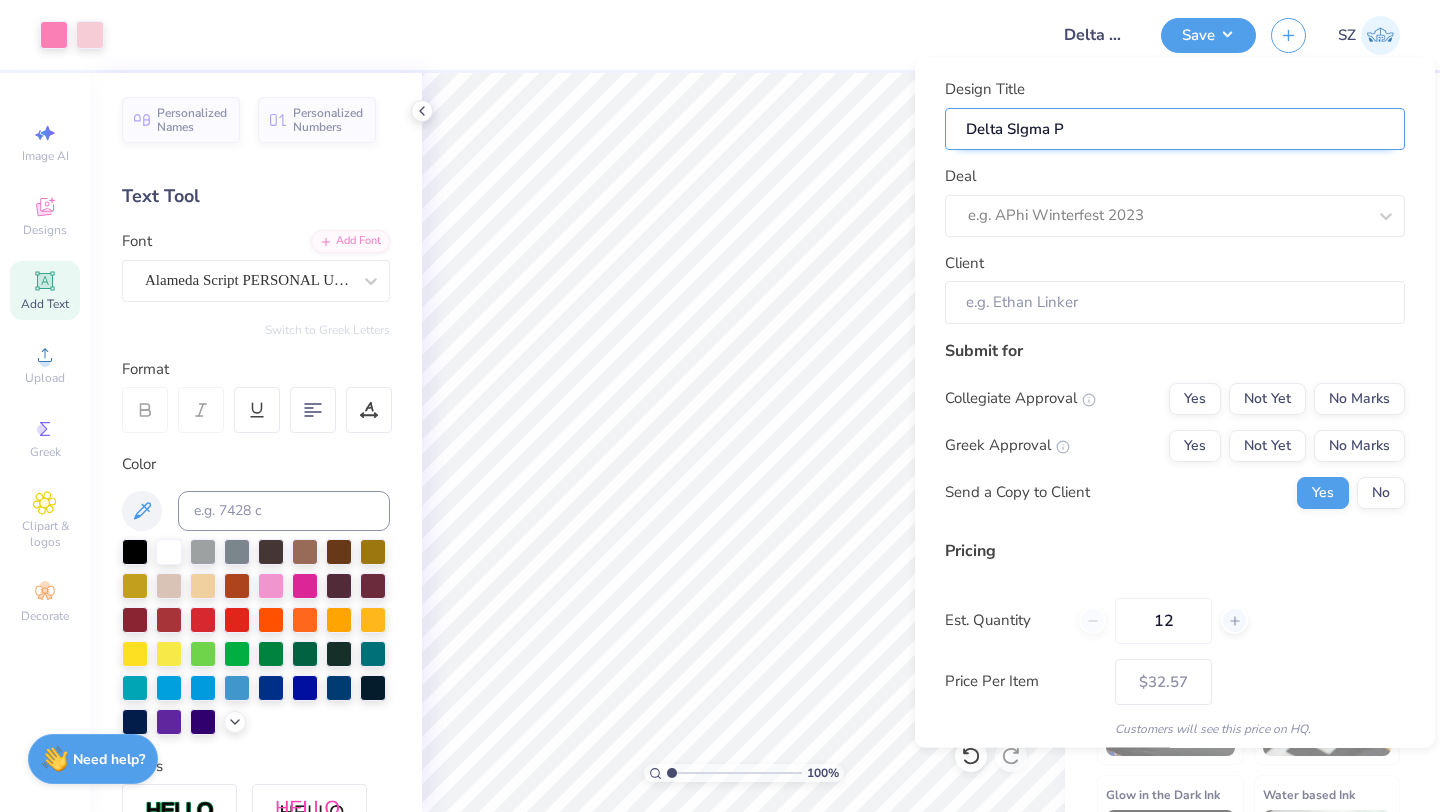 type on "Delta SIgma" 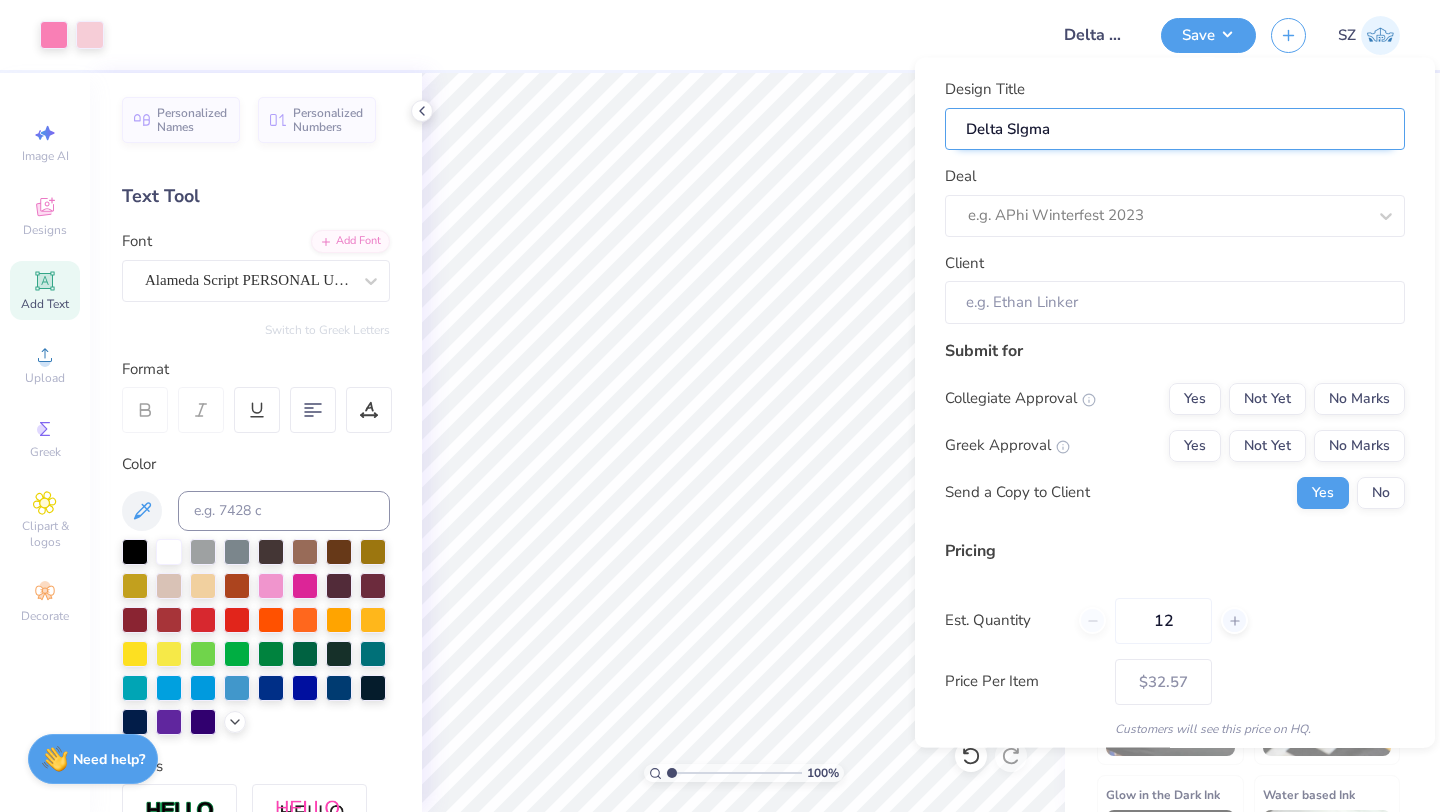 type on "Delta SIgma" 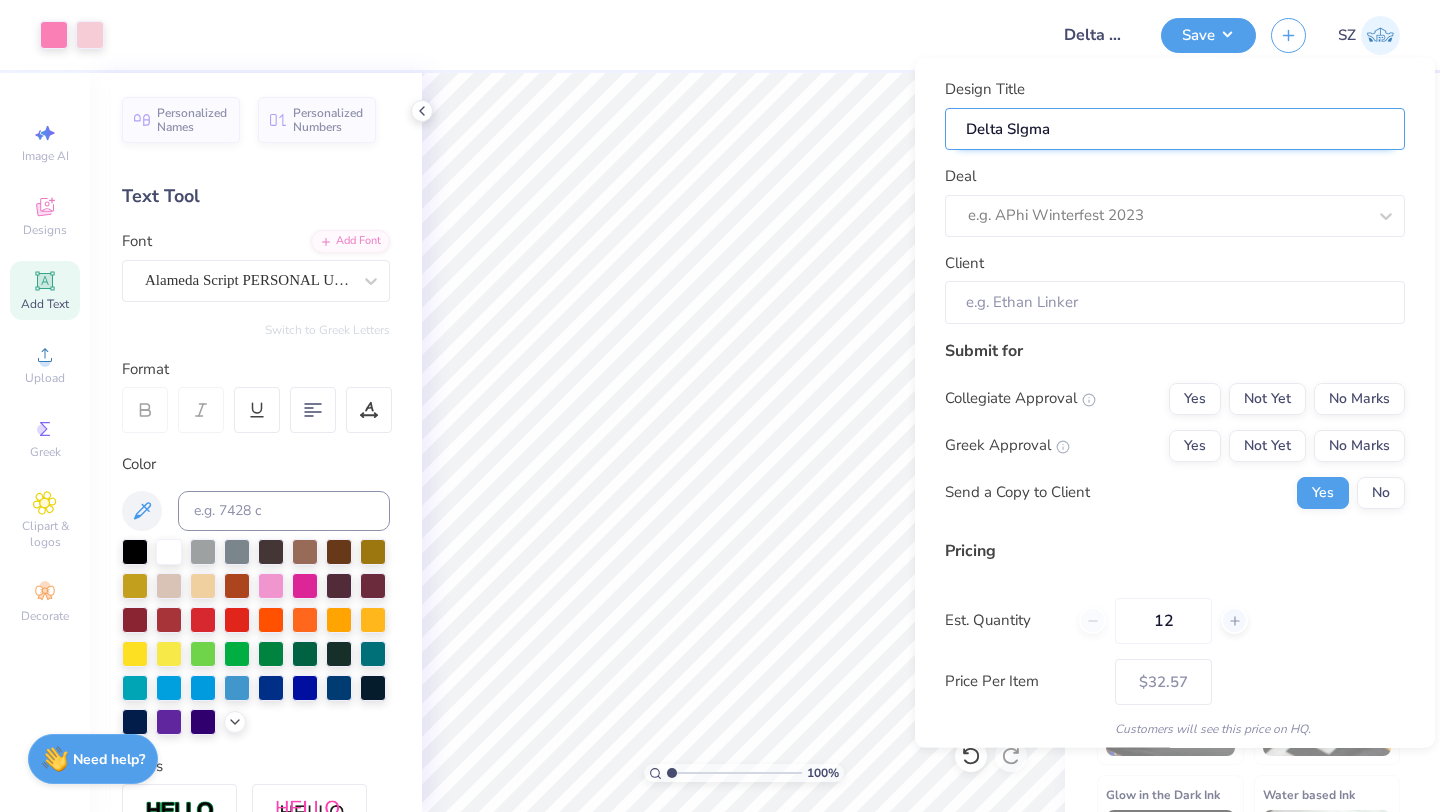 type on "Delta SIgm" 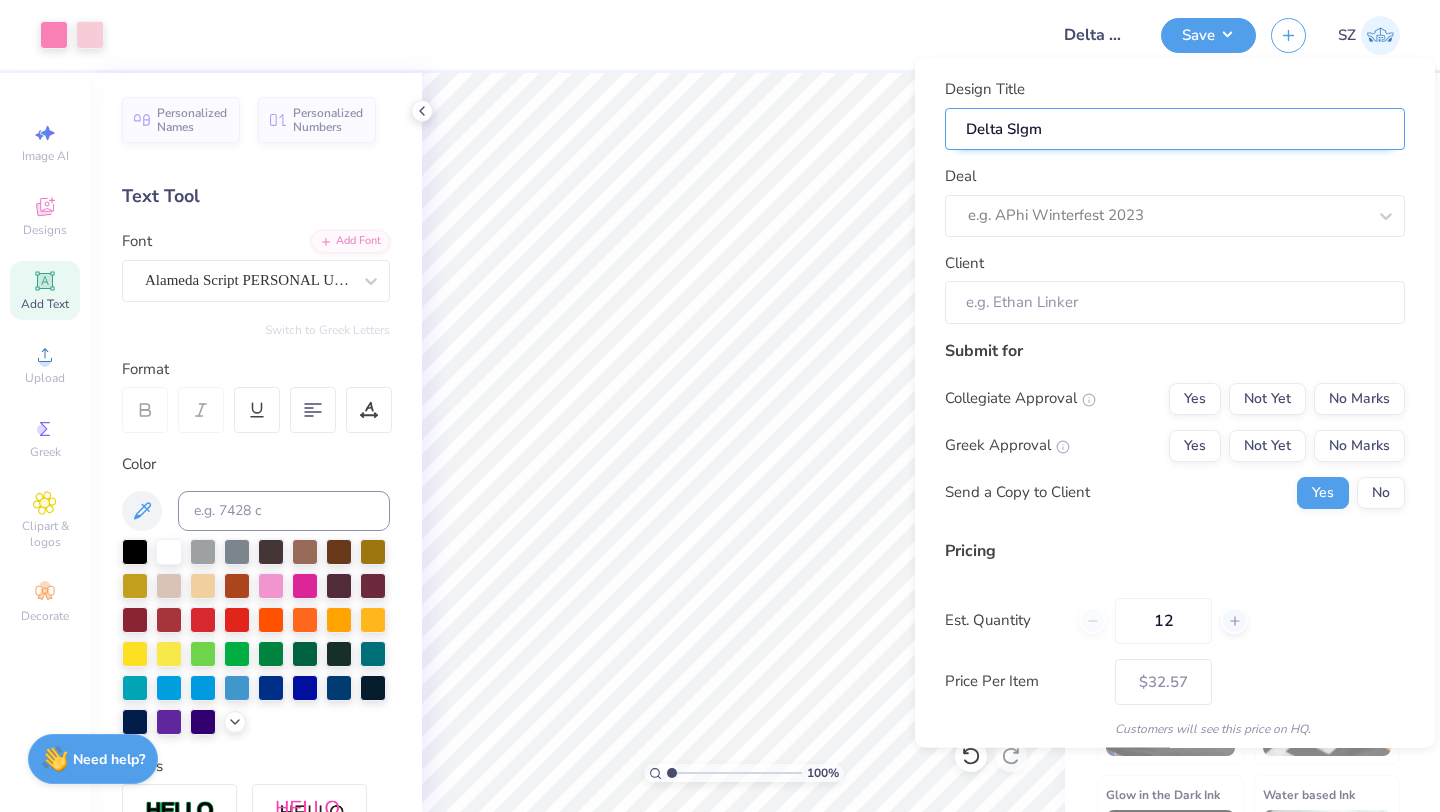 type on "Delta SIg" 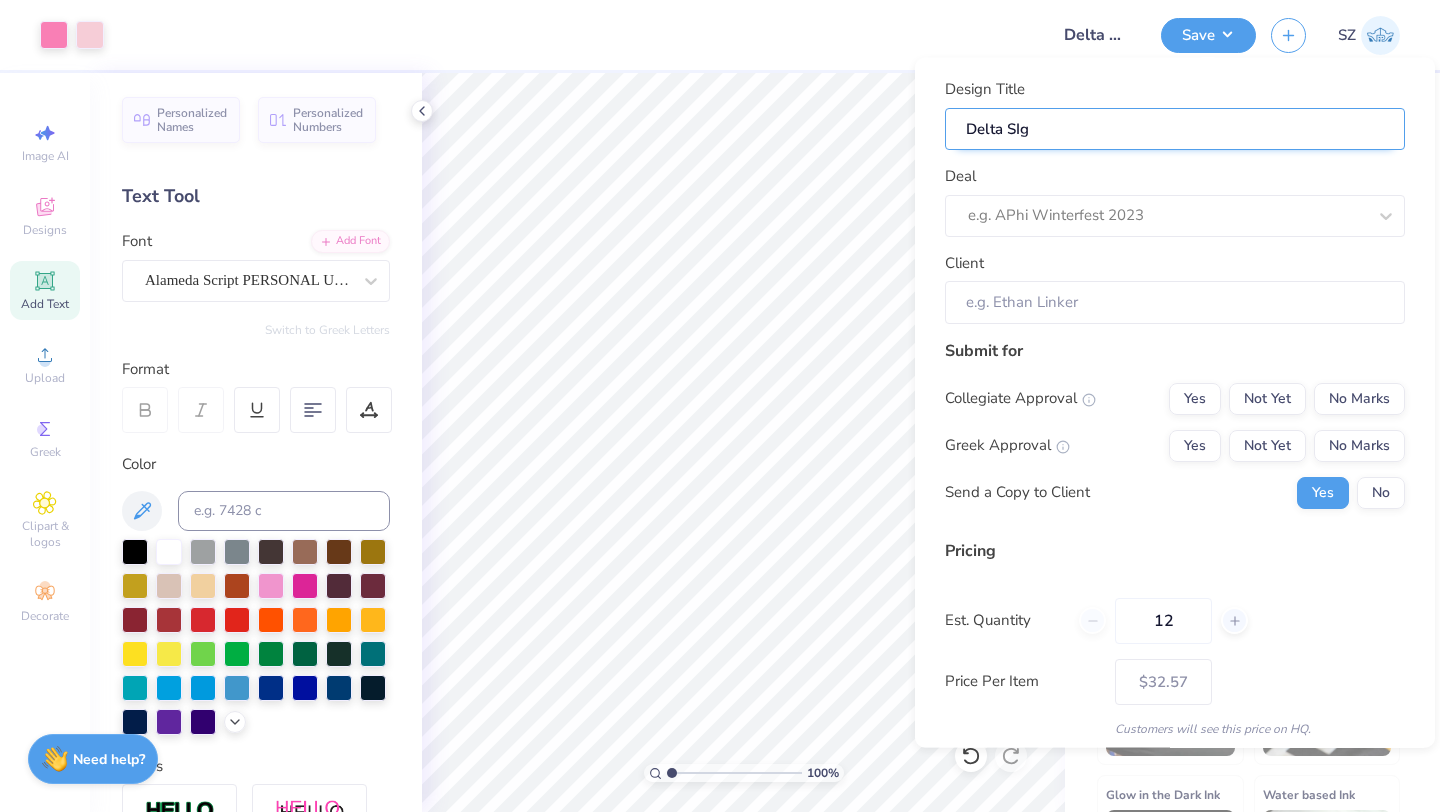 type on "Delta SI" 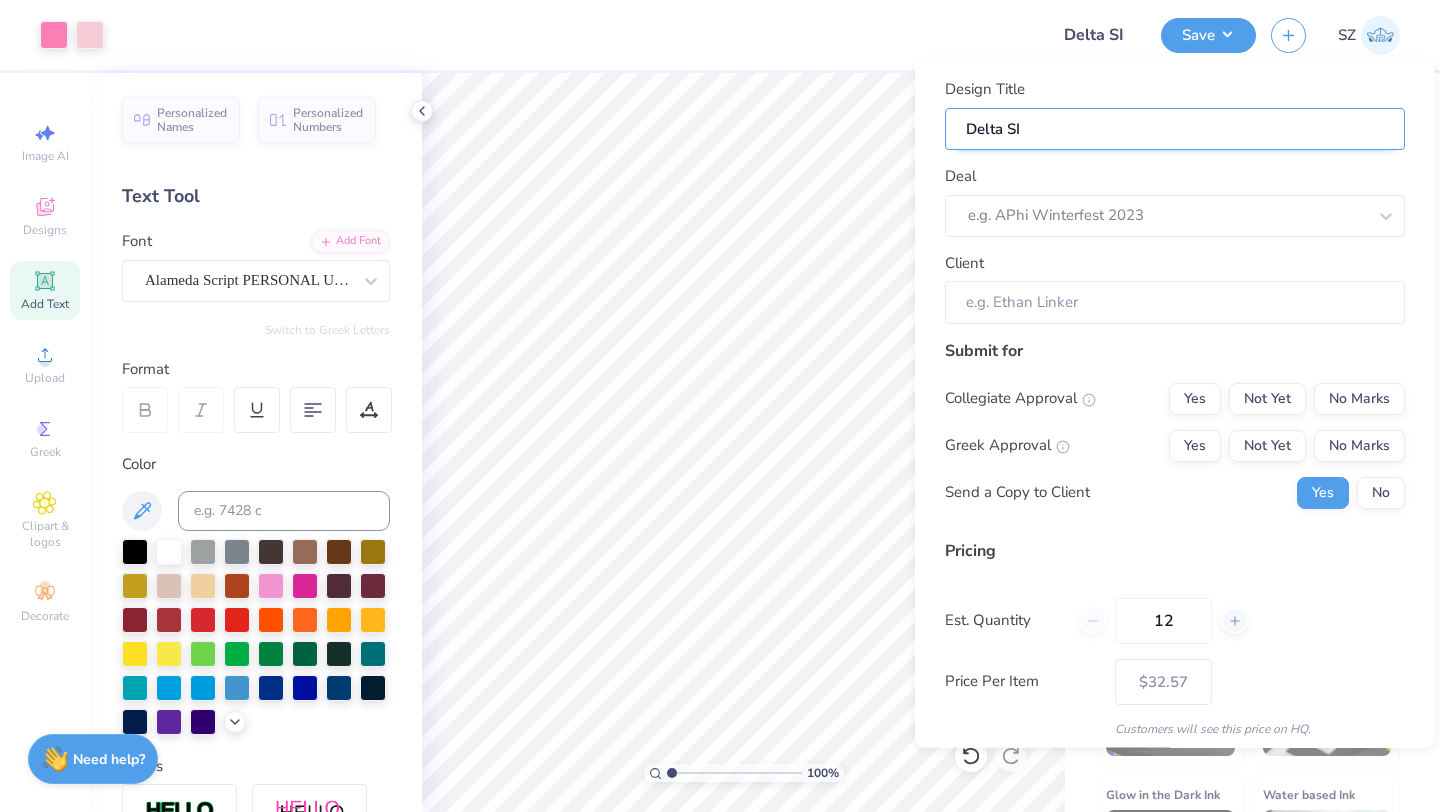 type on "Delta S" 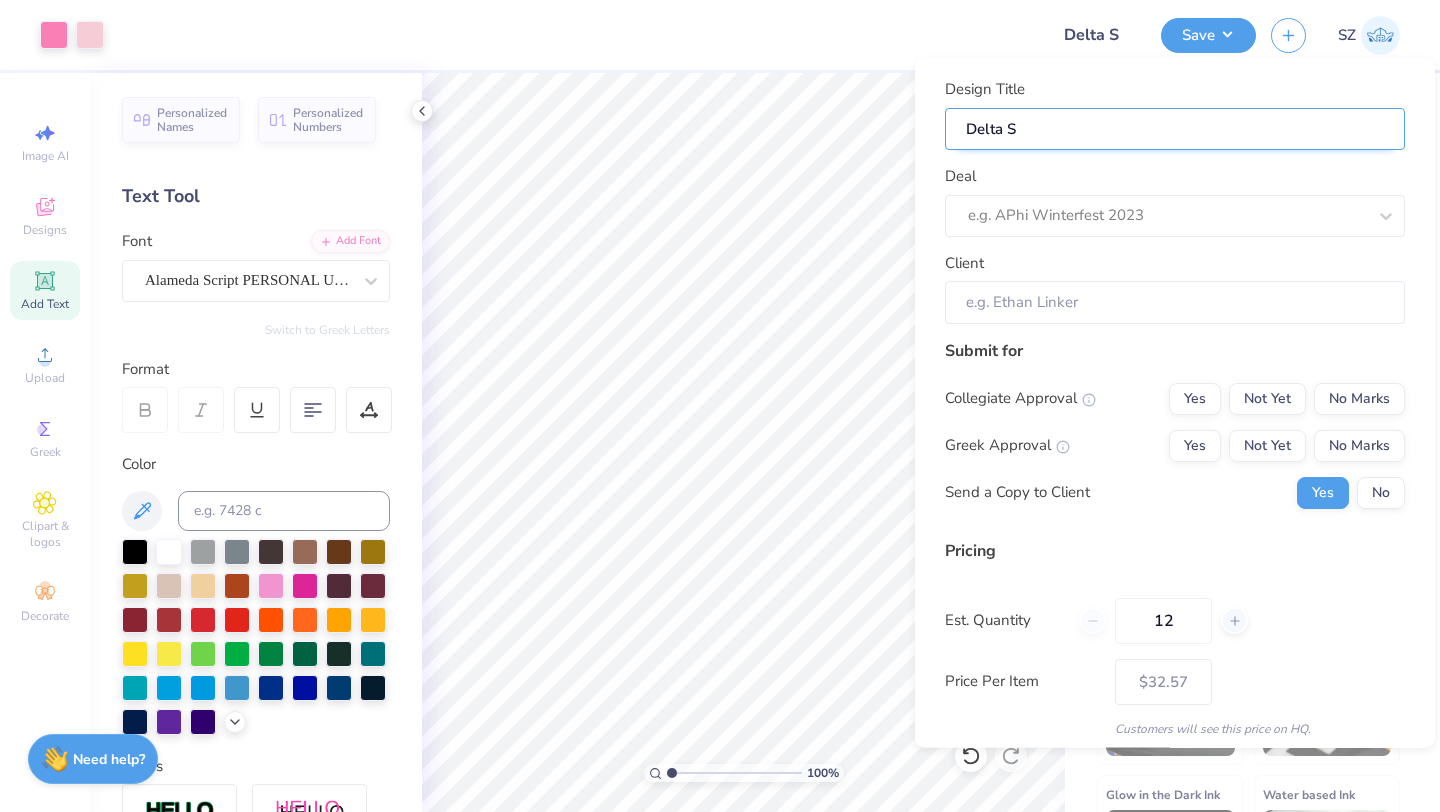 type on "Delta Si" 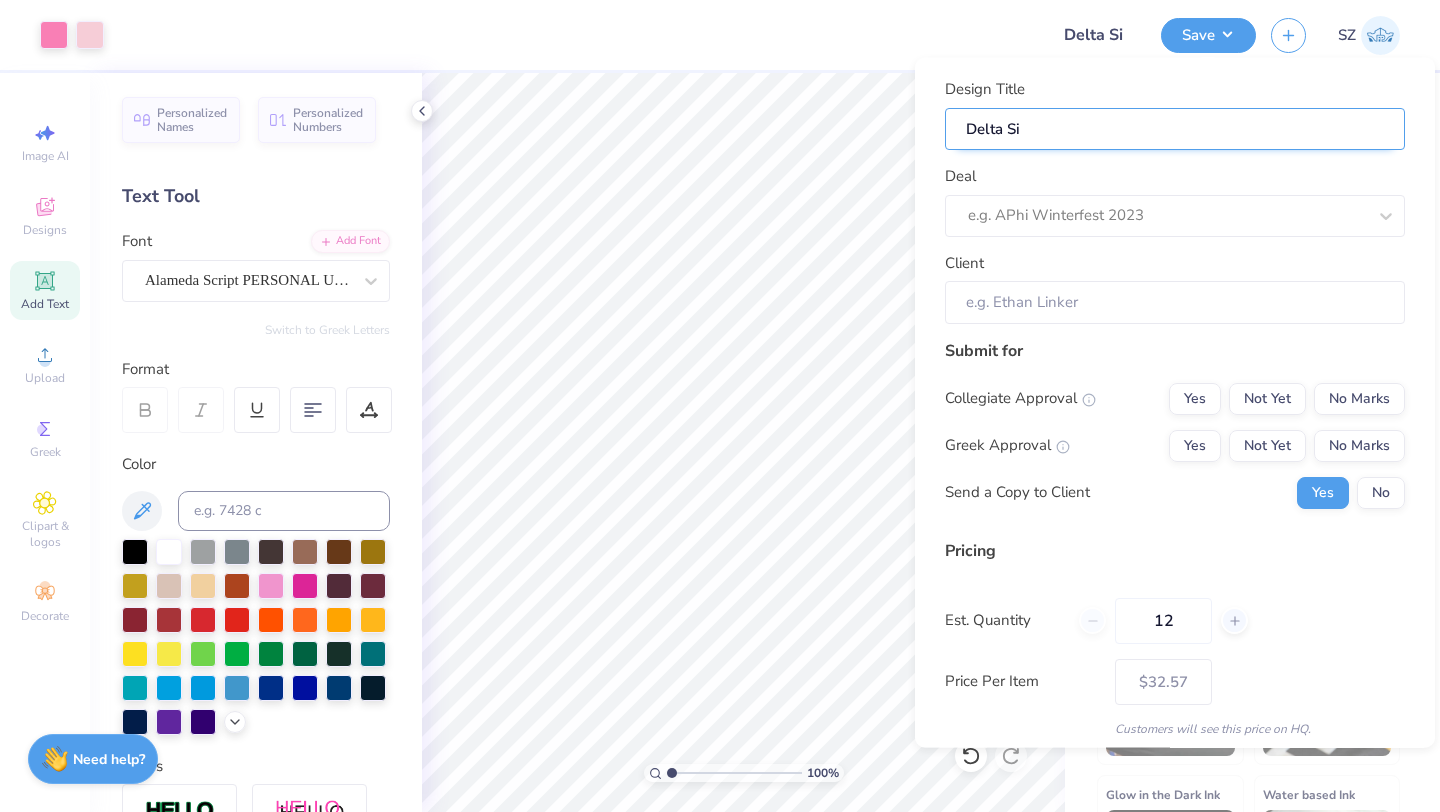 type on "Delta Sig" 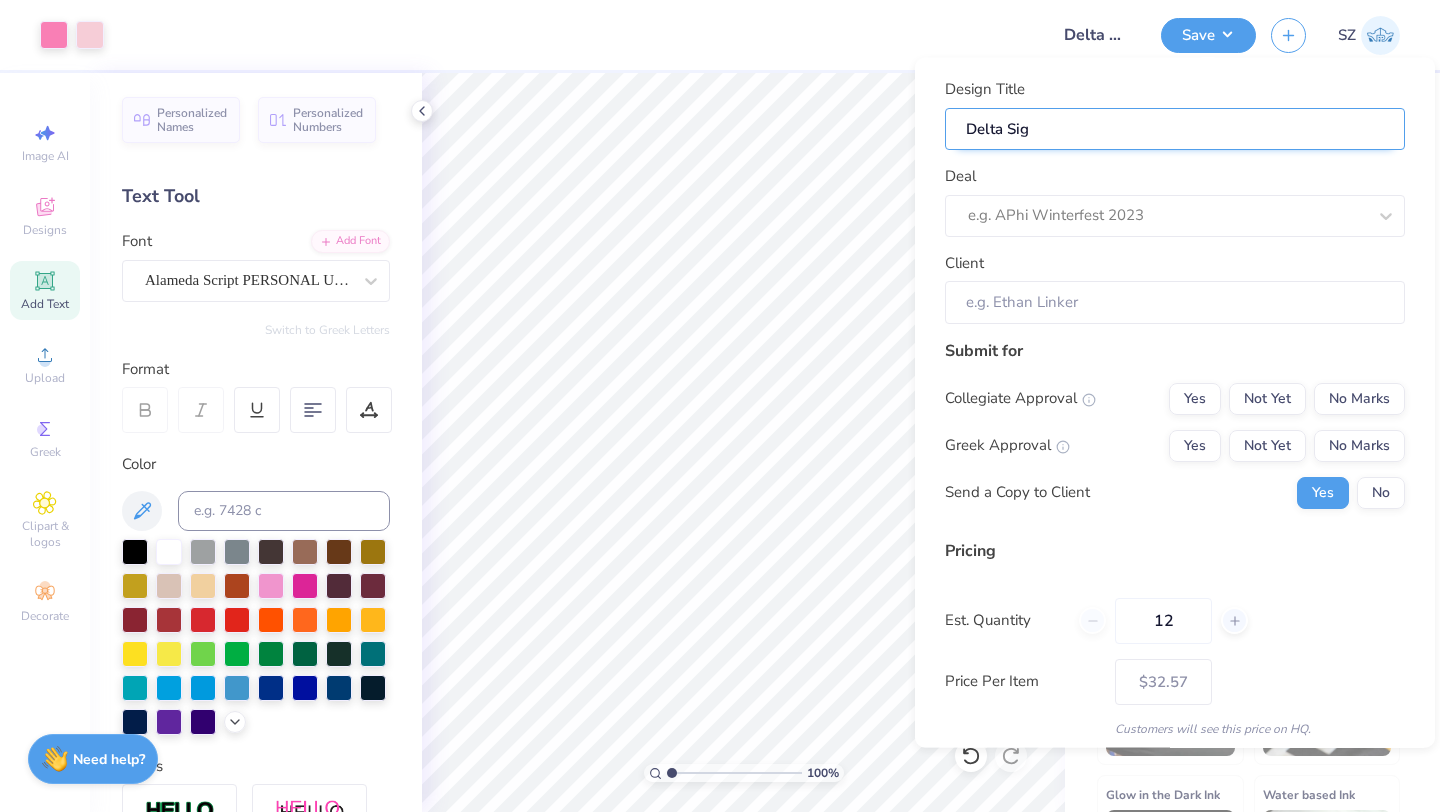 type on "Delta Sigm" 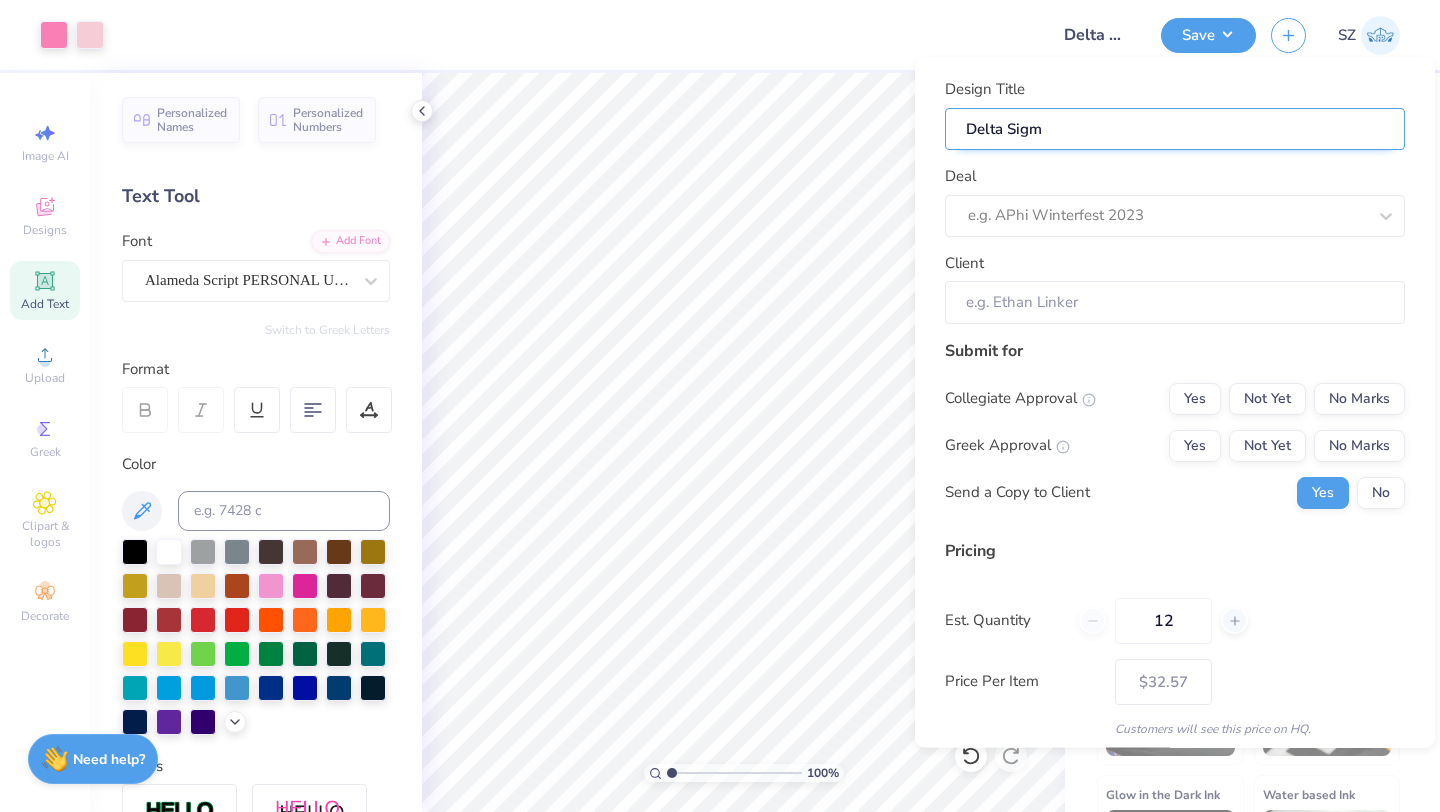 type on "Delta Sigma" 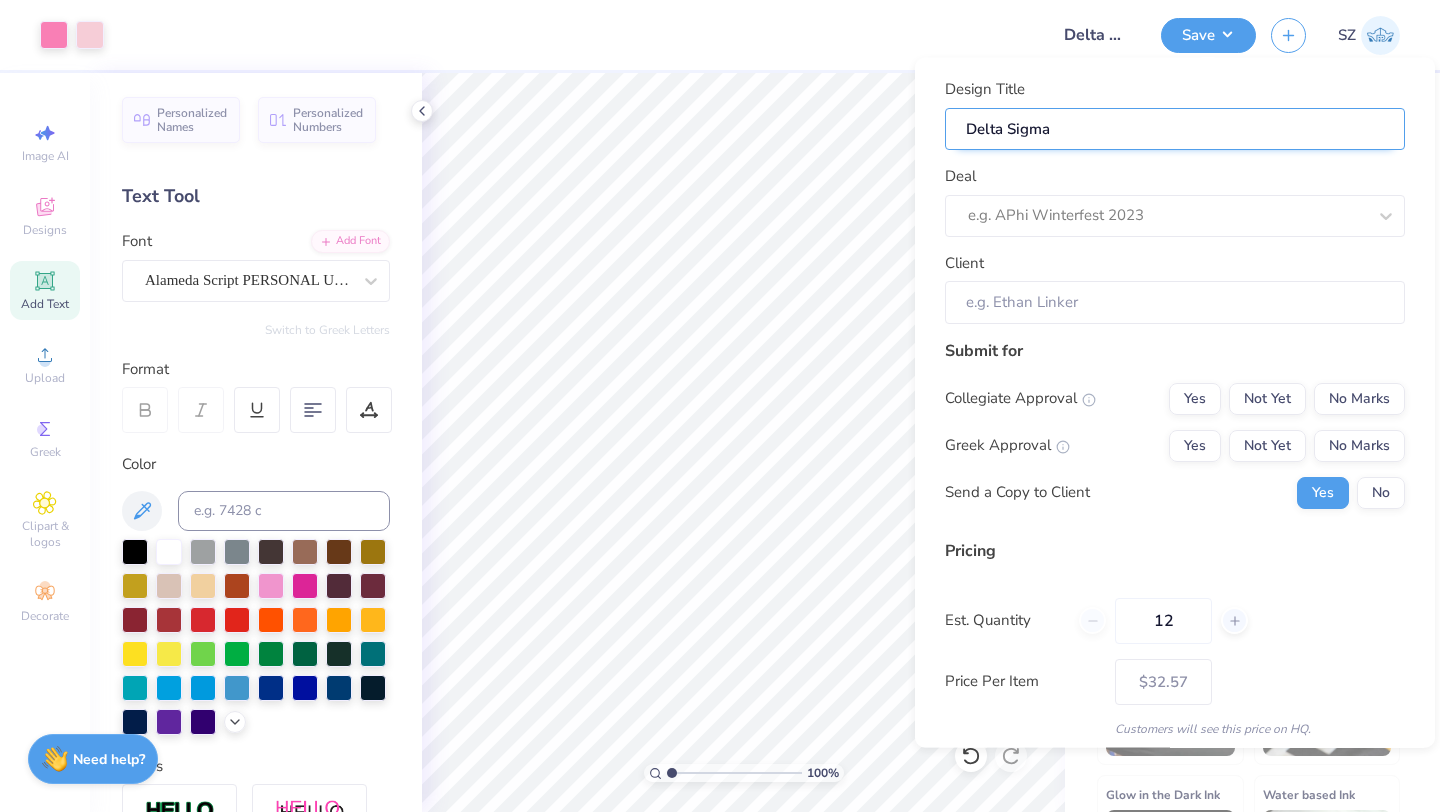 type on "Delta Sigma" 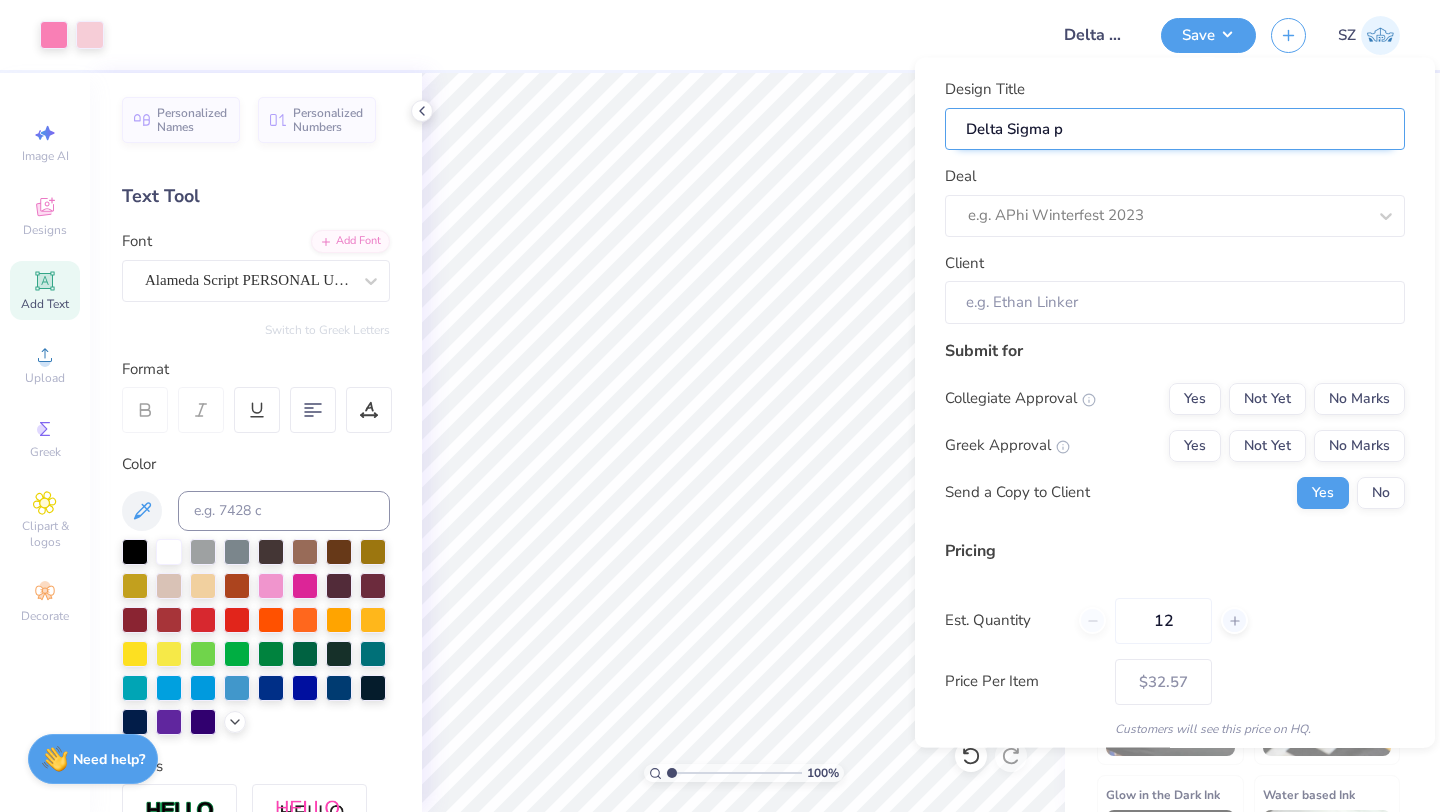 type on "Delta Sigma p" 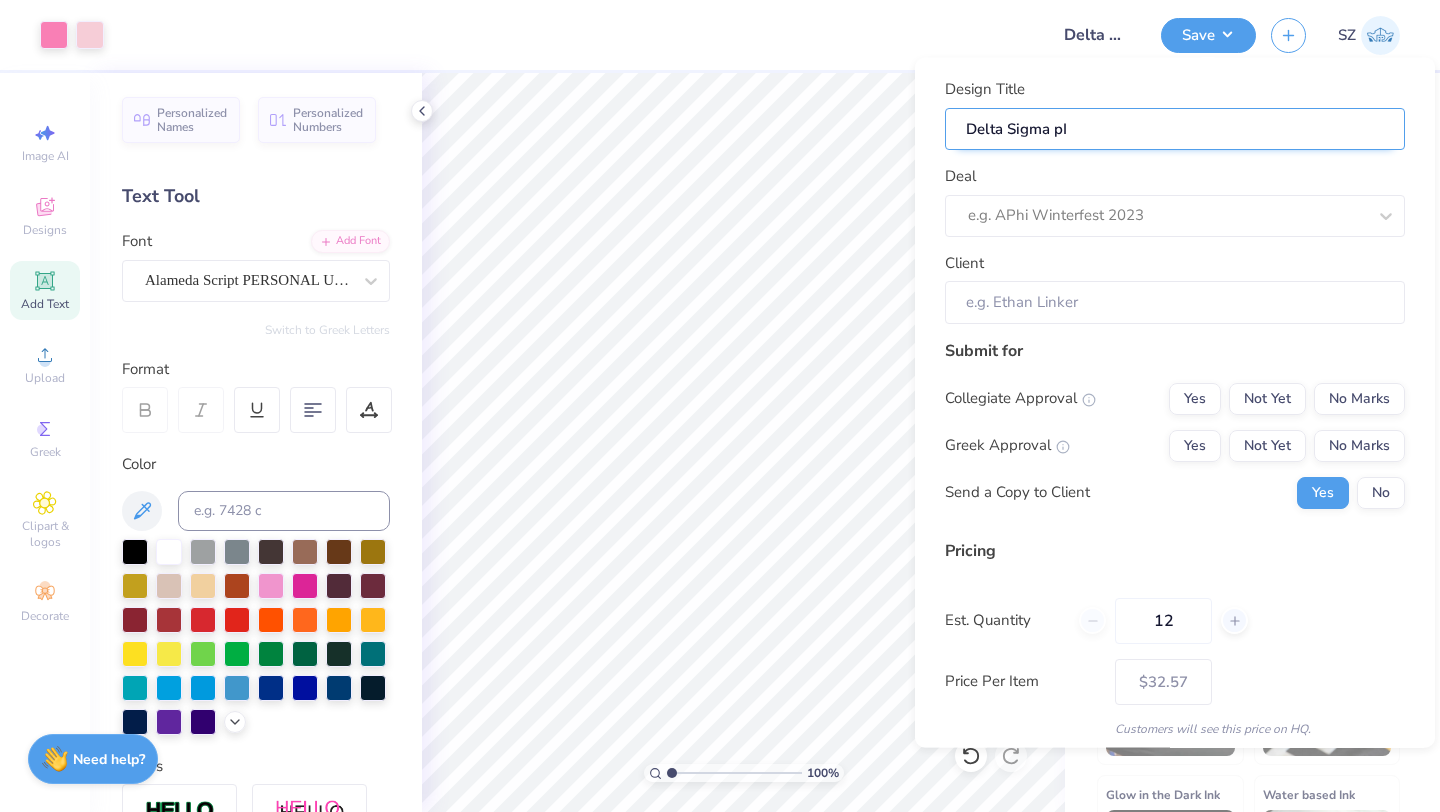 type on "Delta Sigma pI" 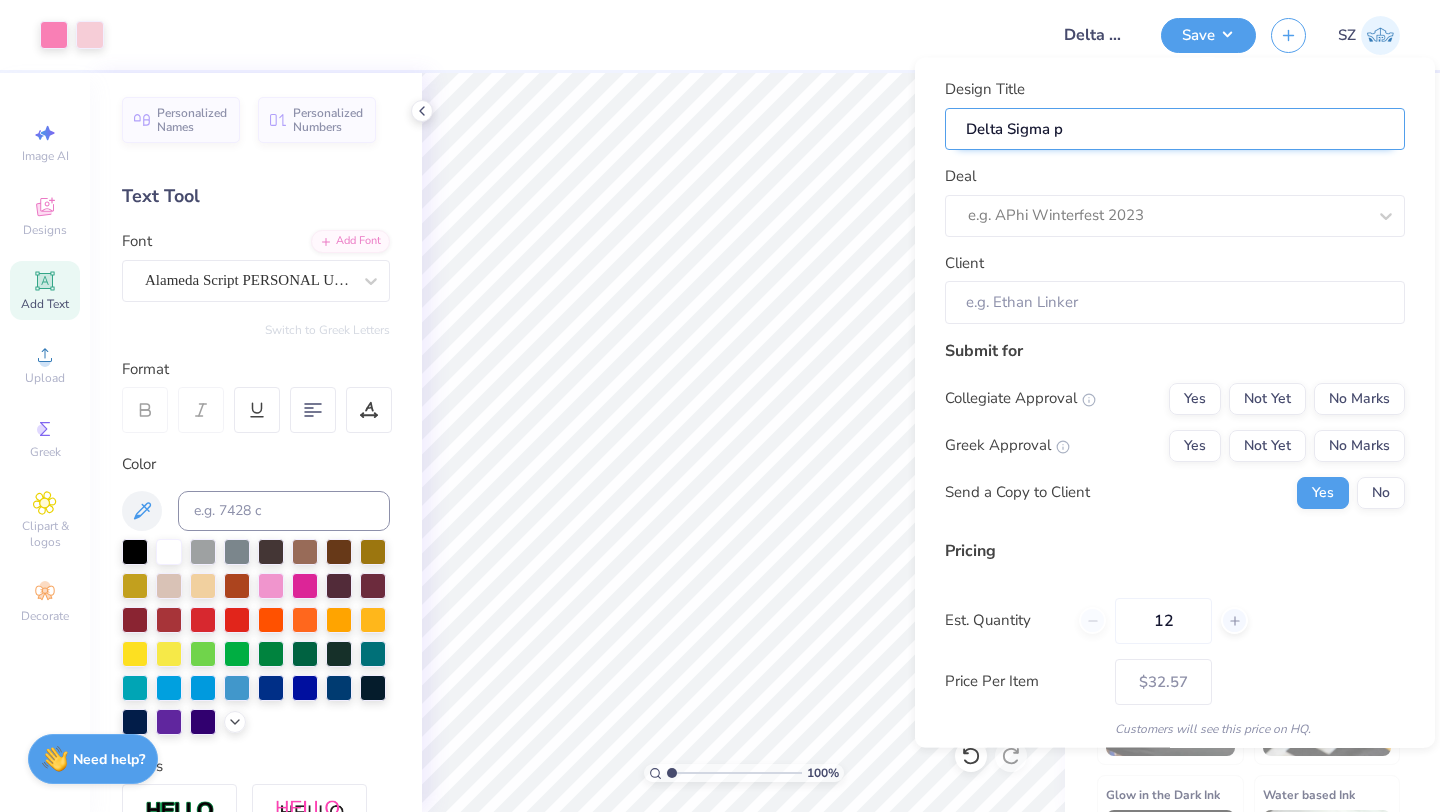 type on "Delta Sigma" 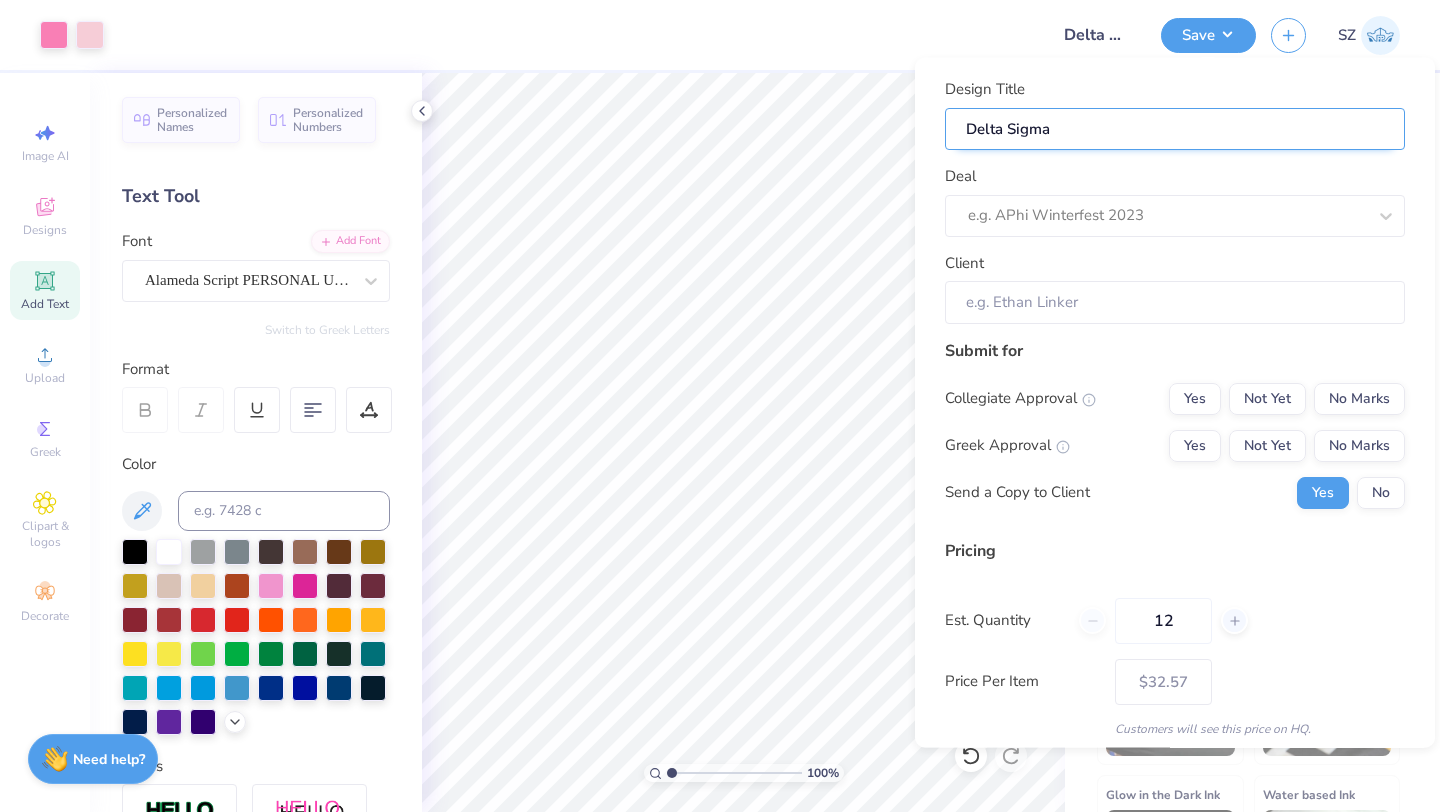 type on "Delta Sigma P" 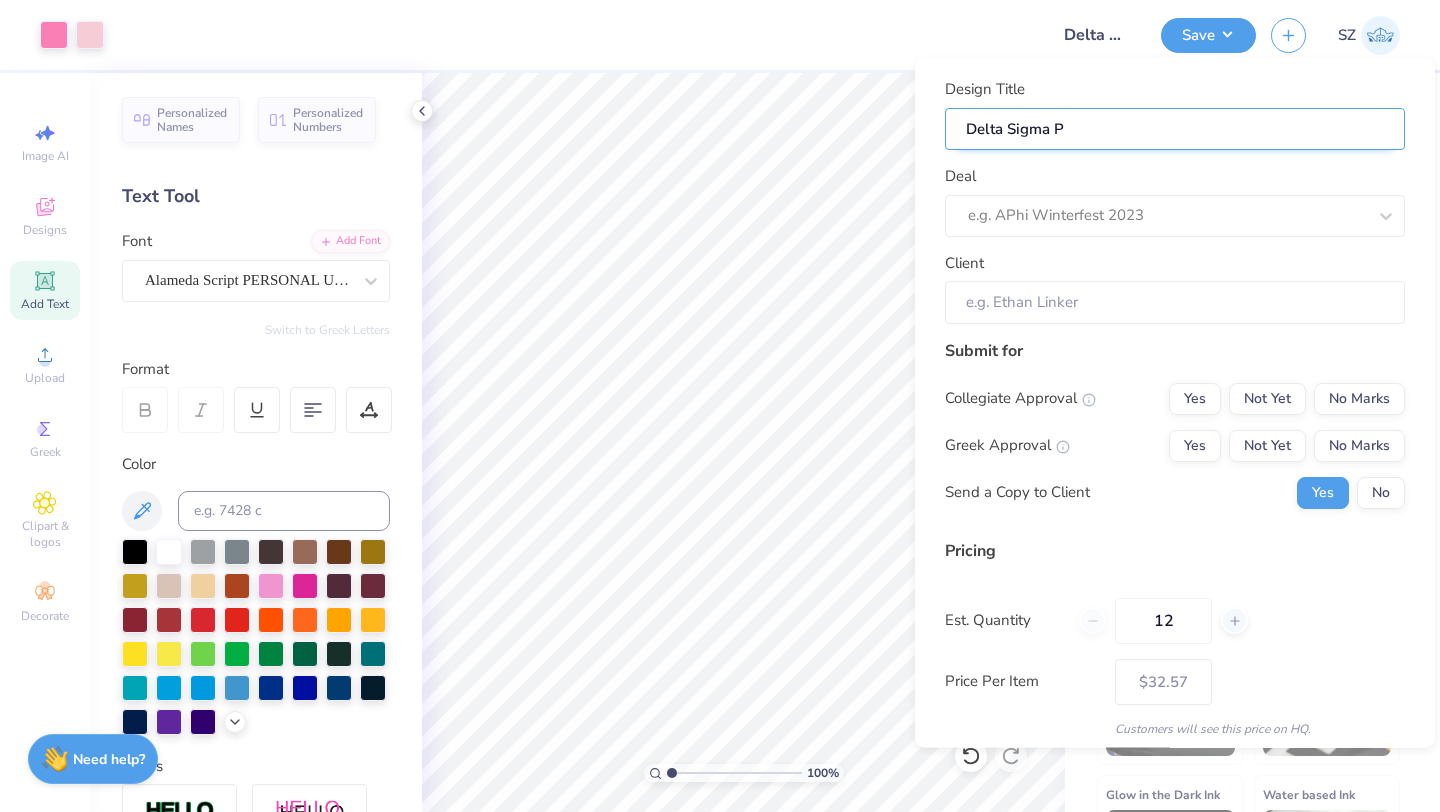 type on "Delta Sigma Pi" 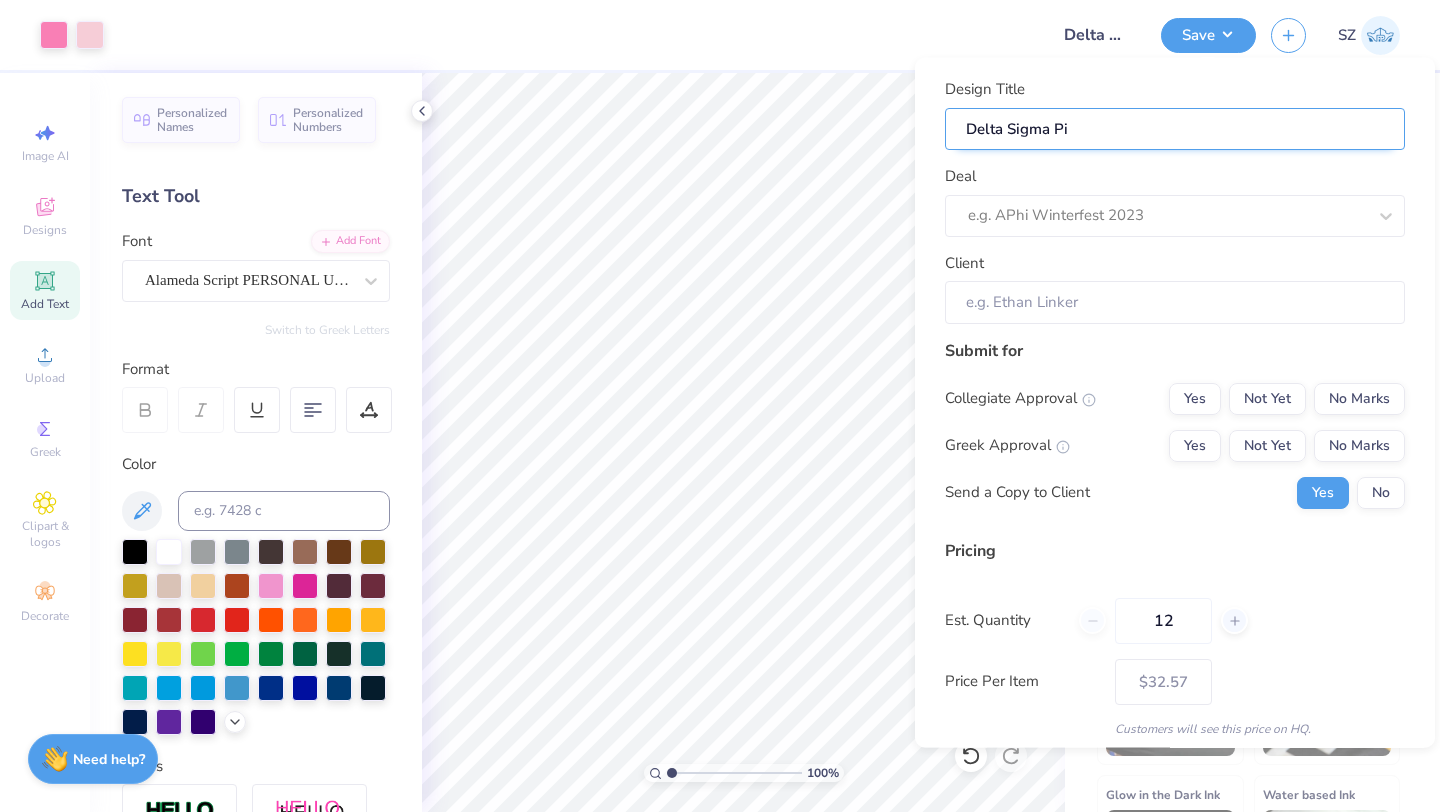 type on "Delta Sigma Pi" 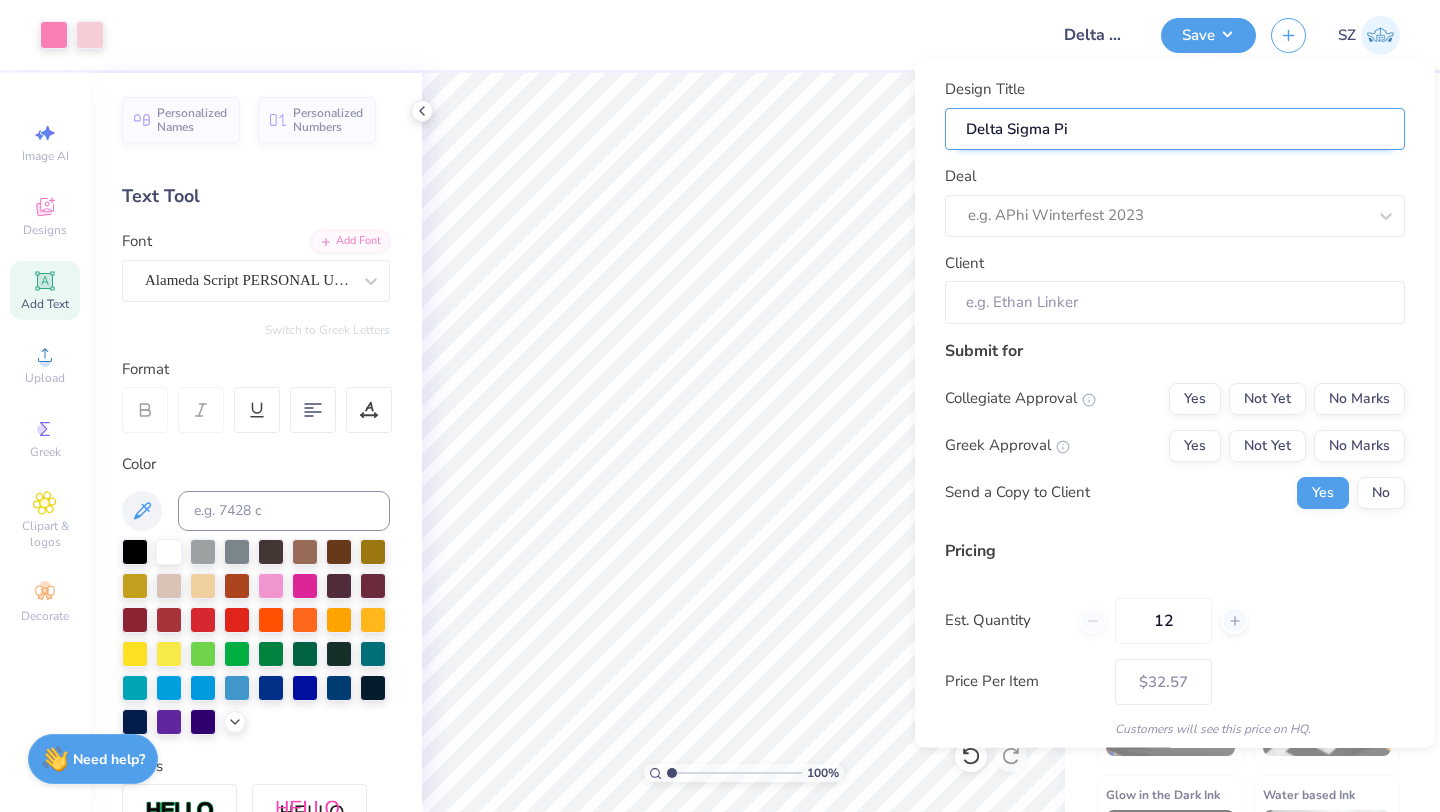 type on "Delta Sigma Pi D" 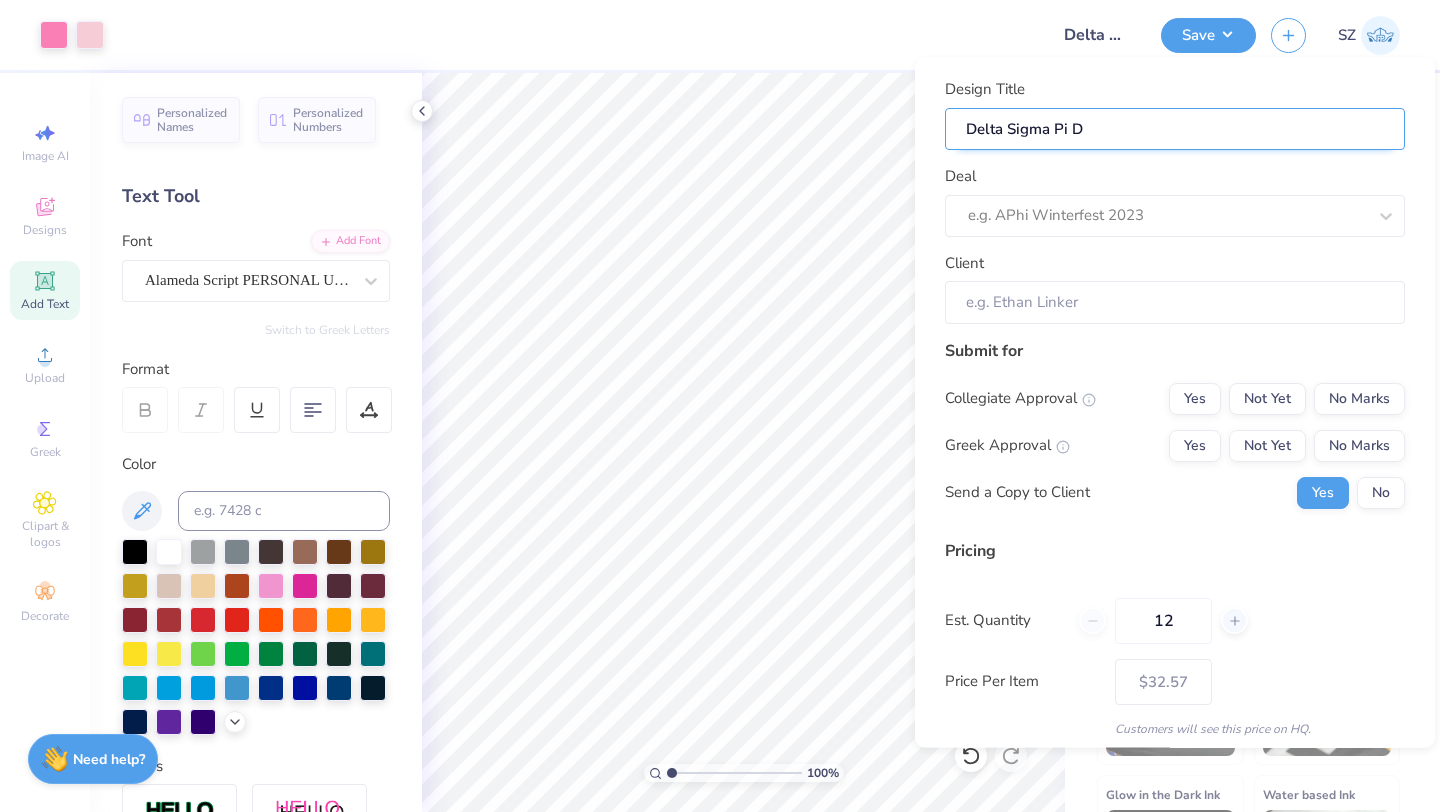 type on "Delta Sigma Pi Di" 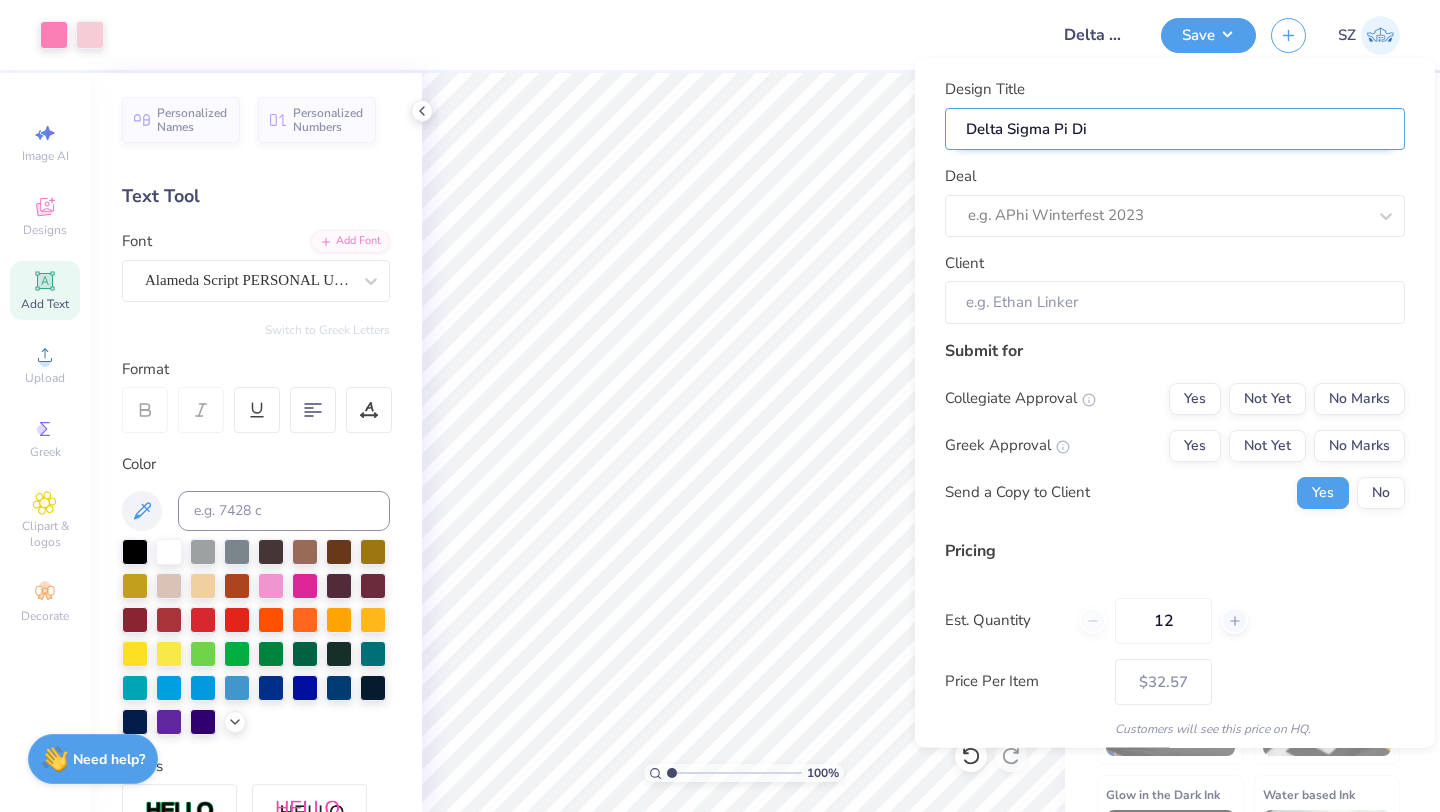 type on "Delta Sigma Pi Dif" 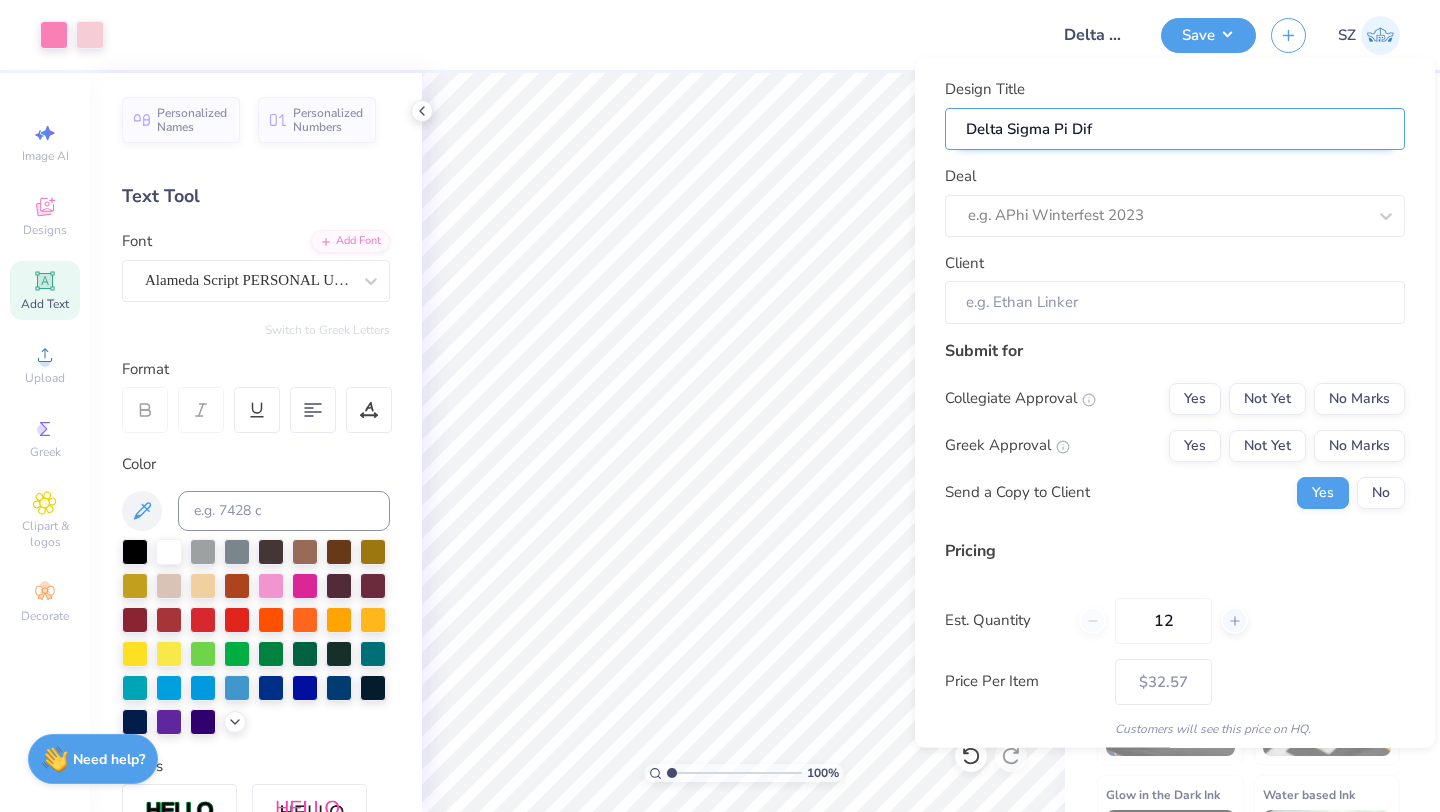 type on "Delta Sigma Pi Di" 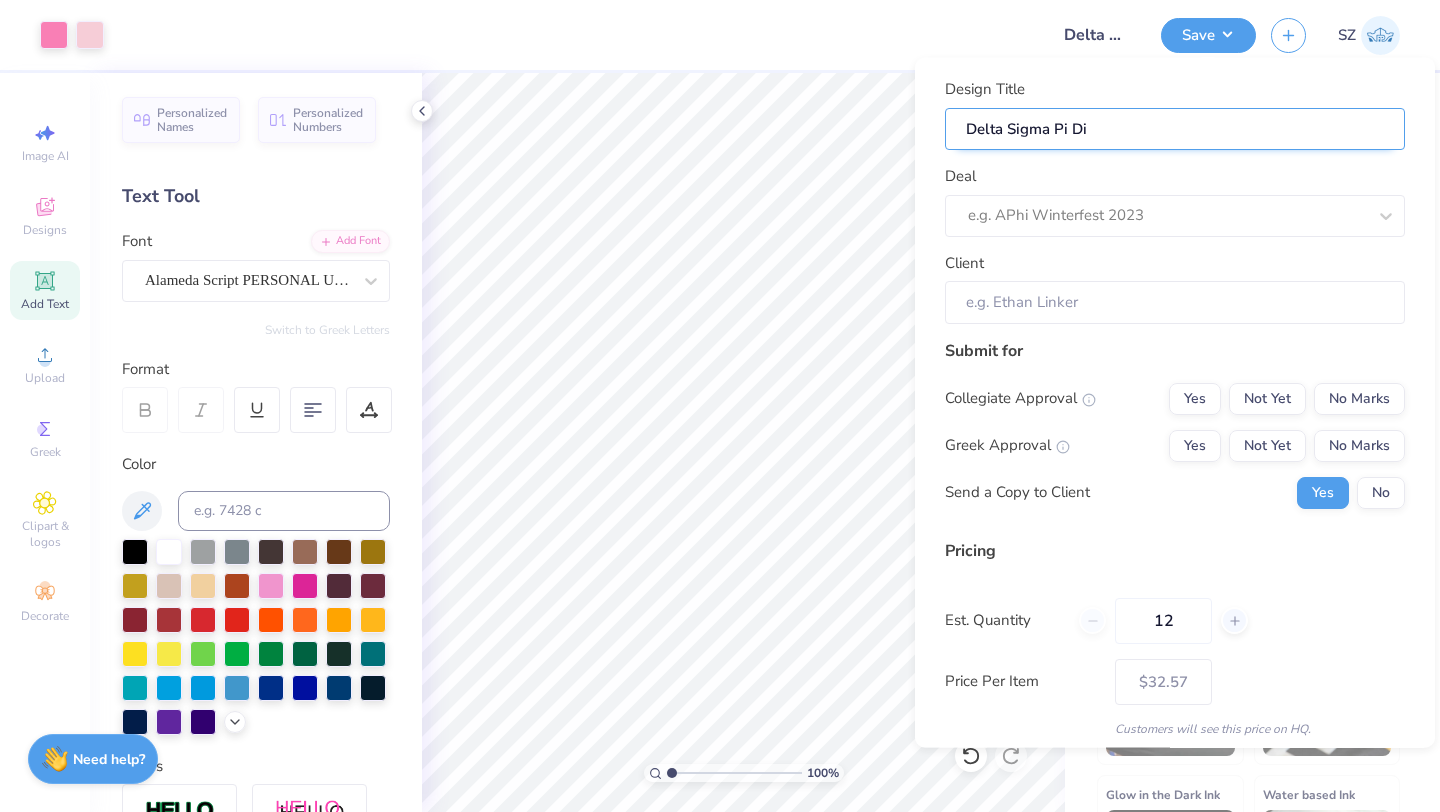 type on "Delta Sigma Pi D" 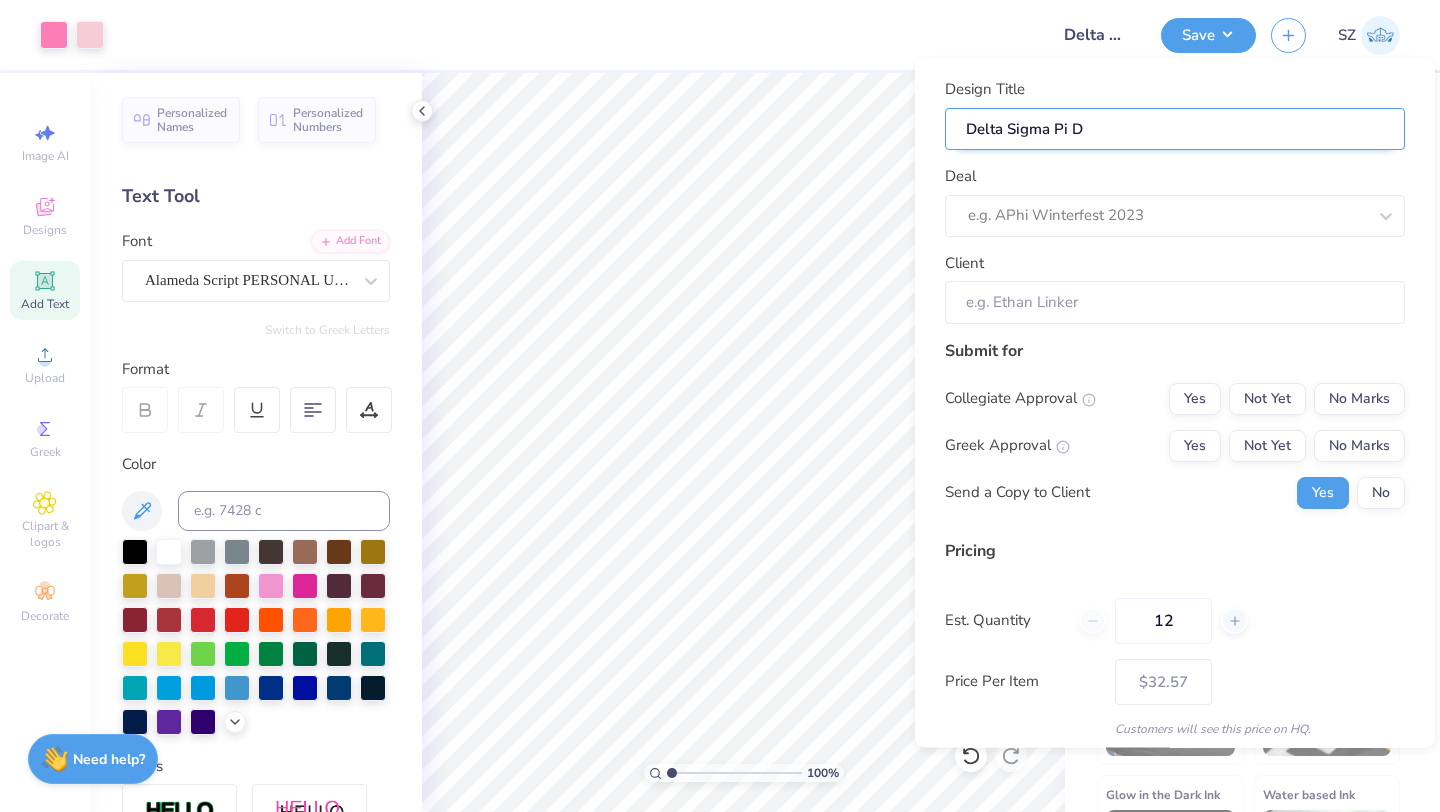 type on "Delta Sigma Pi" 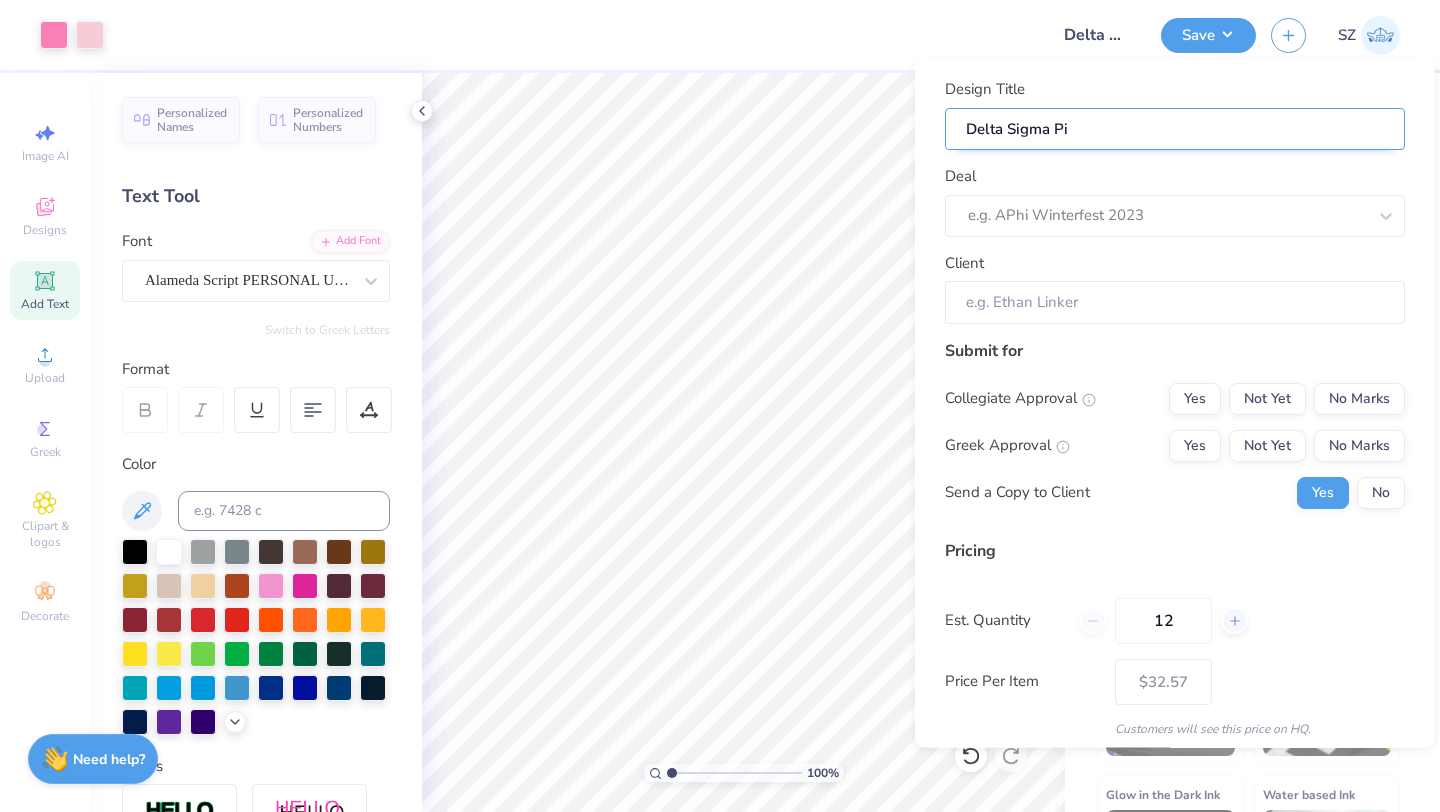 type on "Delta Sigma Pi B" 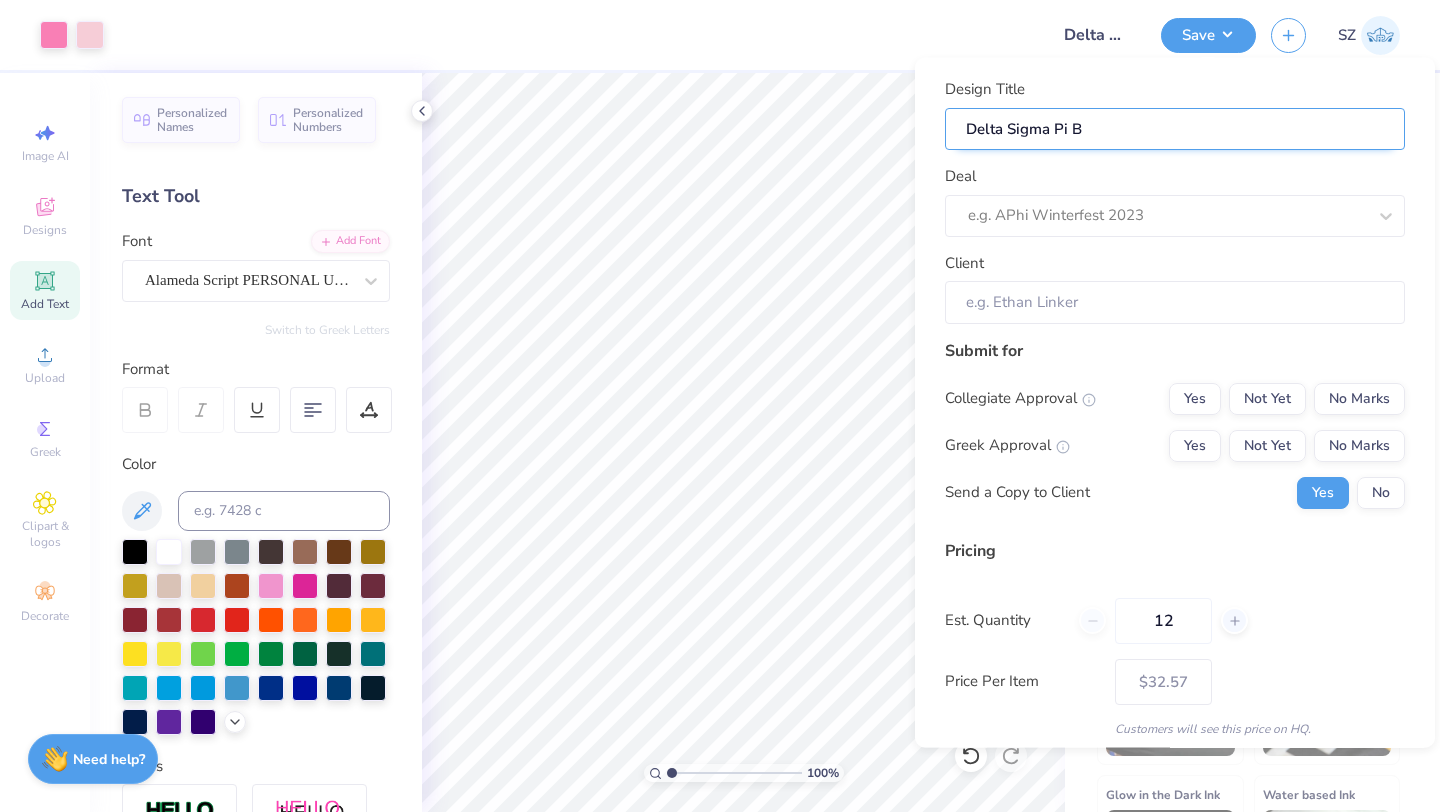 type on "Delta Sigma Pi Bi" 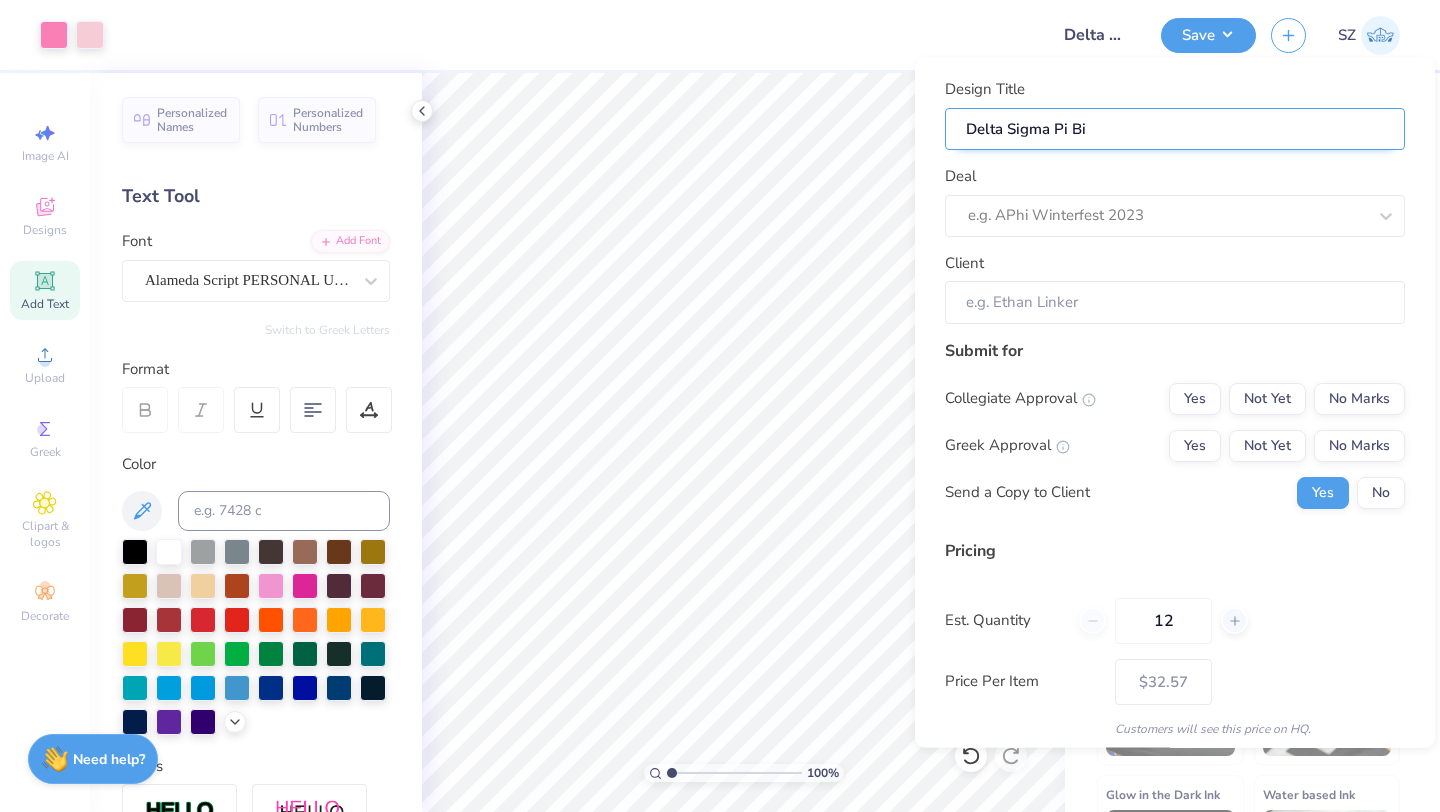 type on "Delta Sigma Pi Bid" 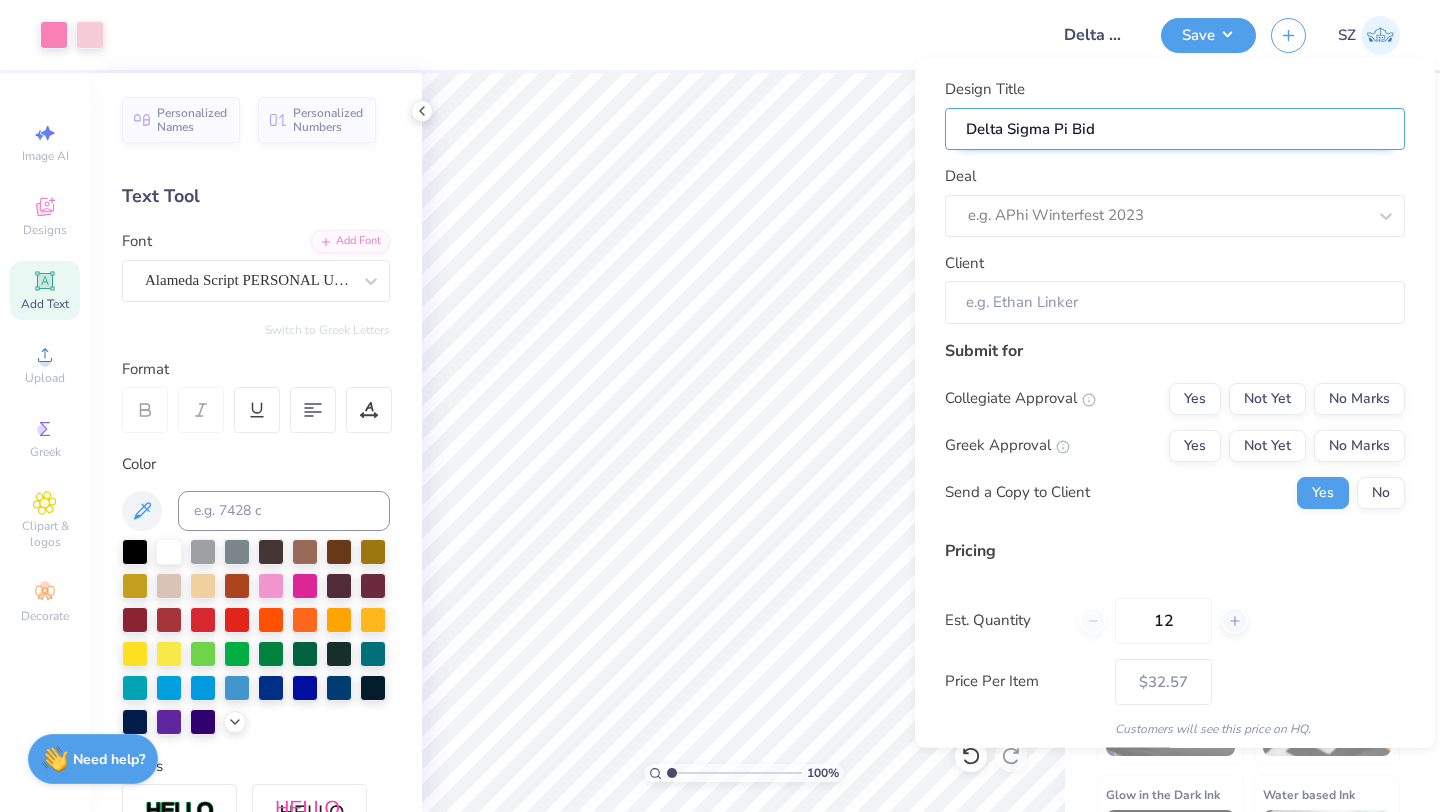 type on "Delta Sigma Pi Bid" 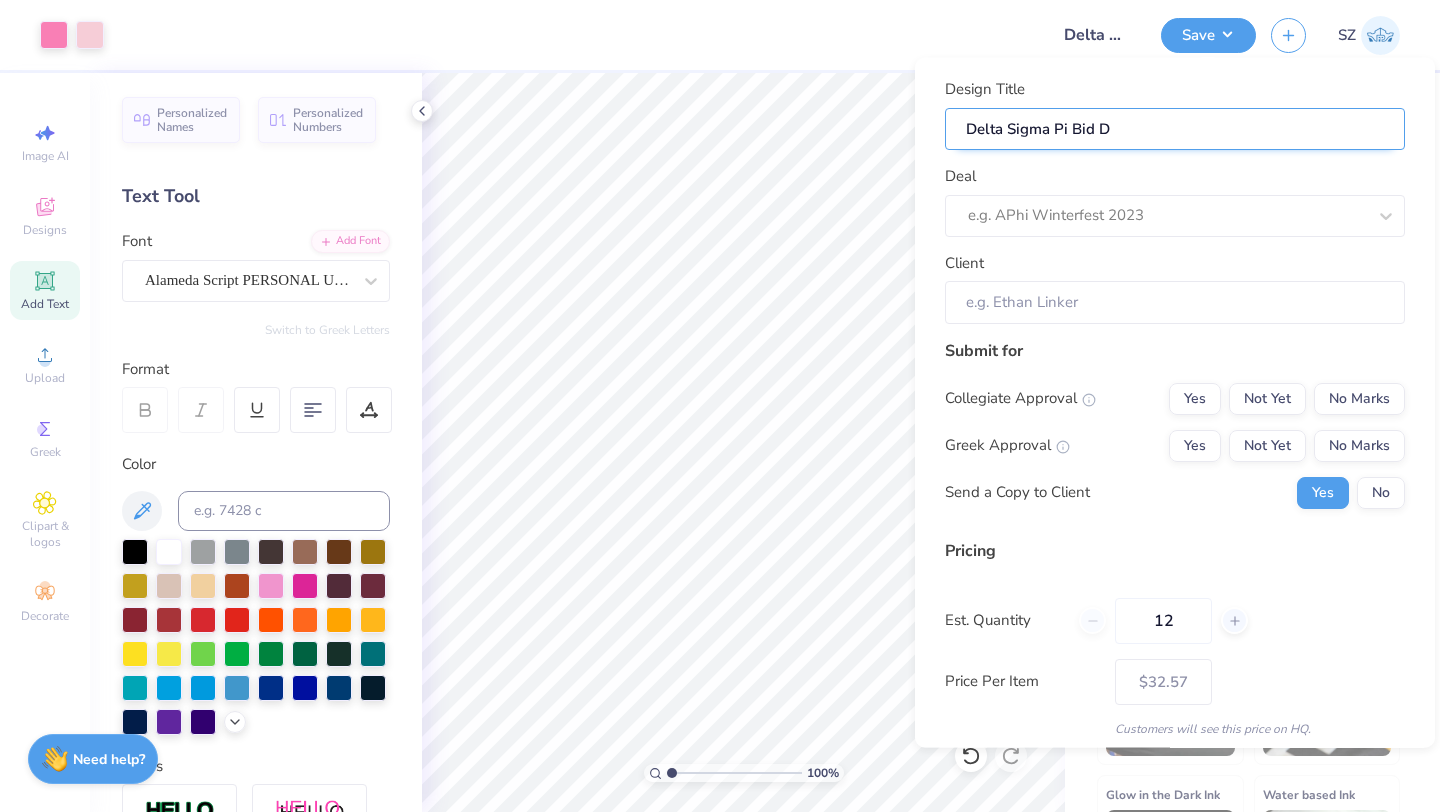 type on "Delta Sigma Pi Bid Da" 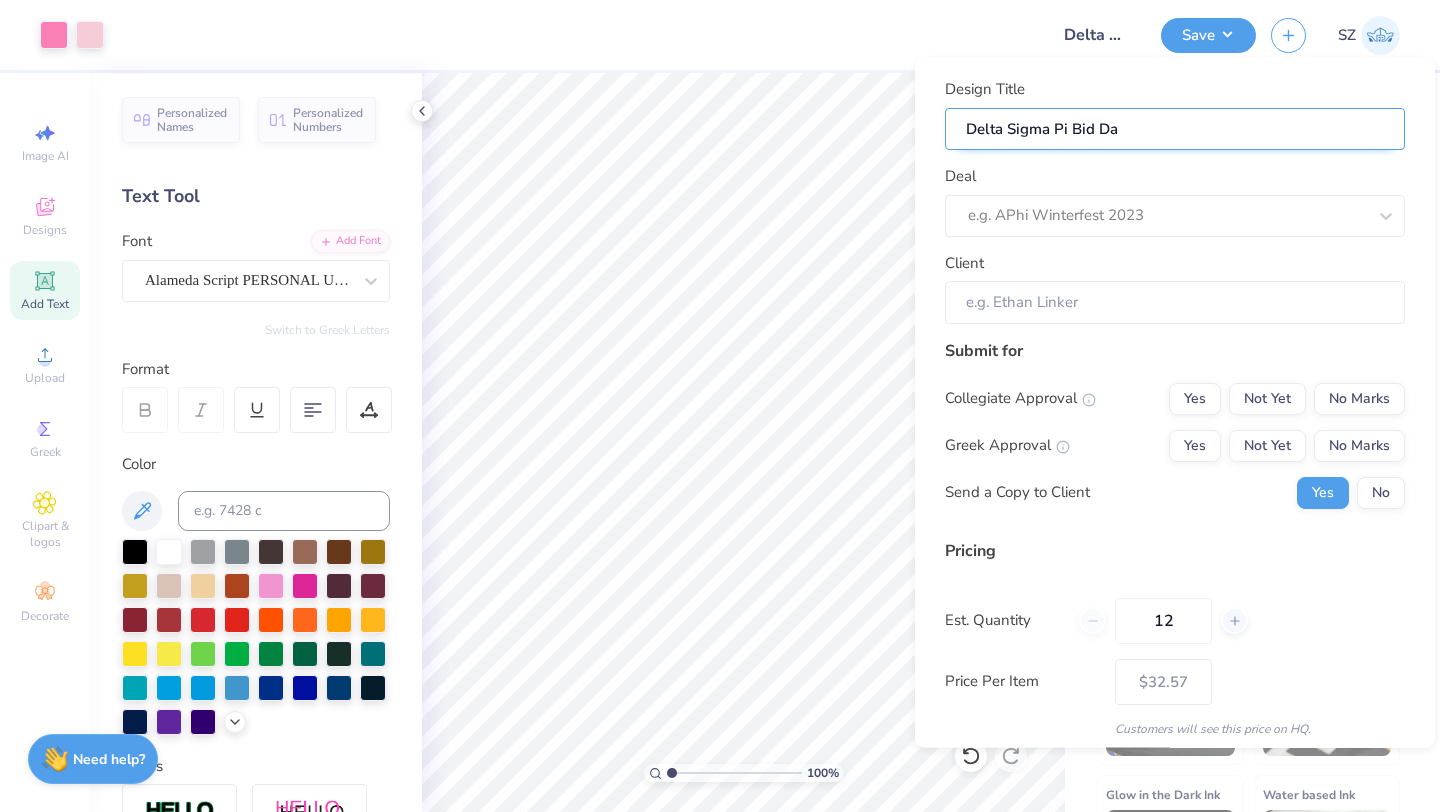 type on "Delta Sigma Pi Bid Day" 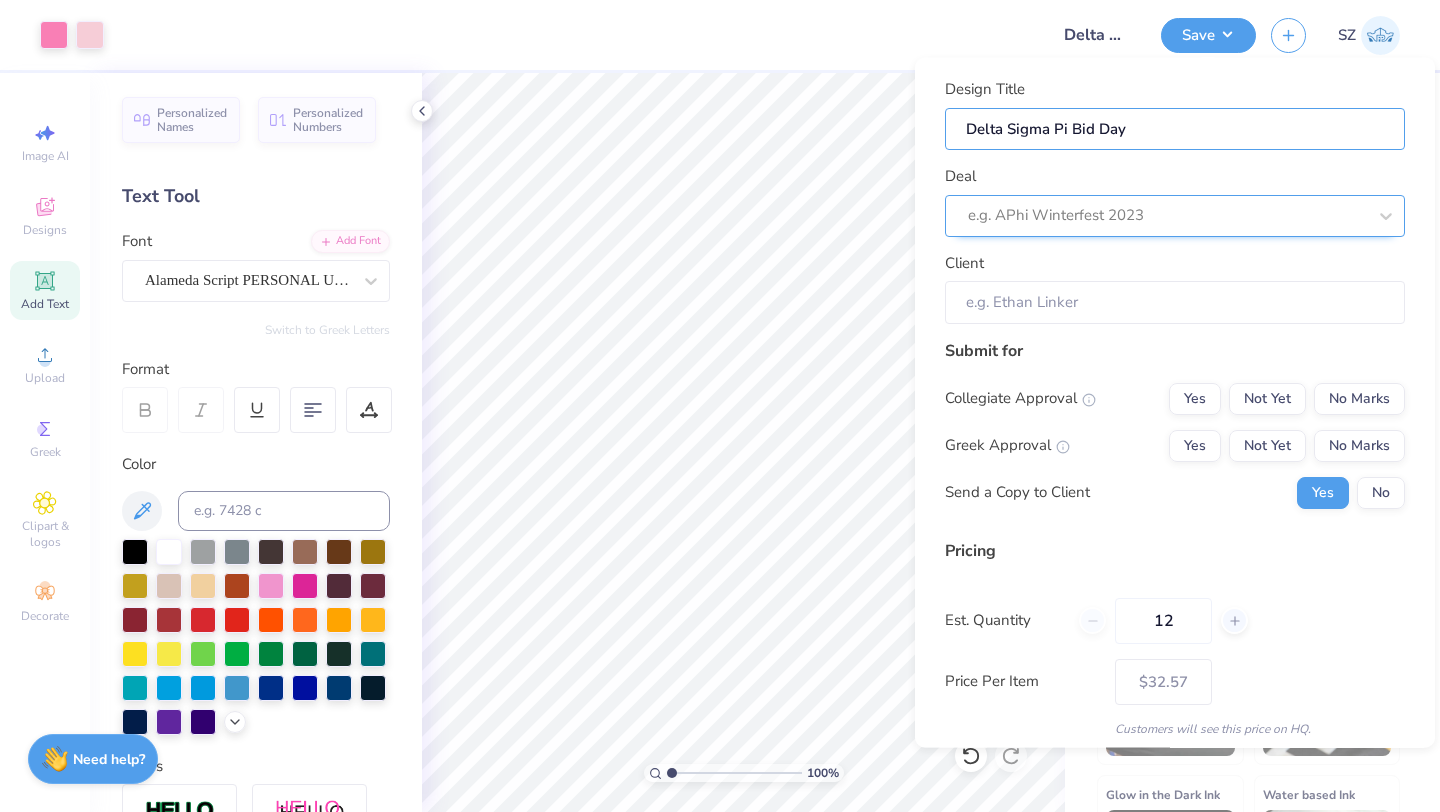 type on "Delta Sigma Pi Bid Day" 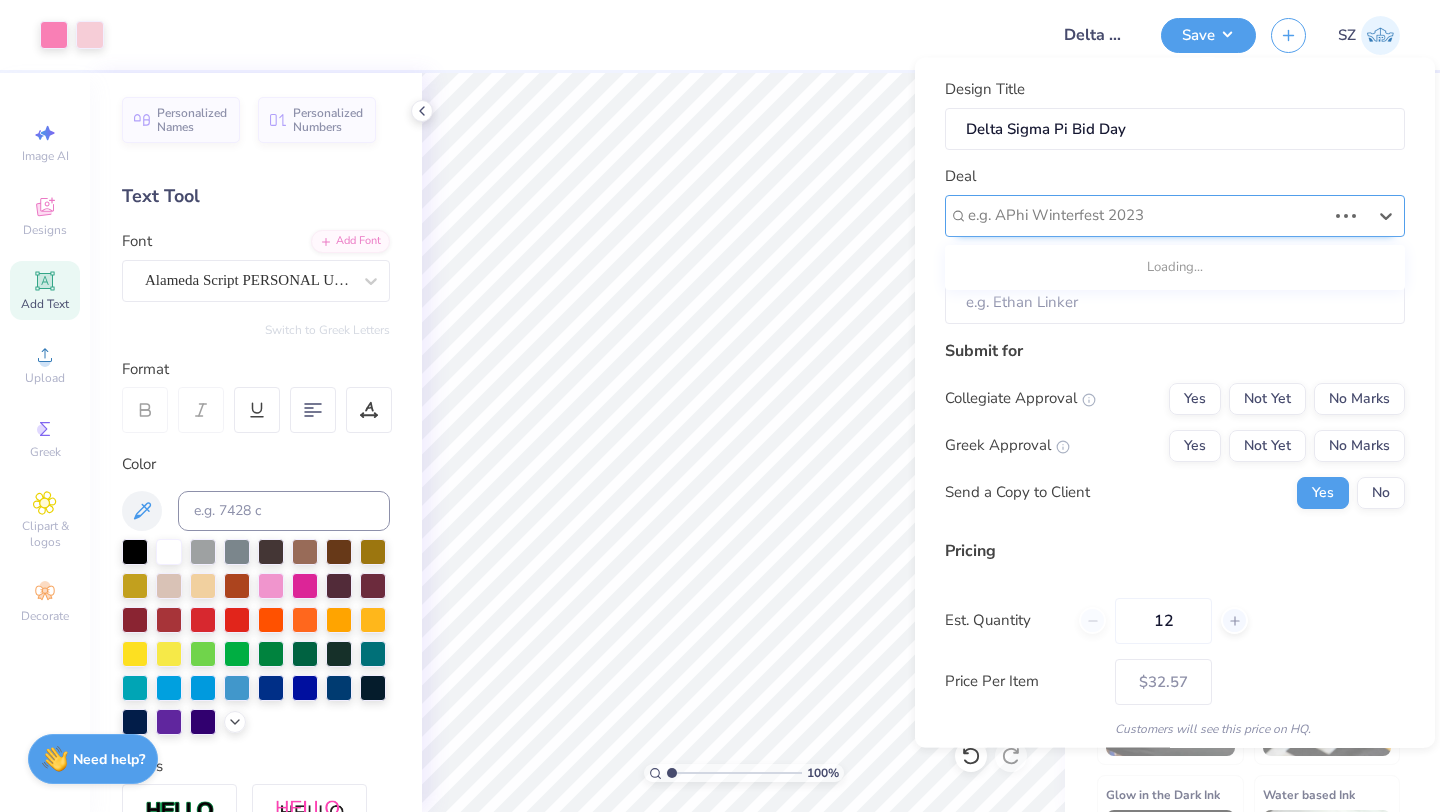click at bounding box center [1147, 215] 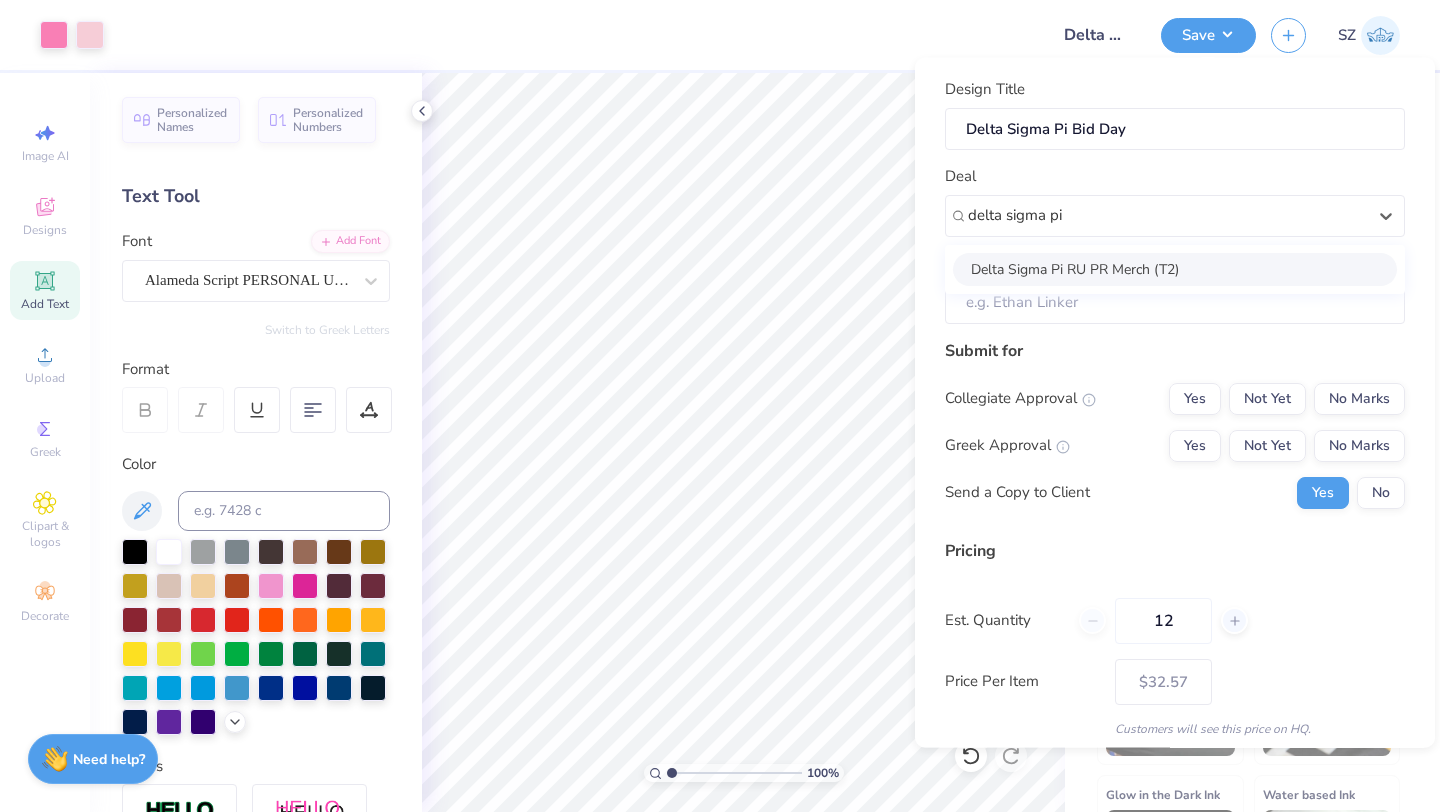 click on "Delta Sigma Pi RU PR Merch (T2)" at bounding box center (1175, 268) 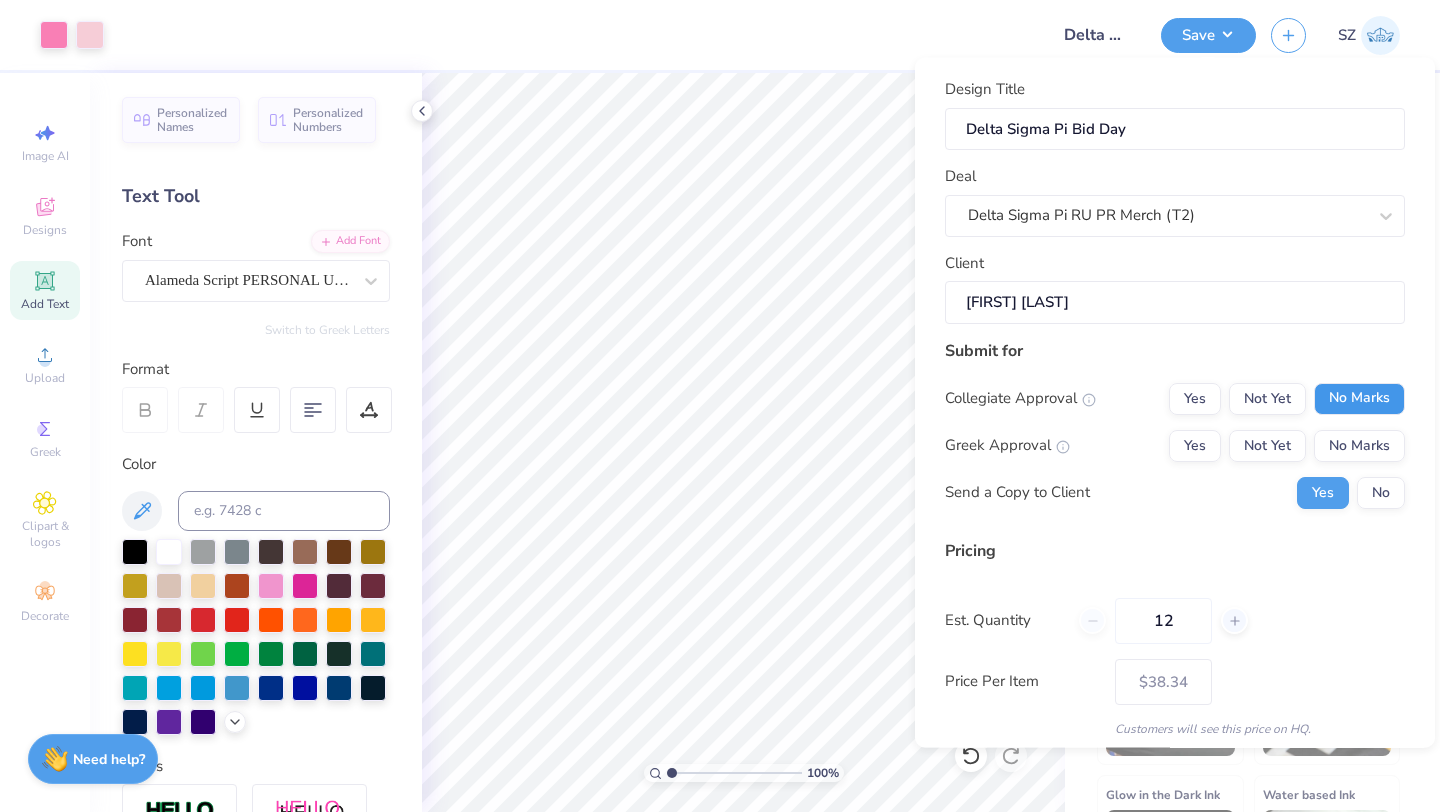 click on "No Marks" at bounding box center (1359, 398) 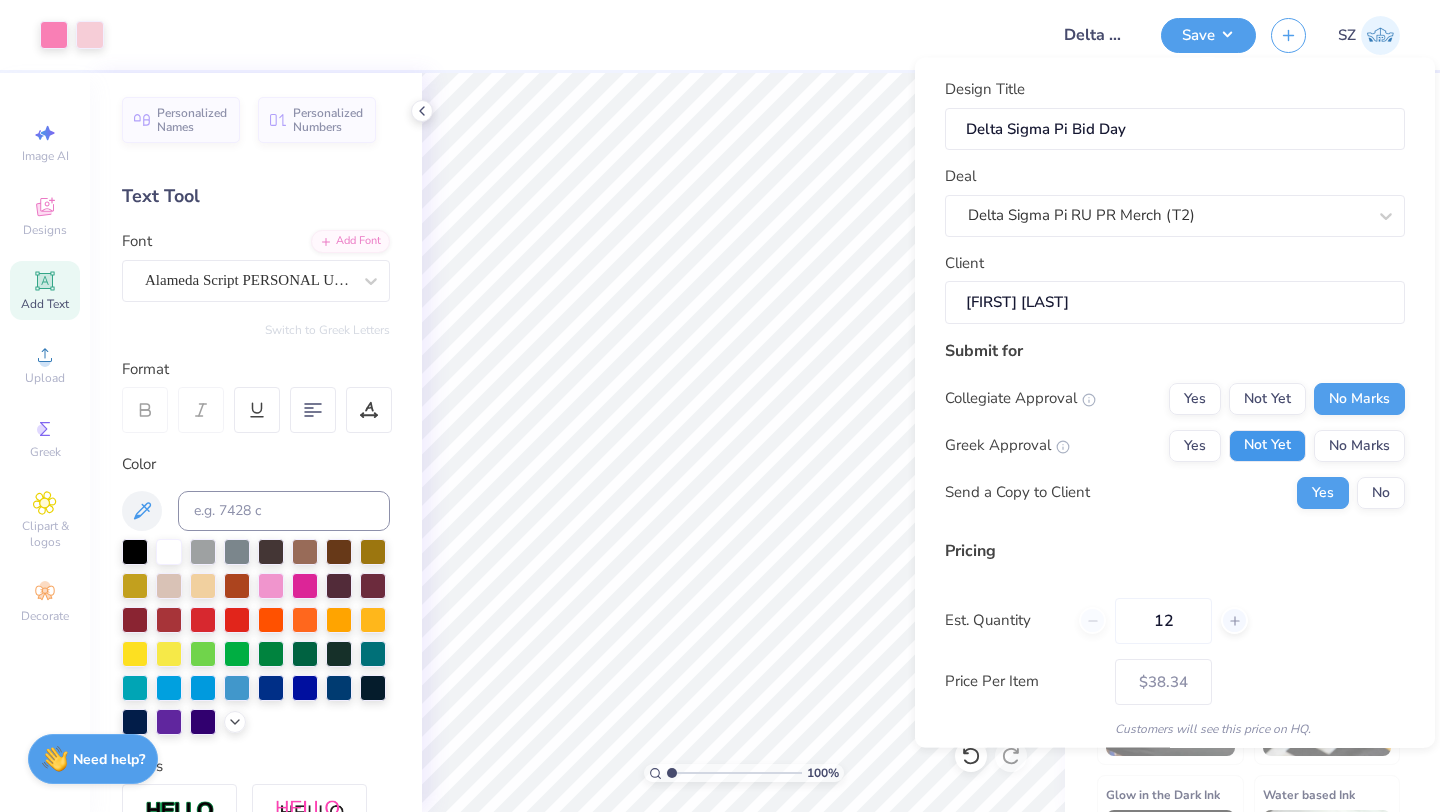 click on "Not Yet" at bounding box center [1267, 445] 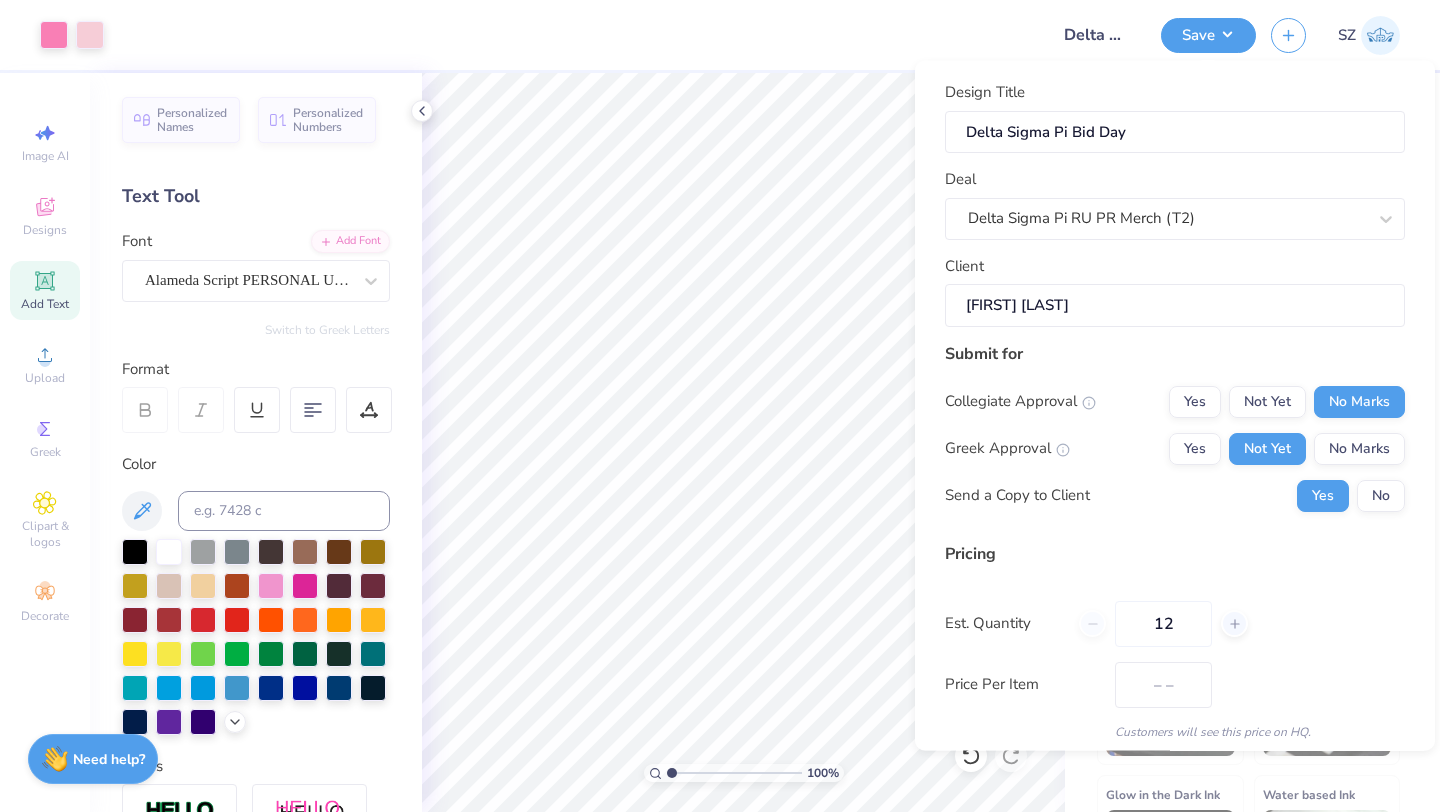 scroll, scrollTop: 115, scrollLeft: 0, axis: vertical 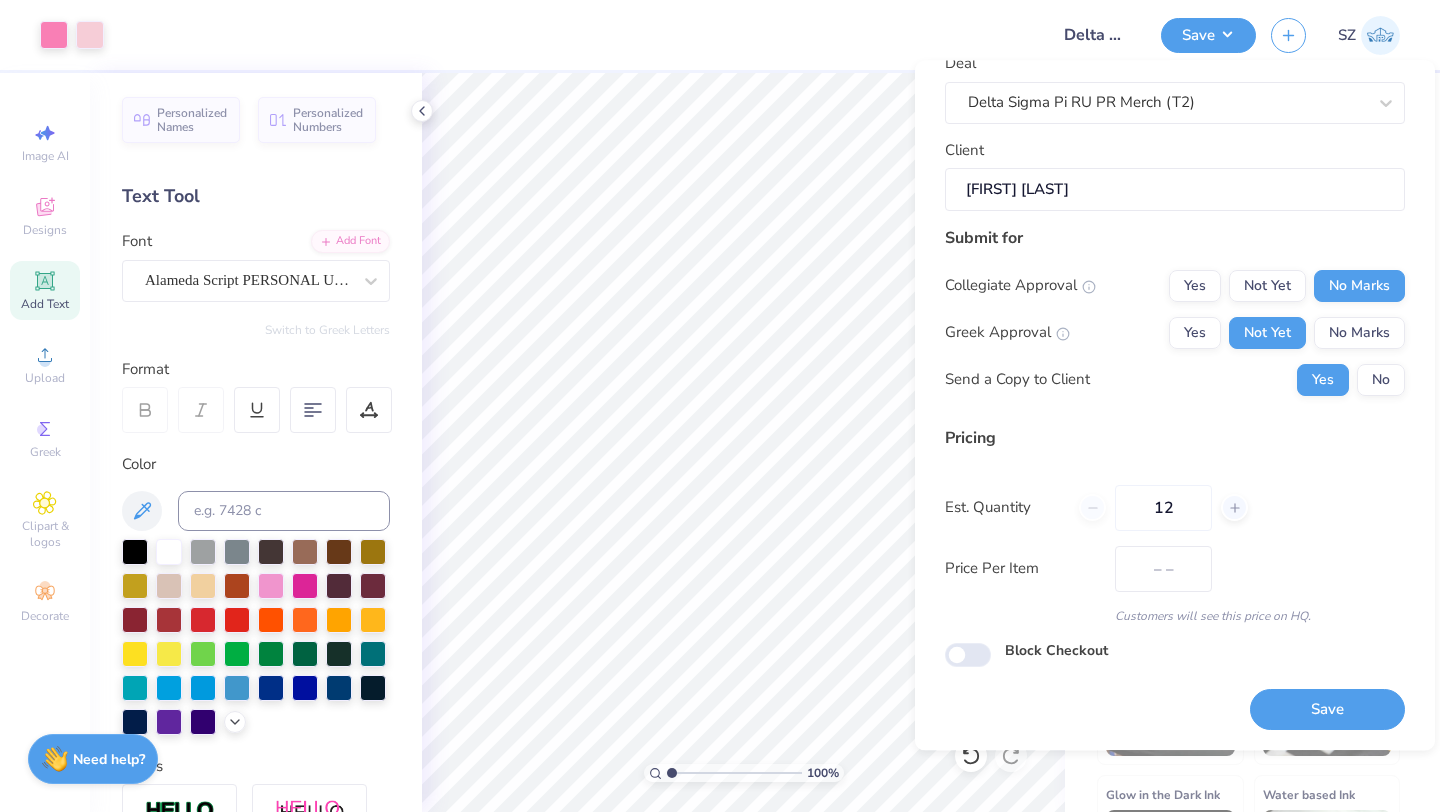 type on "$38.34" 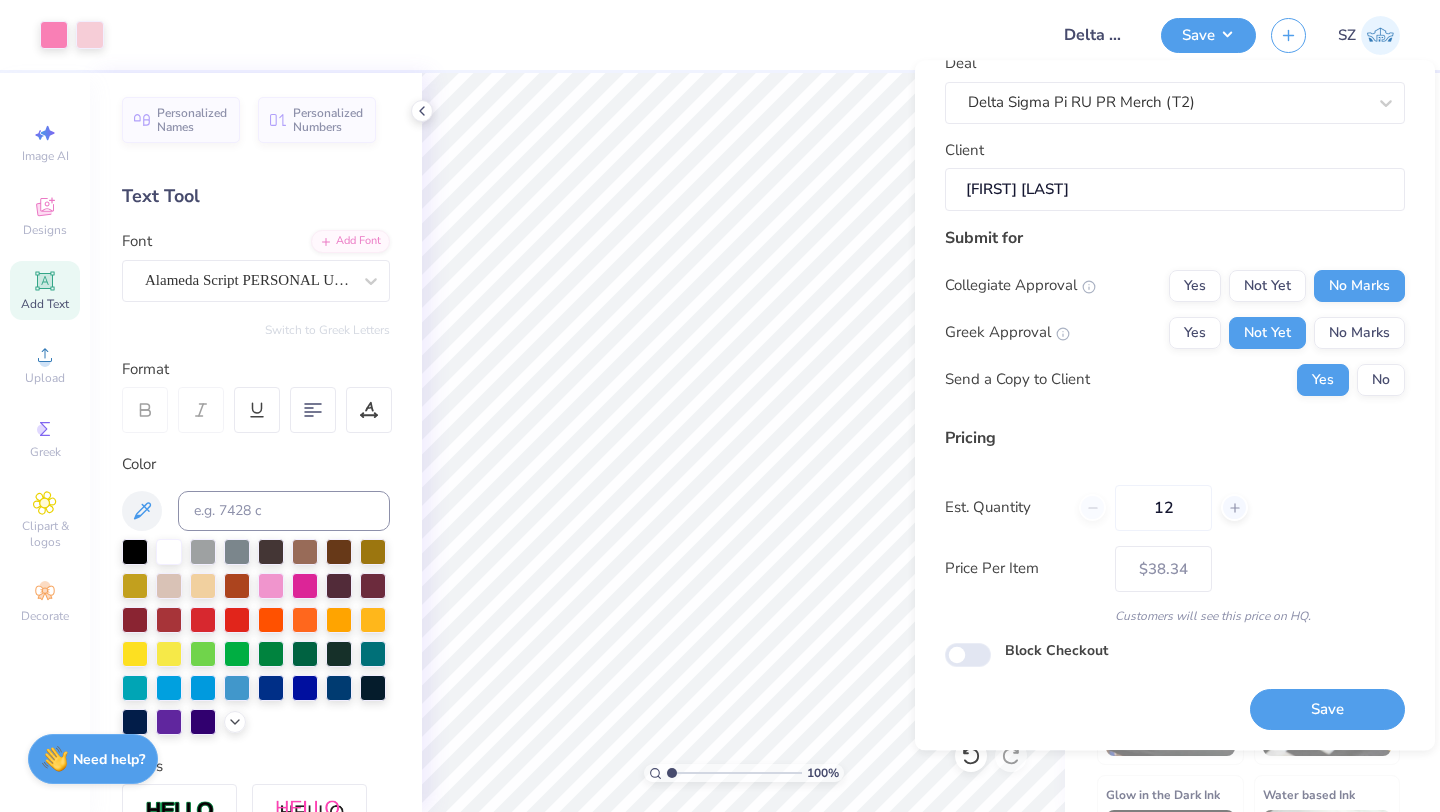 drag, startPoint x: 1192, startPoint y: 508, endPoint x: 1069, endPoint y: 506, distance: 123.01626 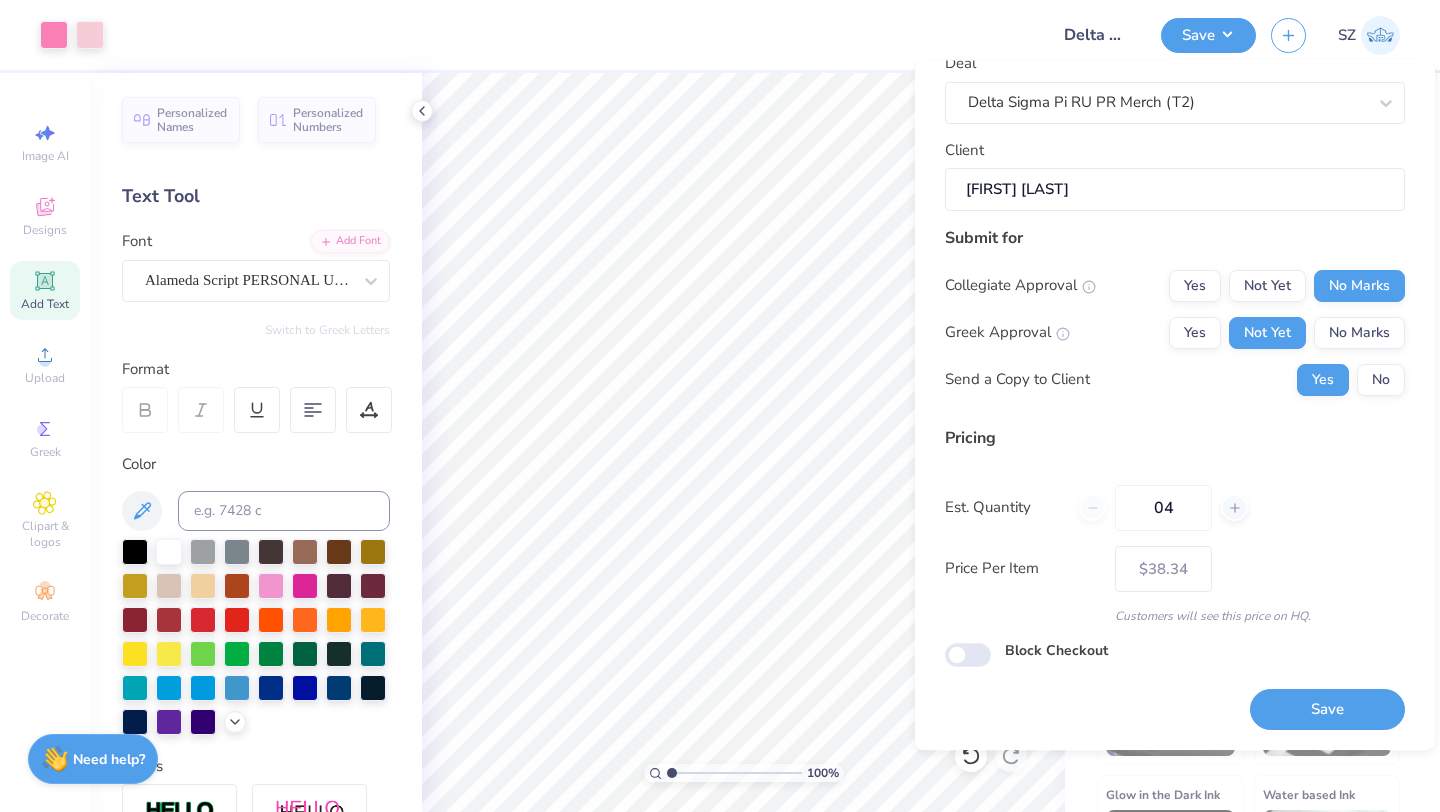 type on "048" 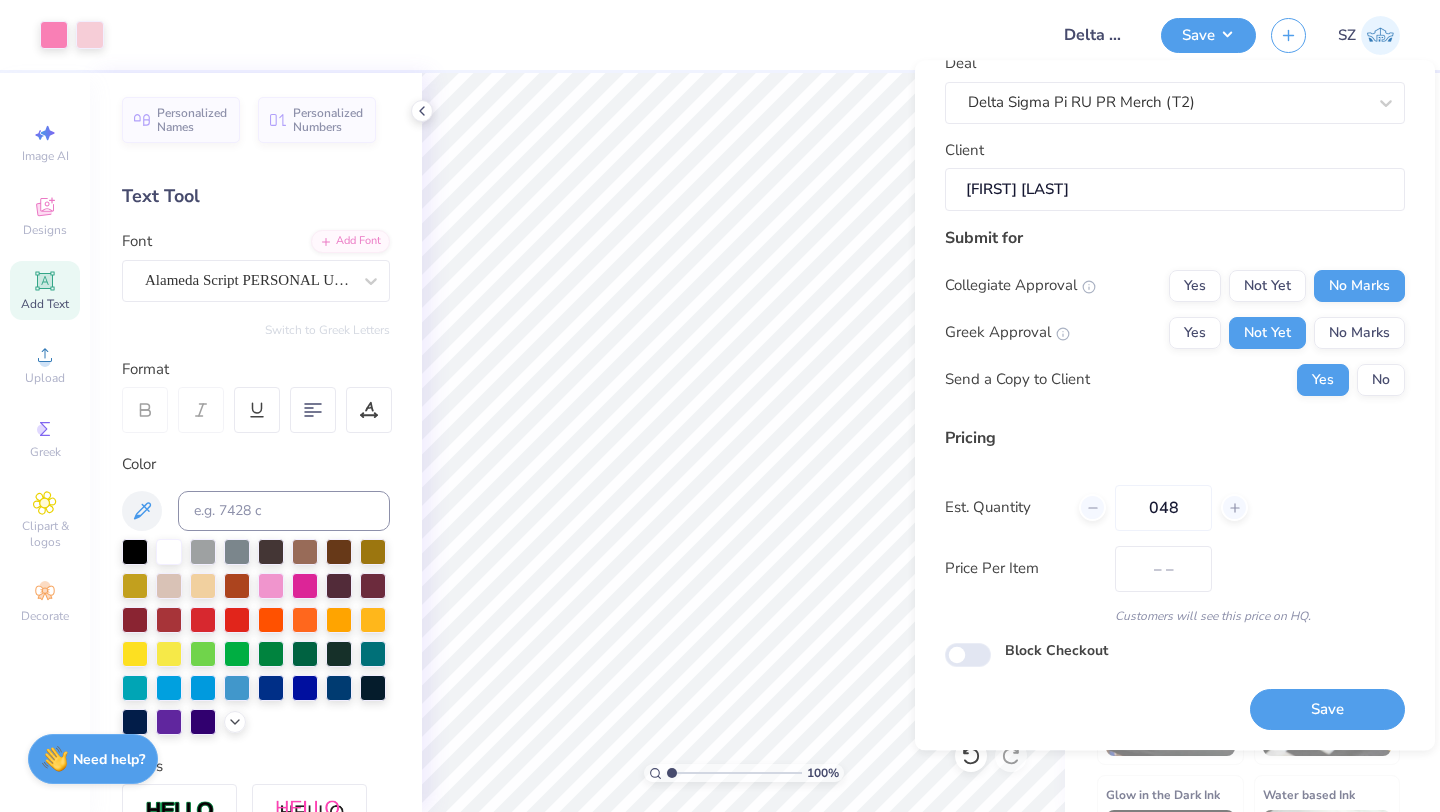 type on "$20.94" 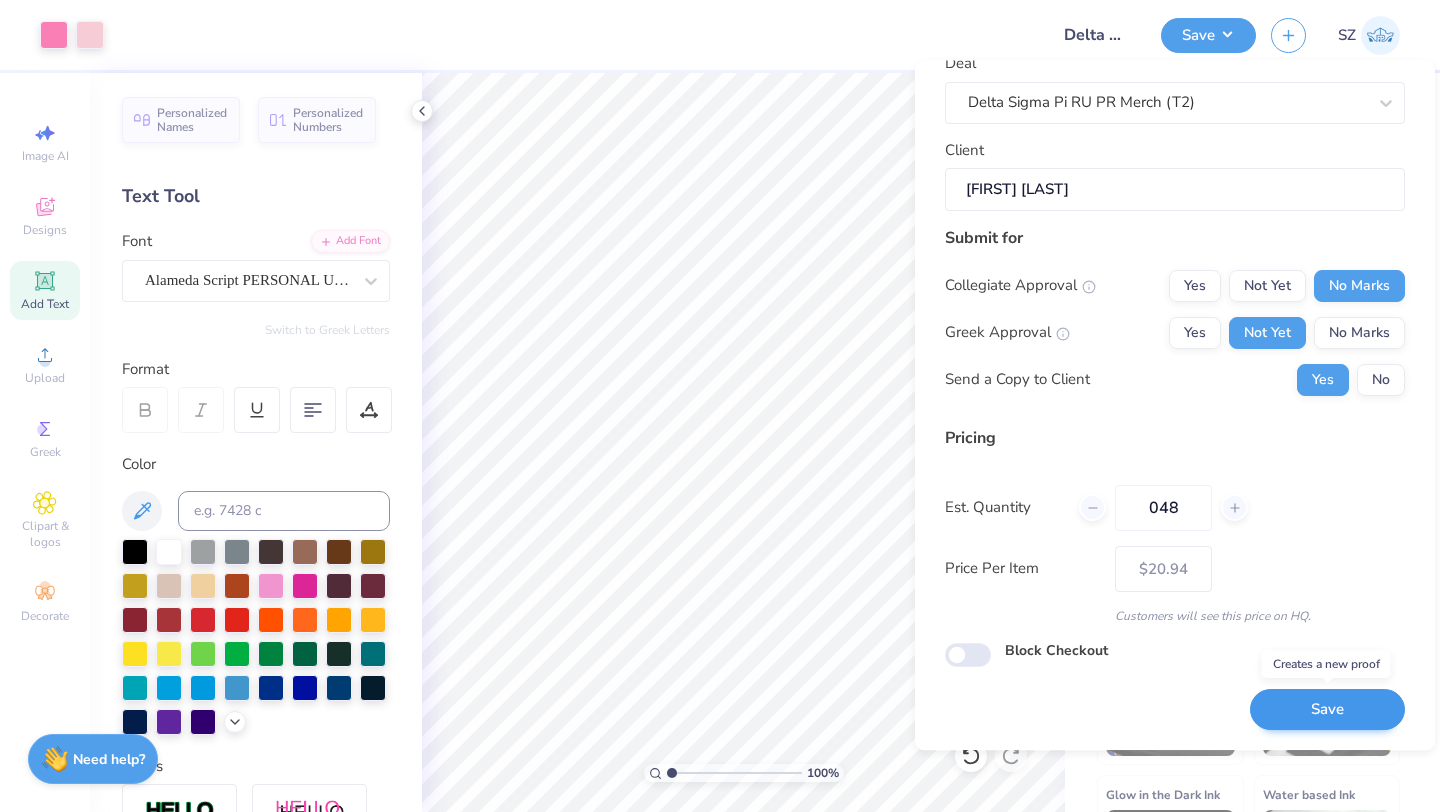 type on "048" 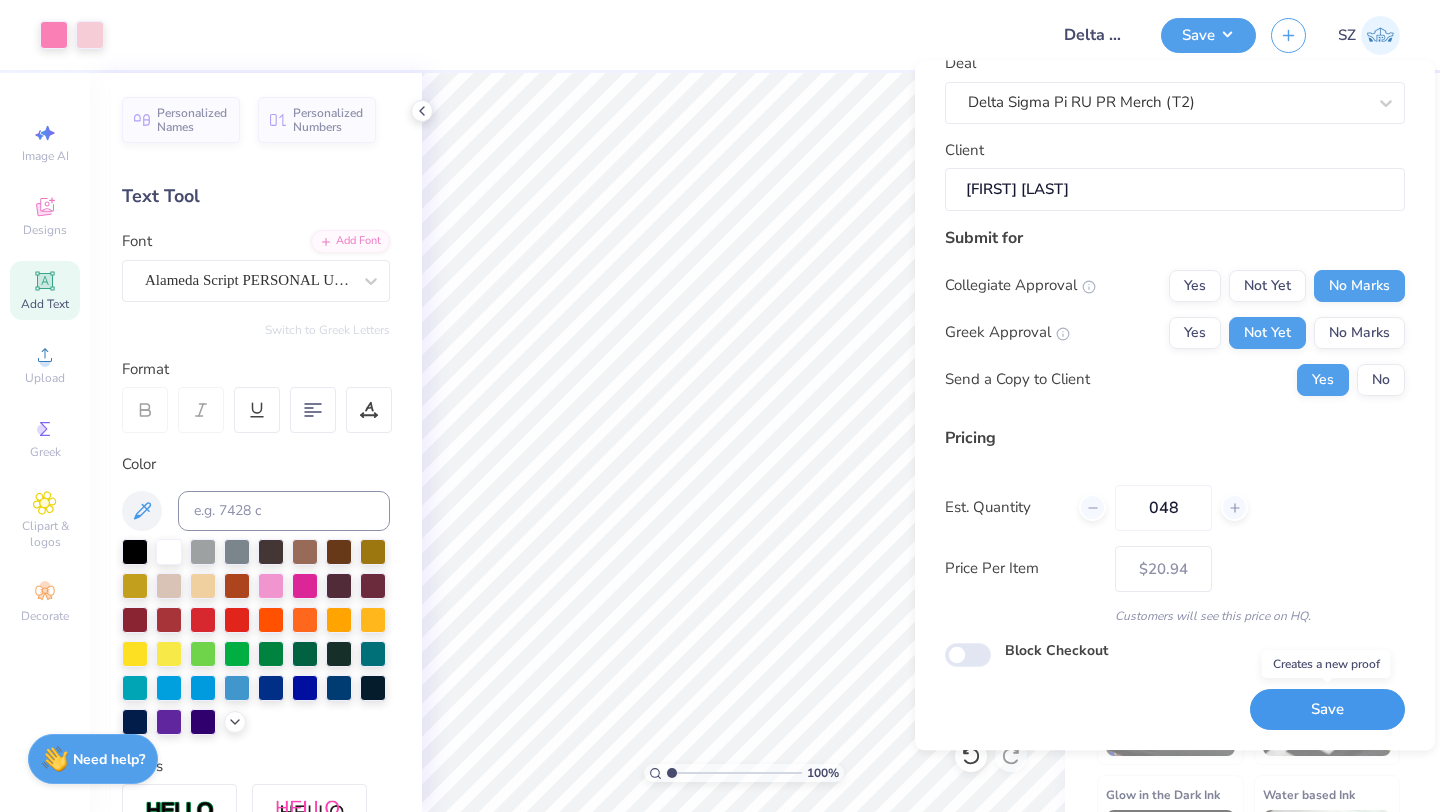 click on "Save" at bounding box center (1327, 710) 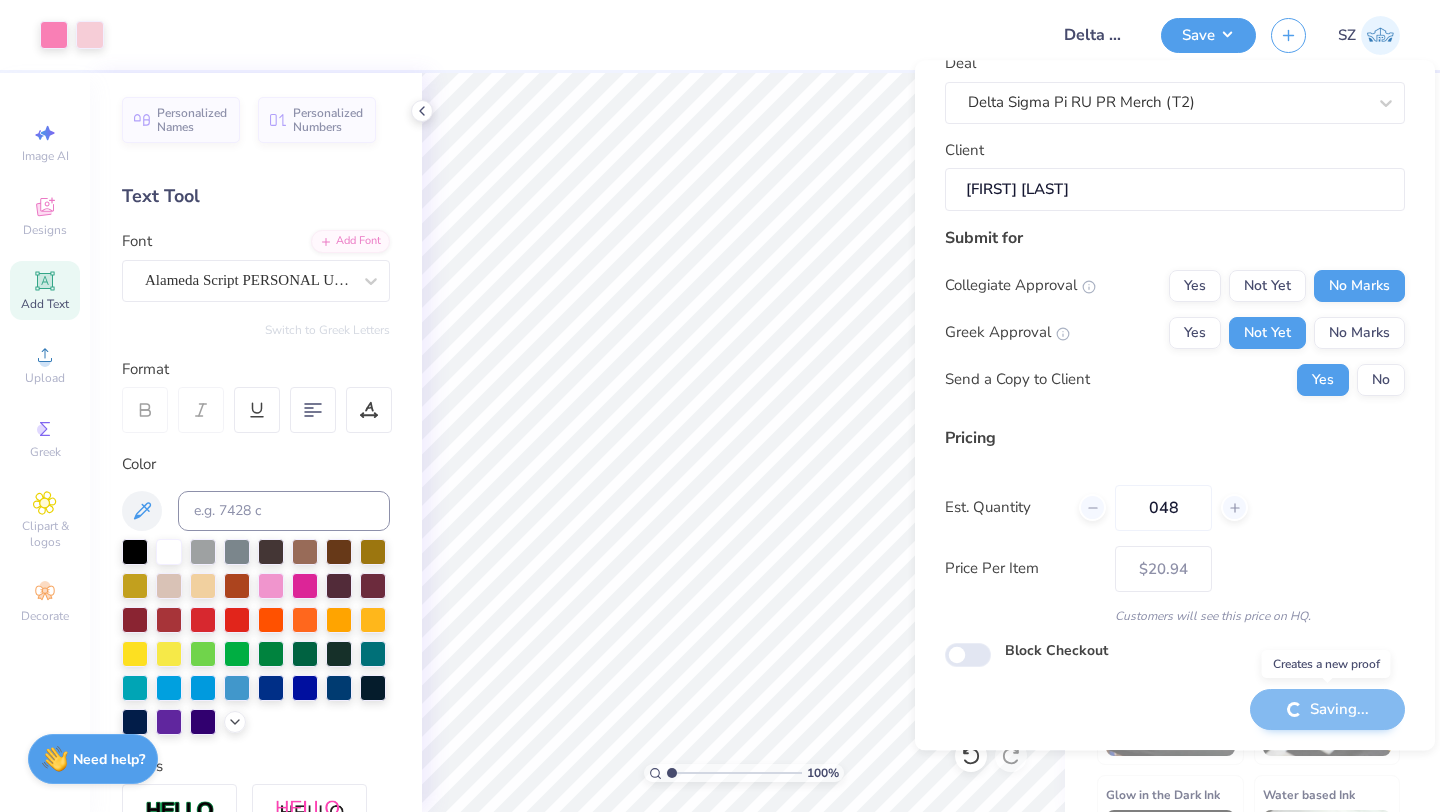 type on "– –" 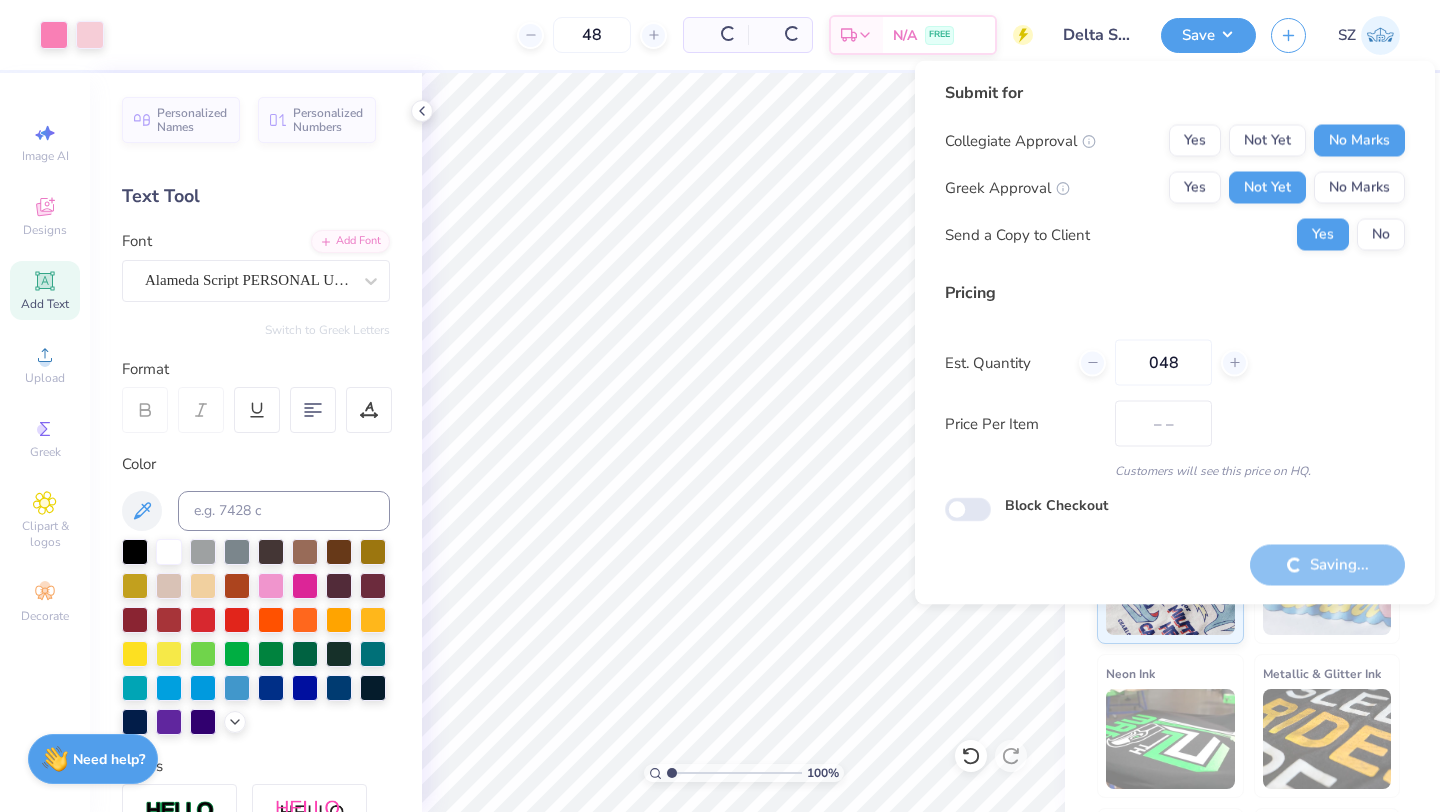 scroll, scrollTop: 0, scrollLeft: 0, axis: both 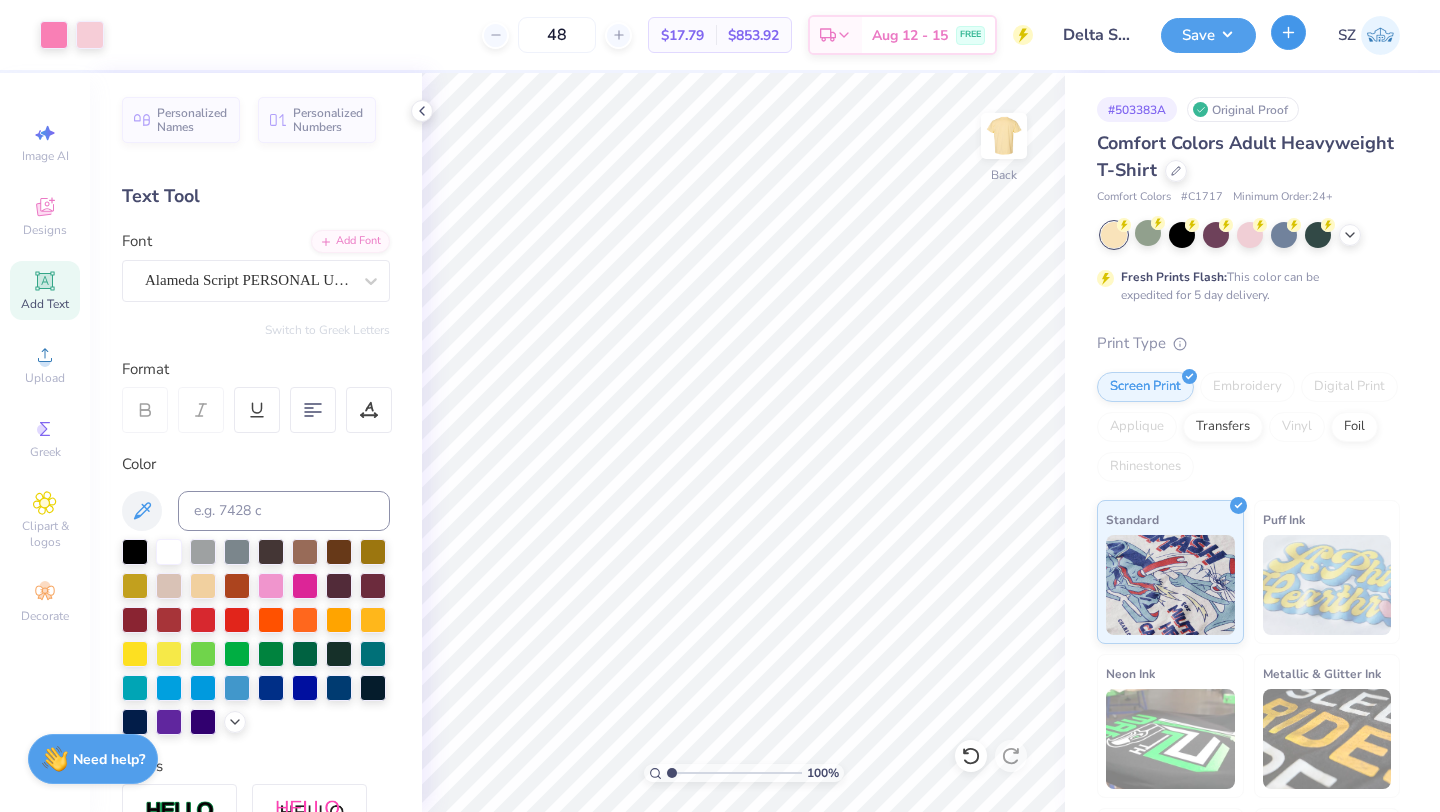 click 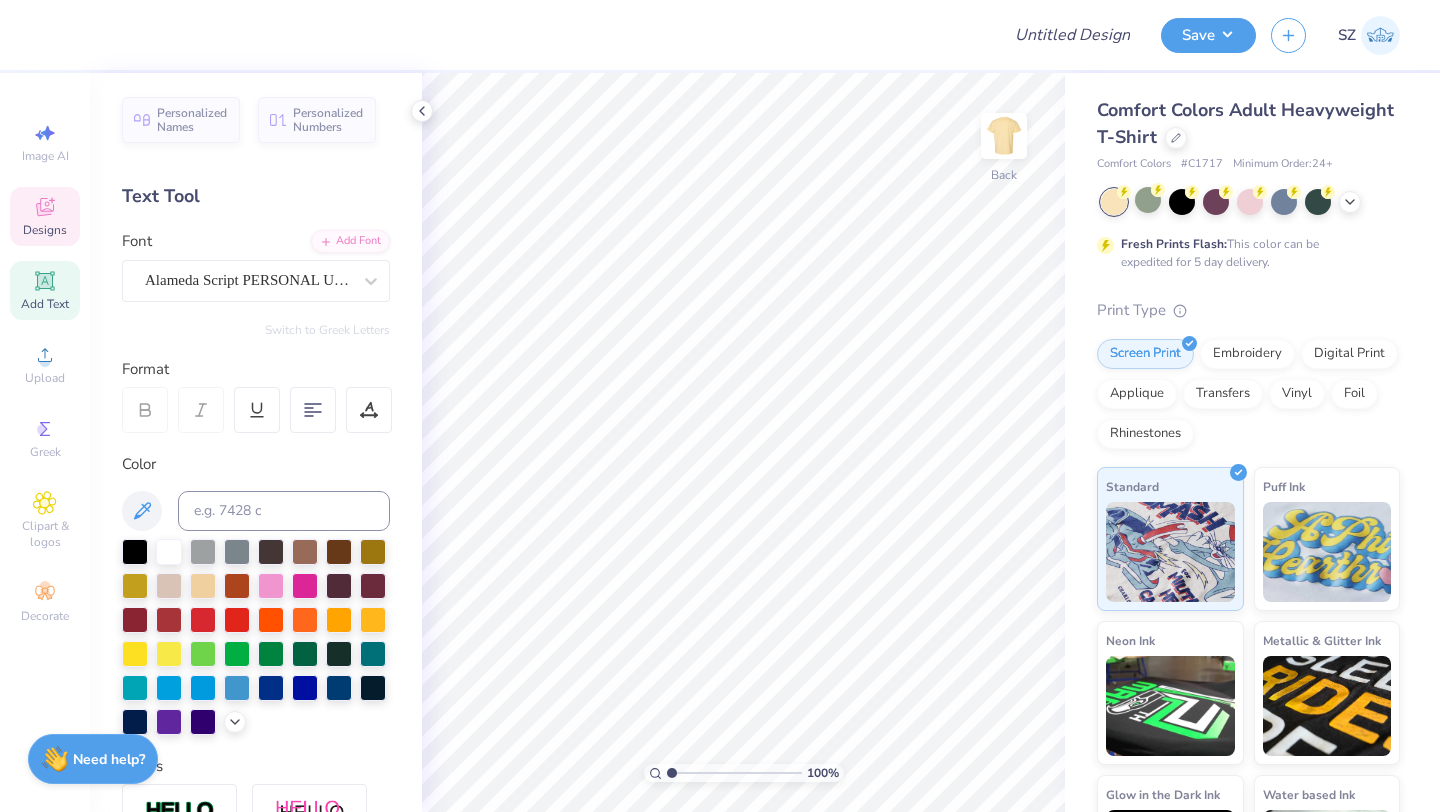click 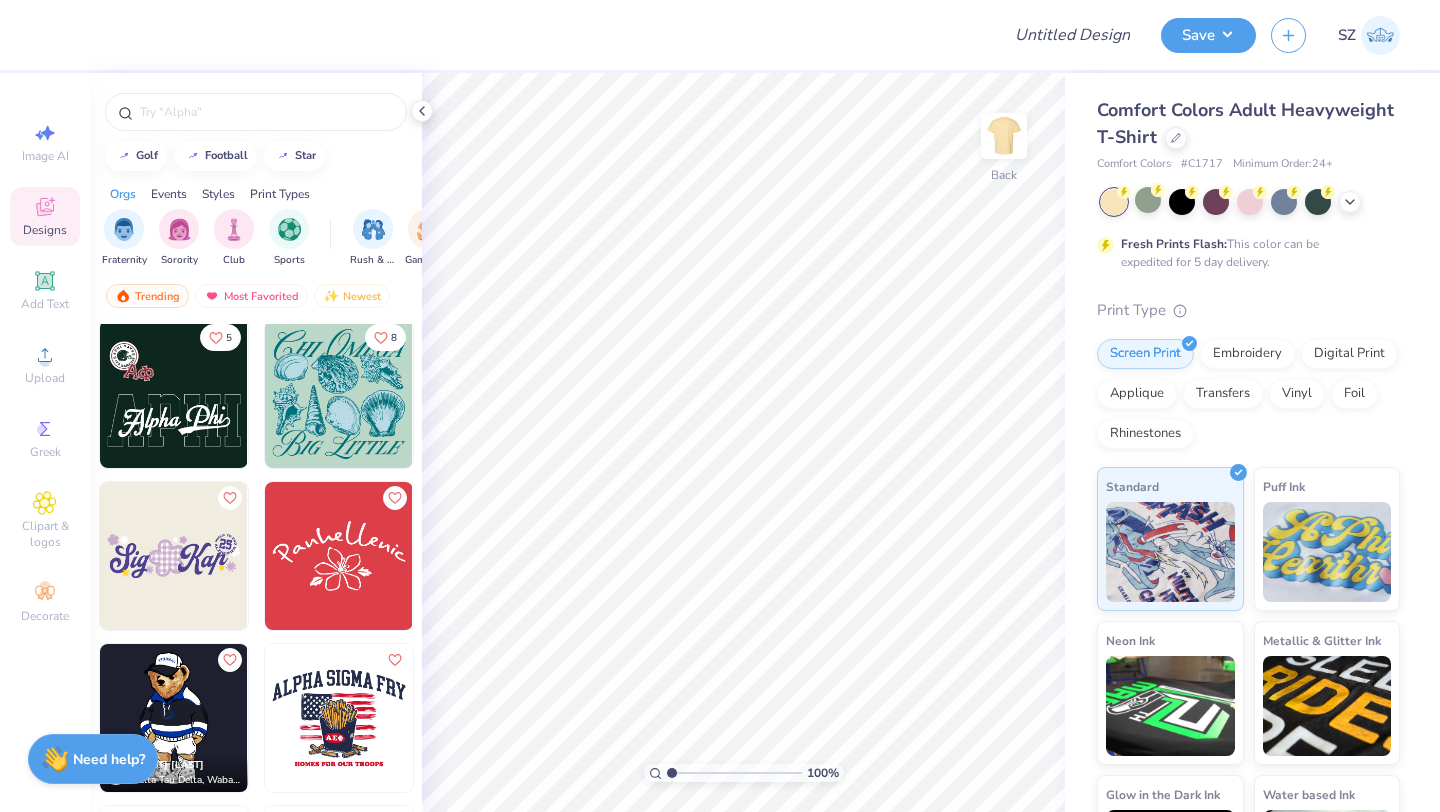 scroll, scrollTop: 819, scrollLeft: 0, axis: vertical 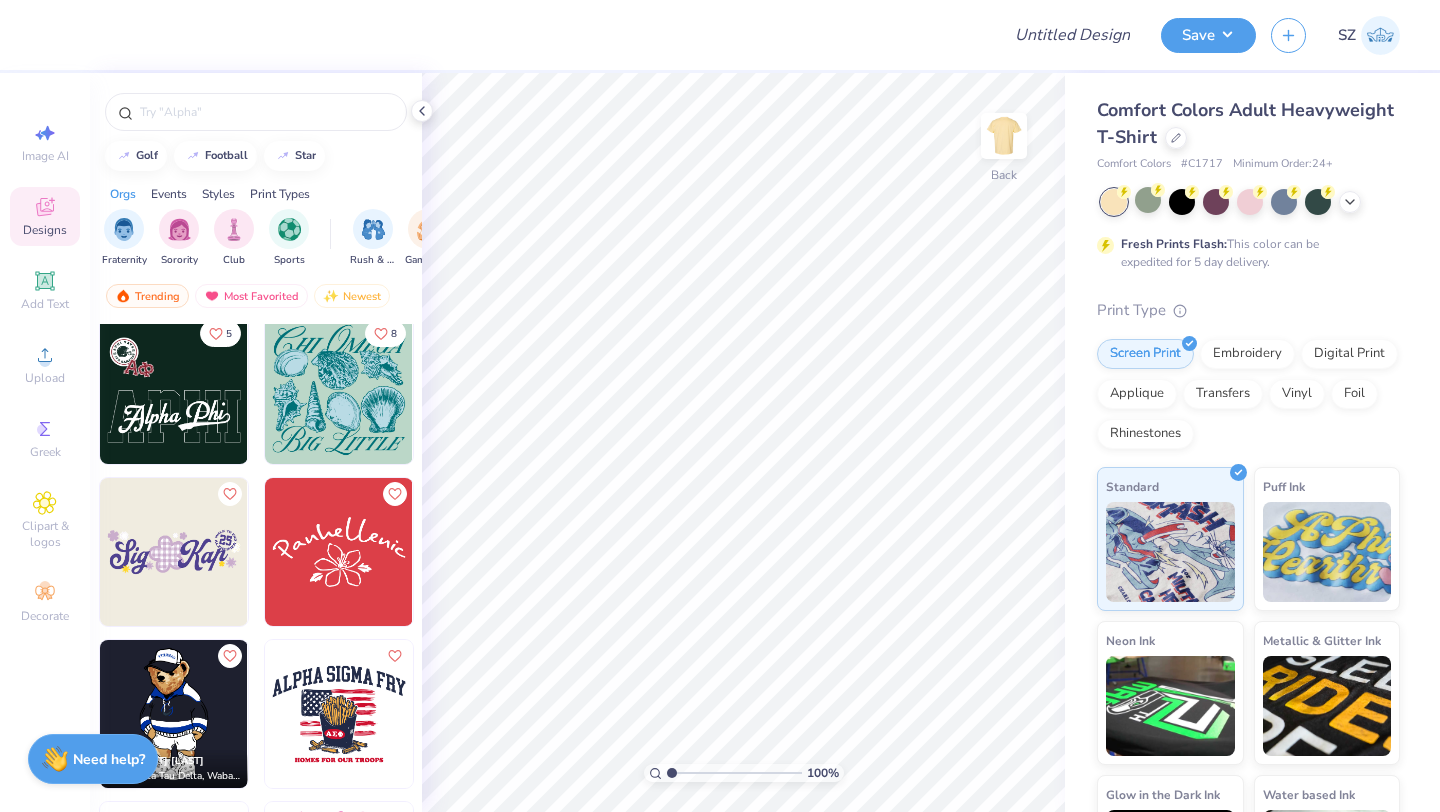 click at bounding box center [339, 552] 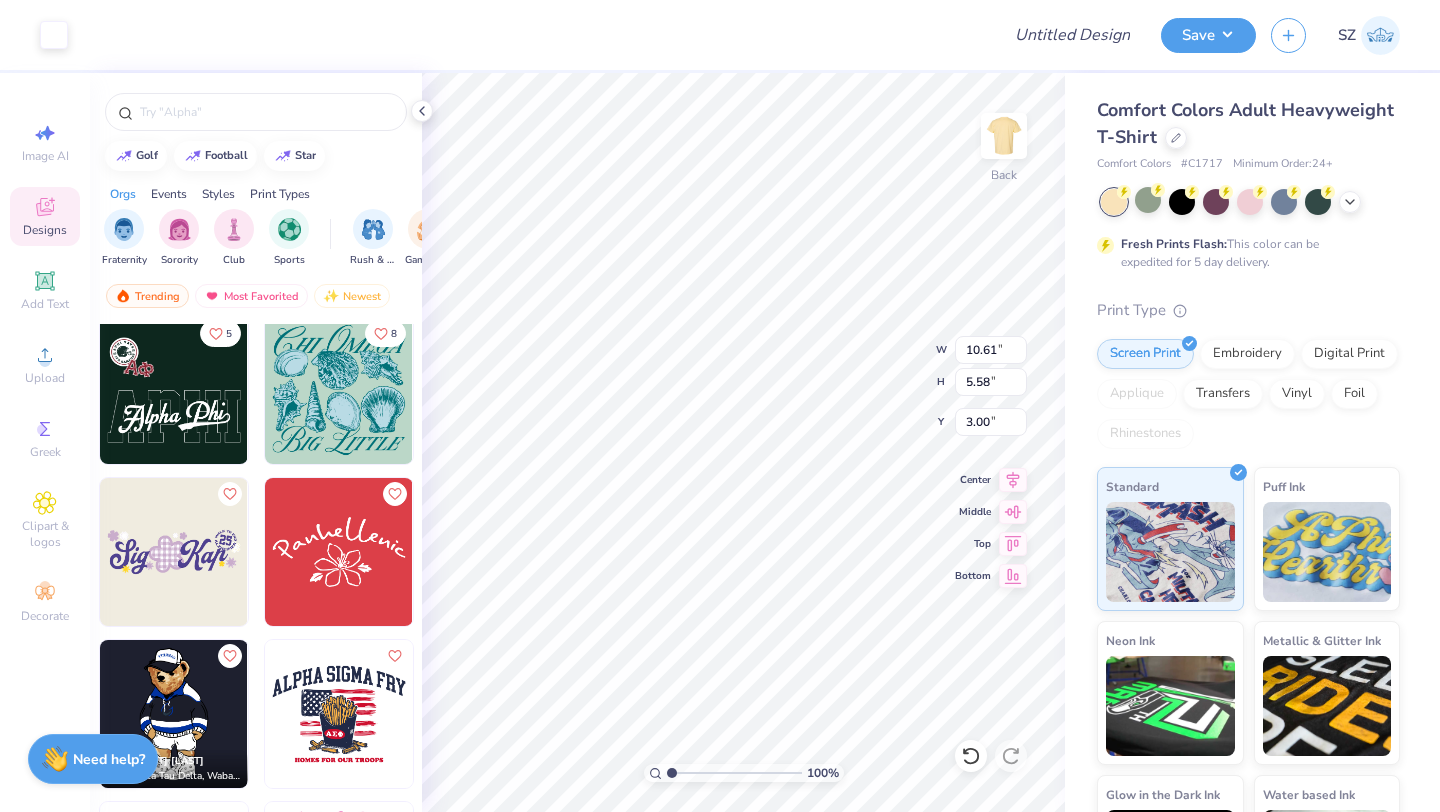type on "10.61" 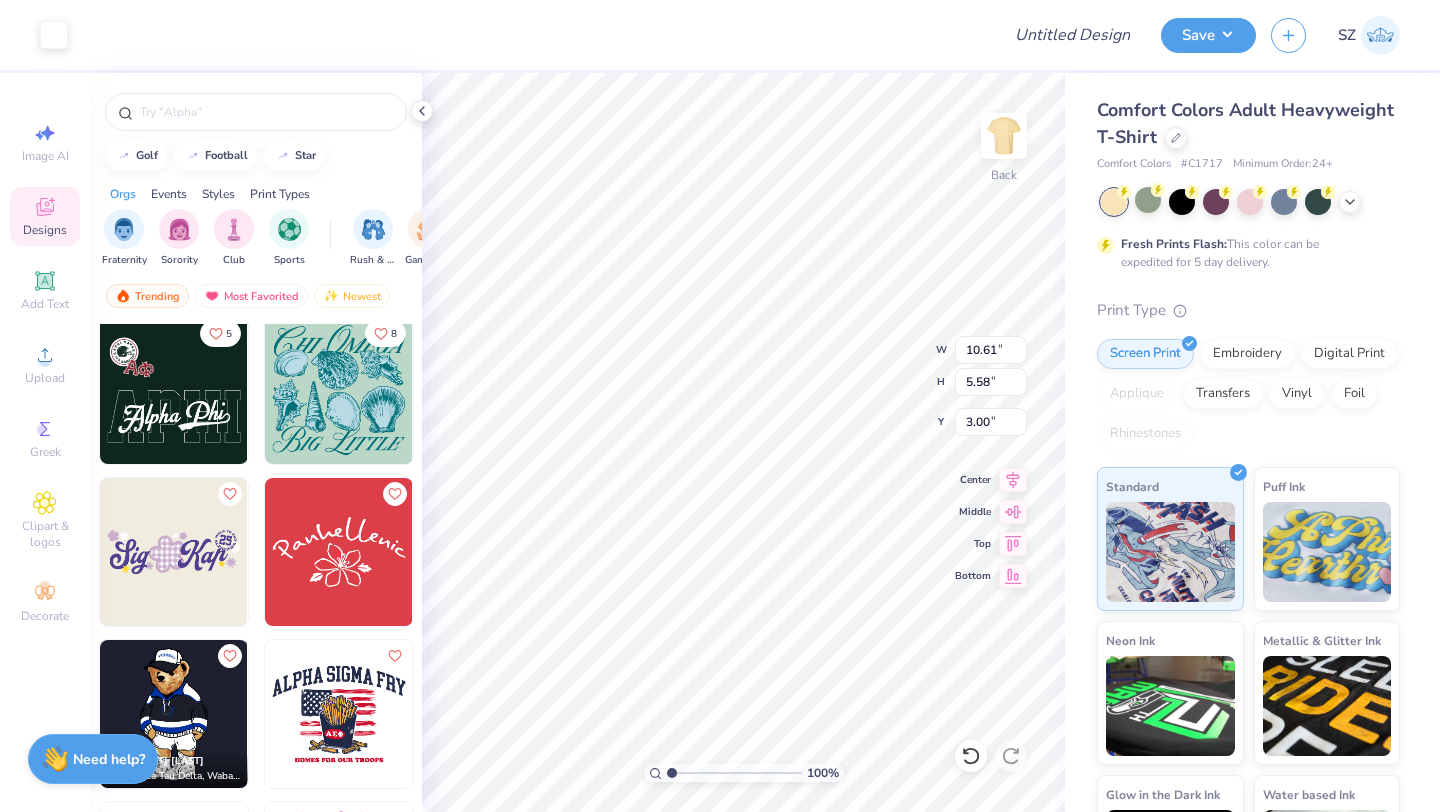 type on "5.58" 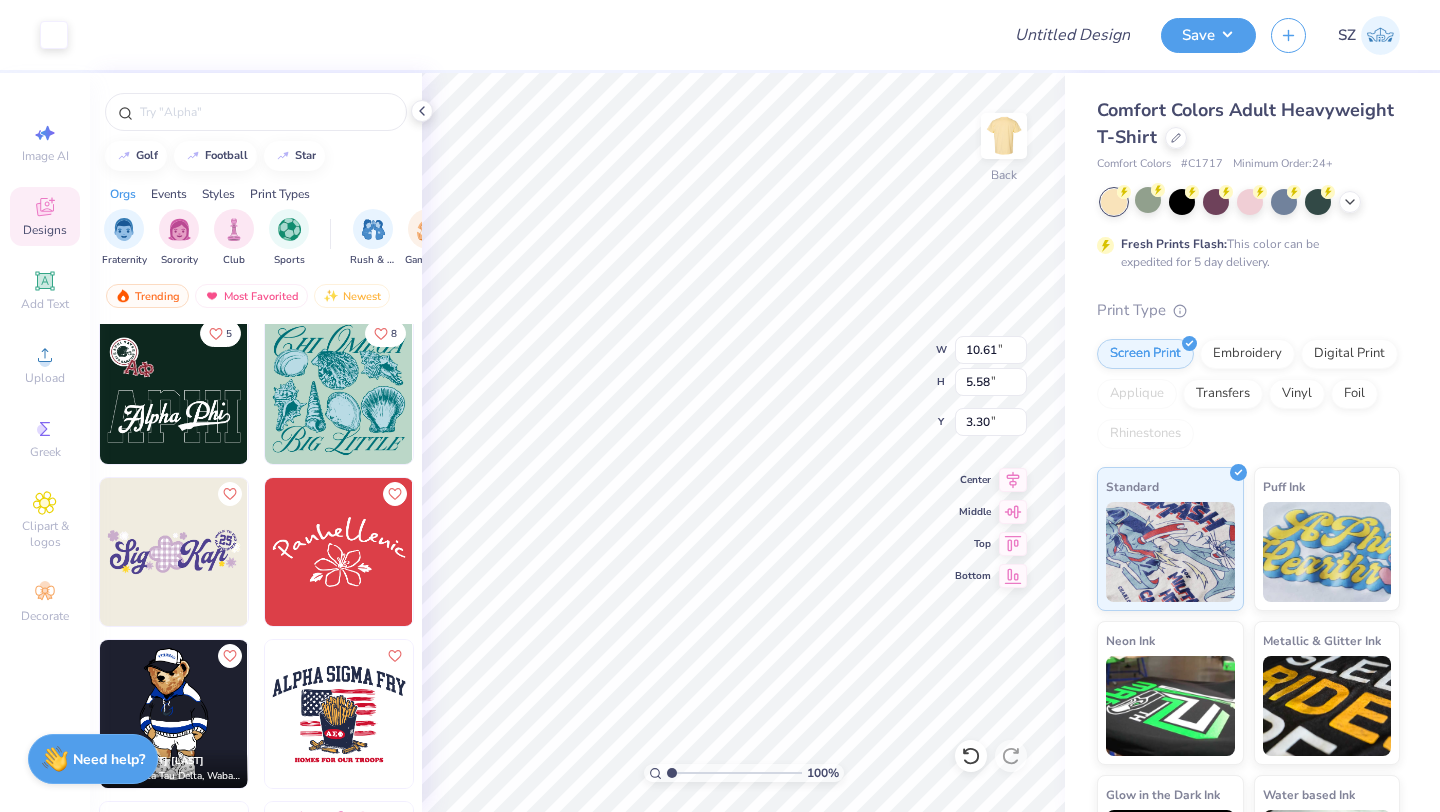 type on "3.30" 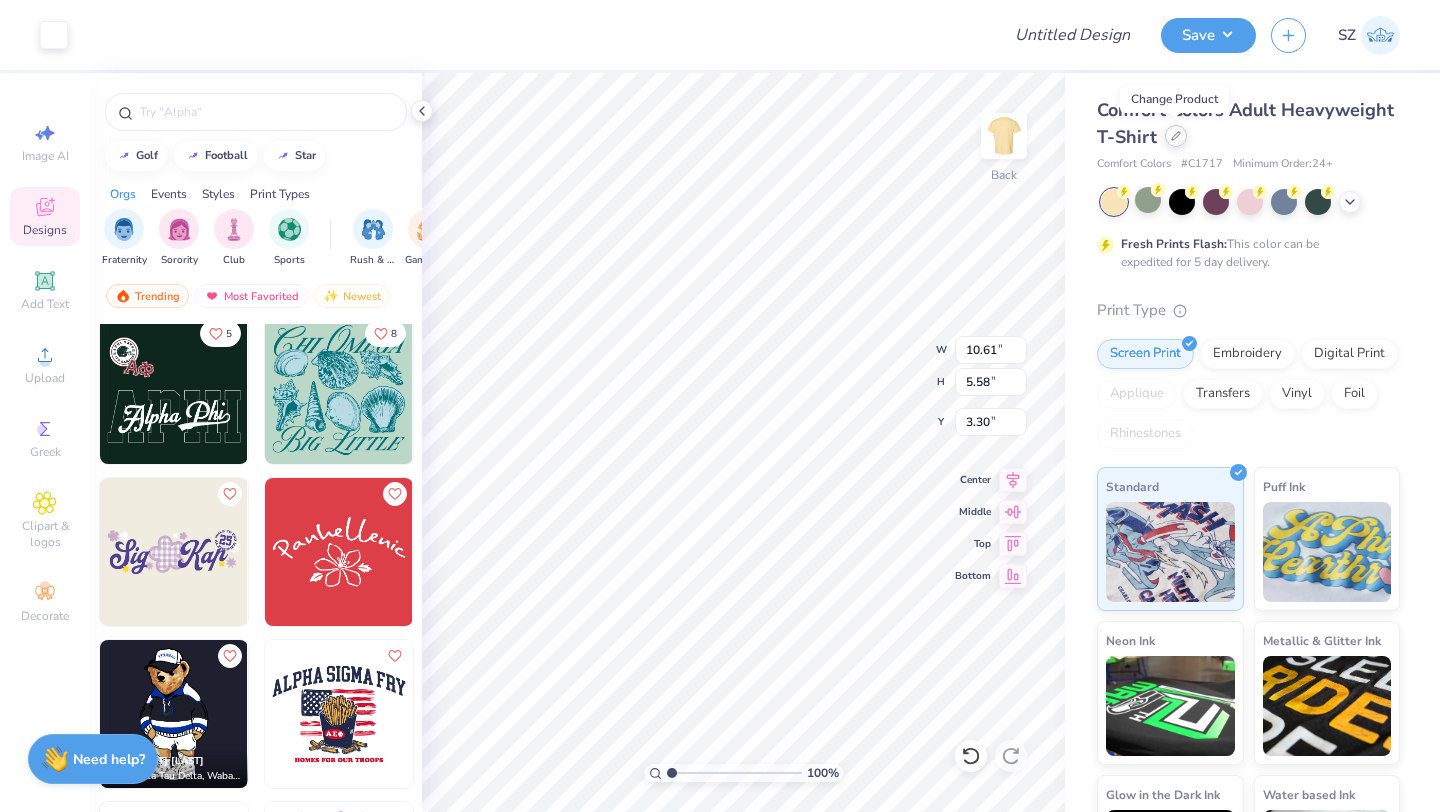 click at bounding box center (1176, 136) 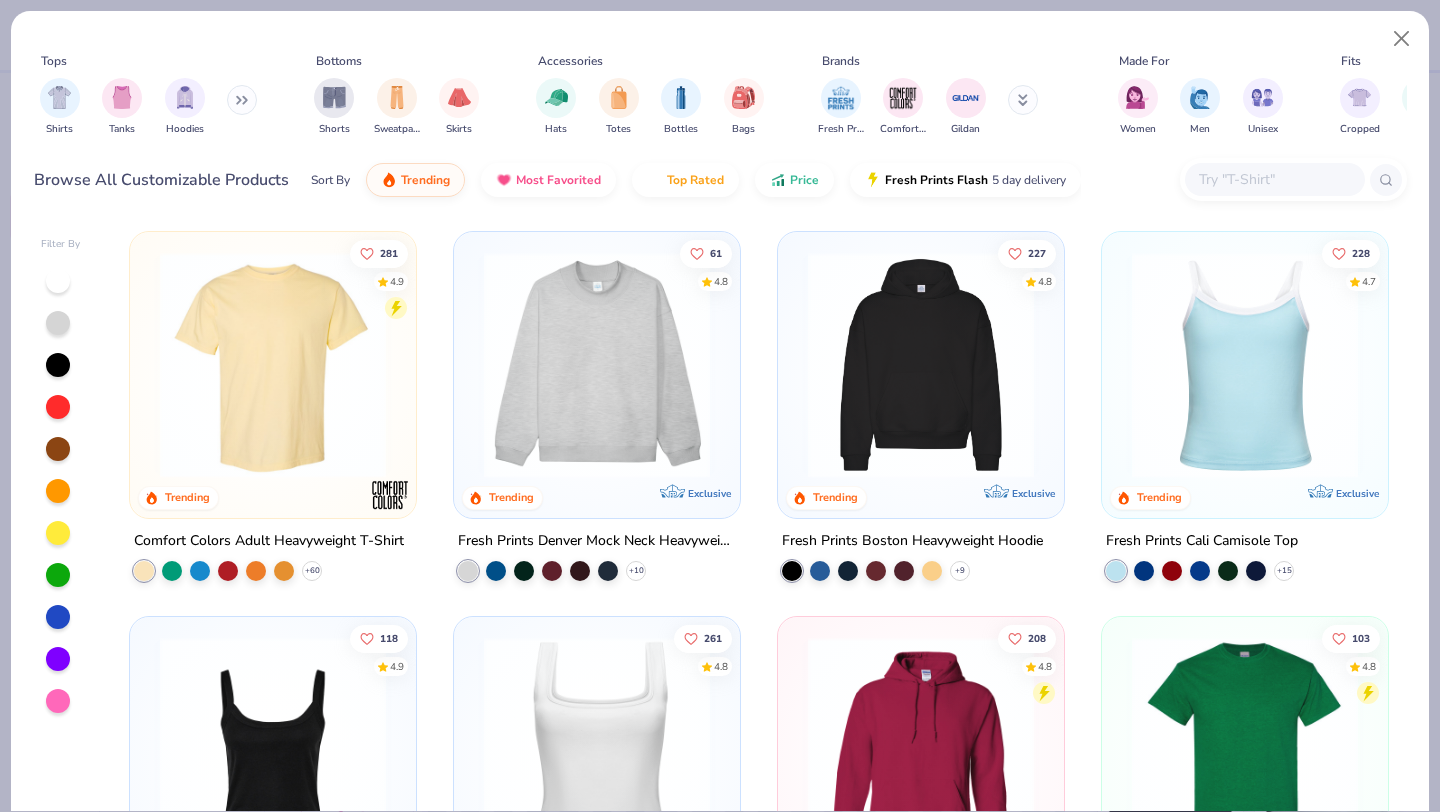 scroll, scrollTop: 262, scrollLeft: 0, axis: vertical 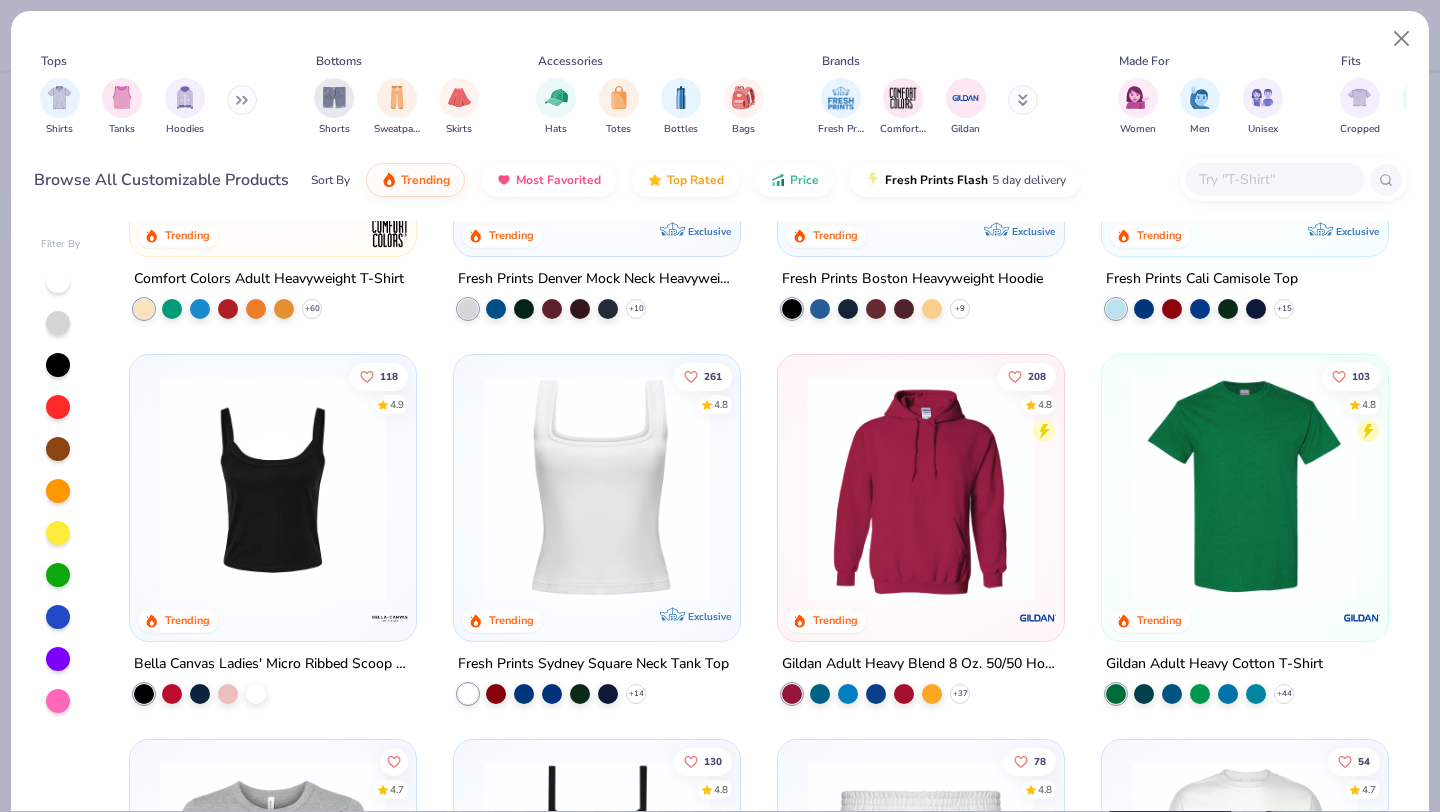 click at bounding box center (597, 488) 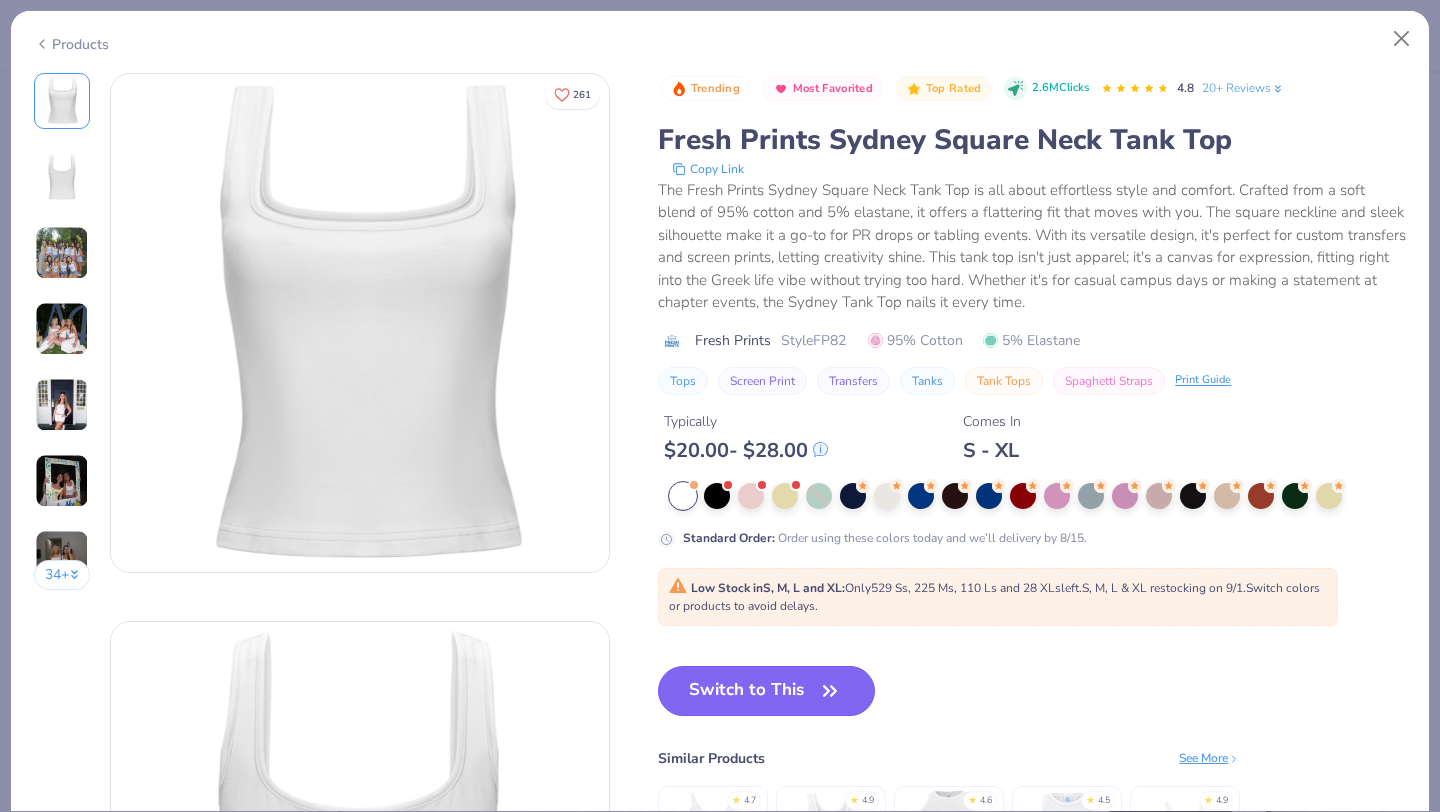 click on "Switch to This" at bounding box center (766, 691) 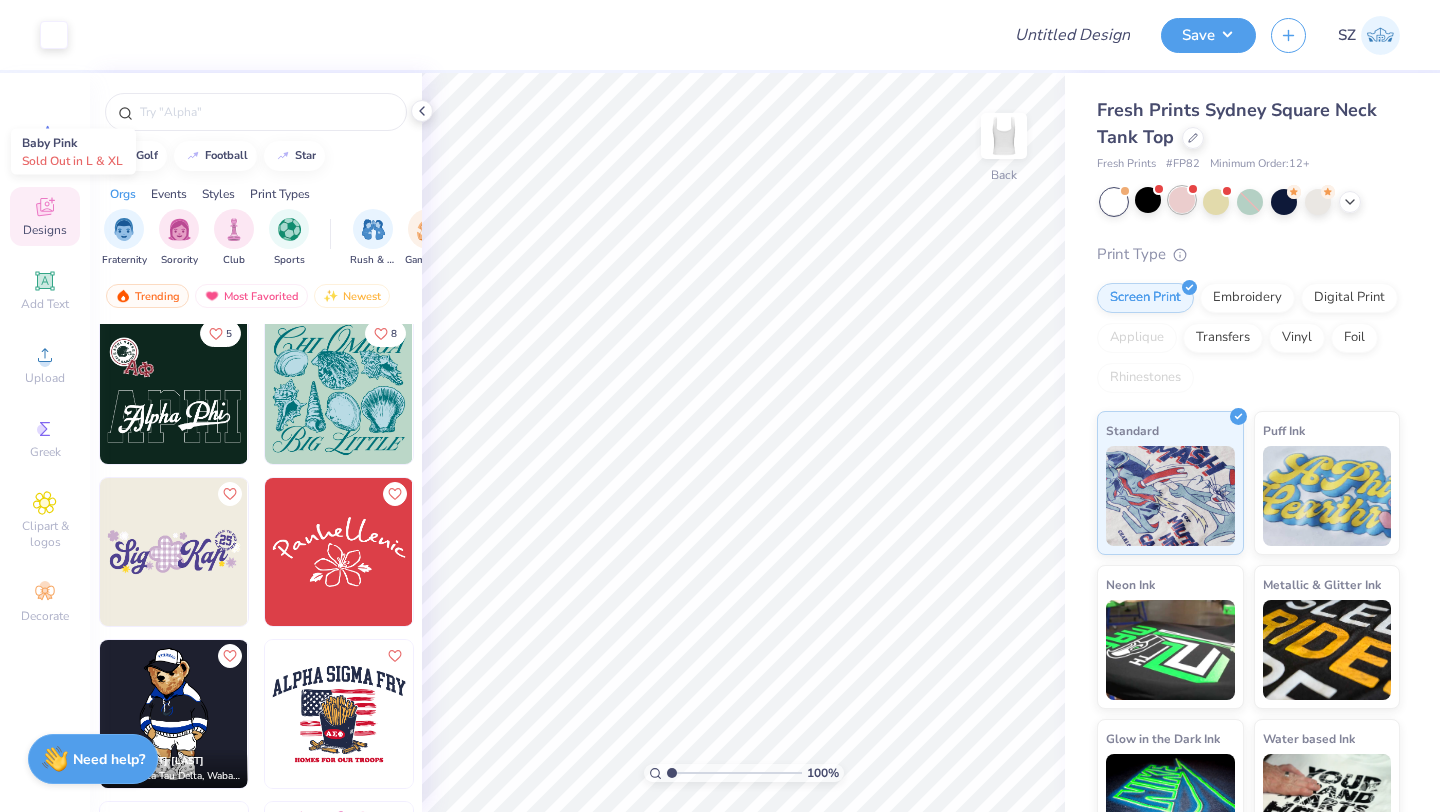 click at bounding box center (1182, 200) 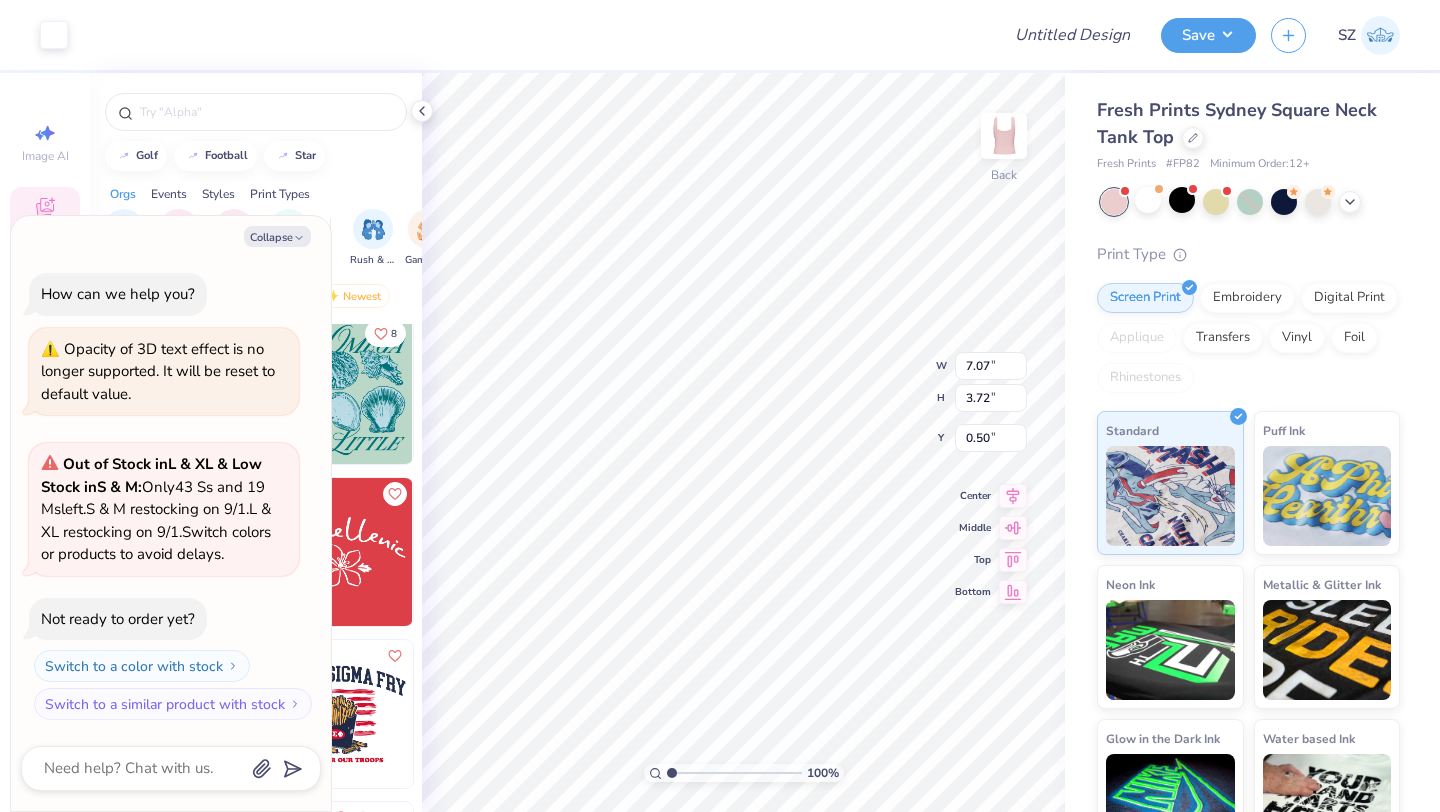 type on "x" 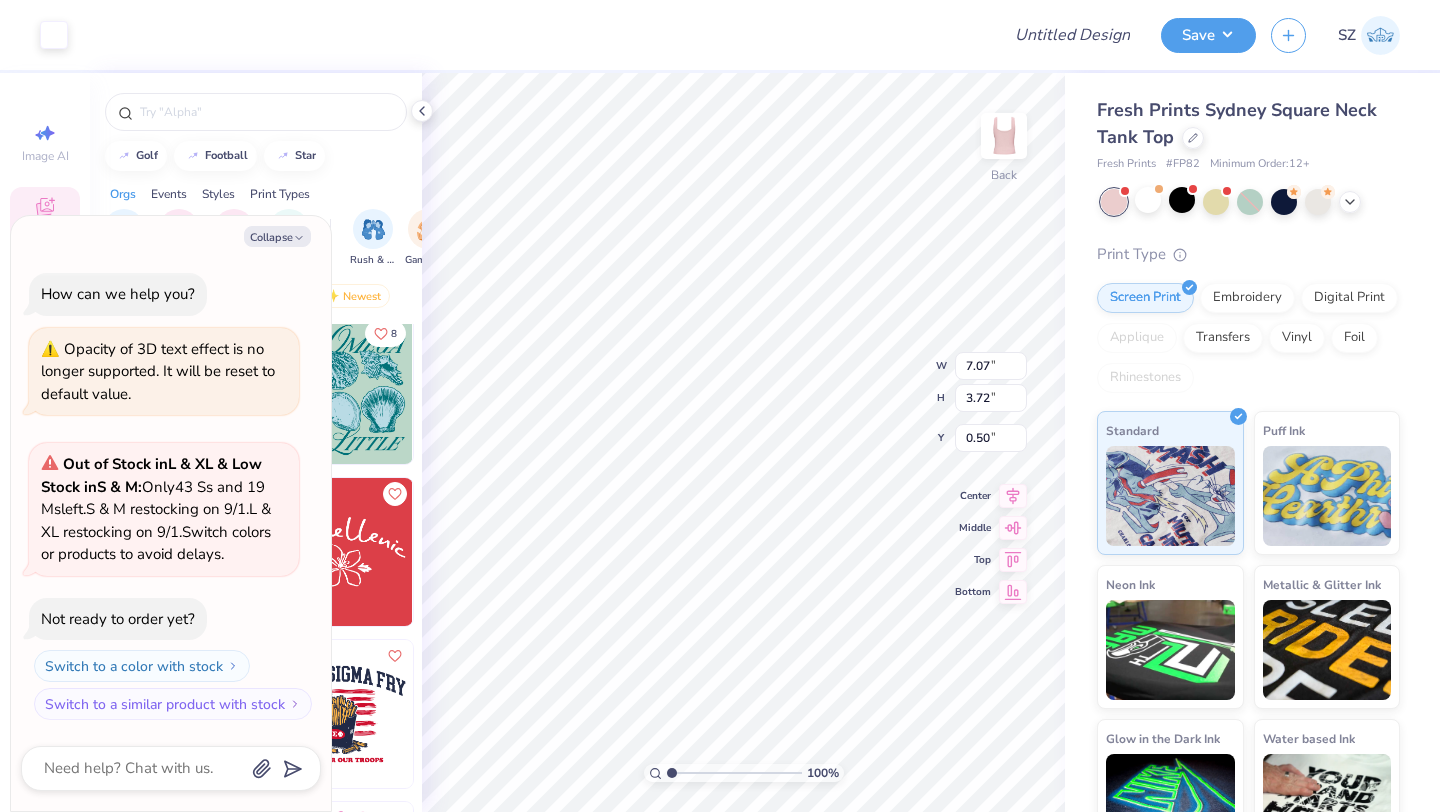 type on "1.71" 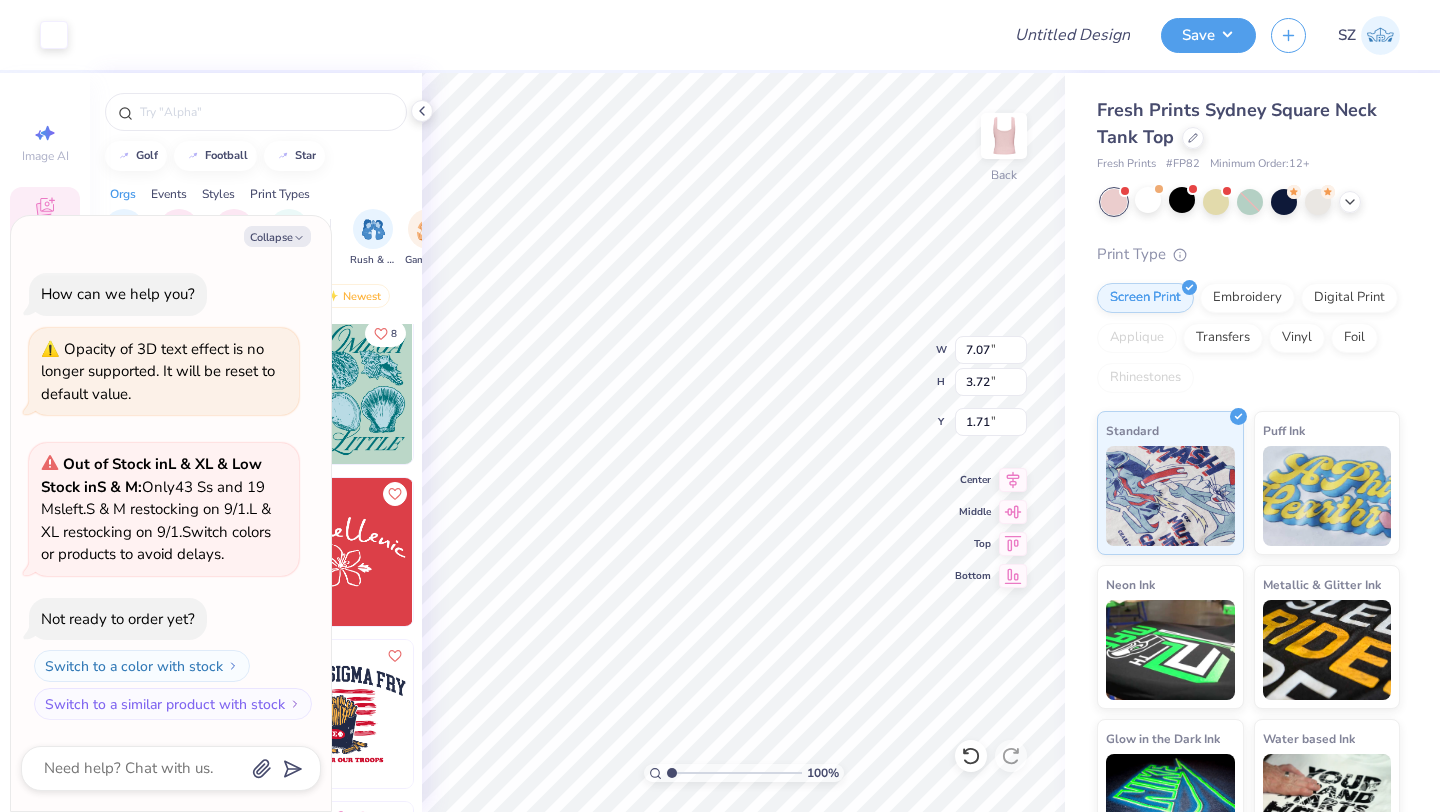 type on "x" 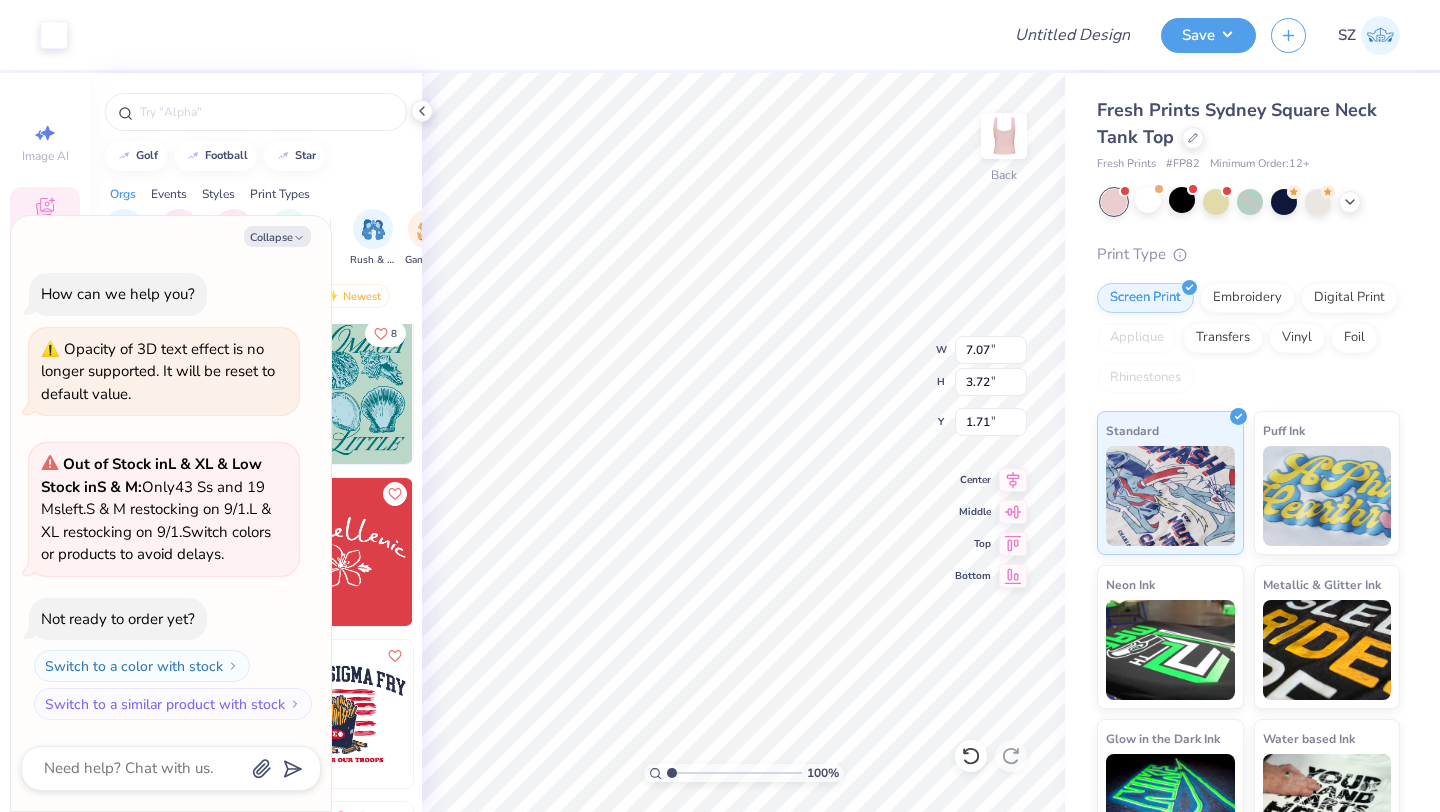 type on "1.14" 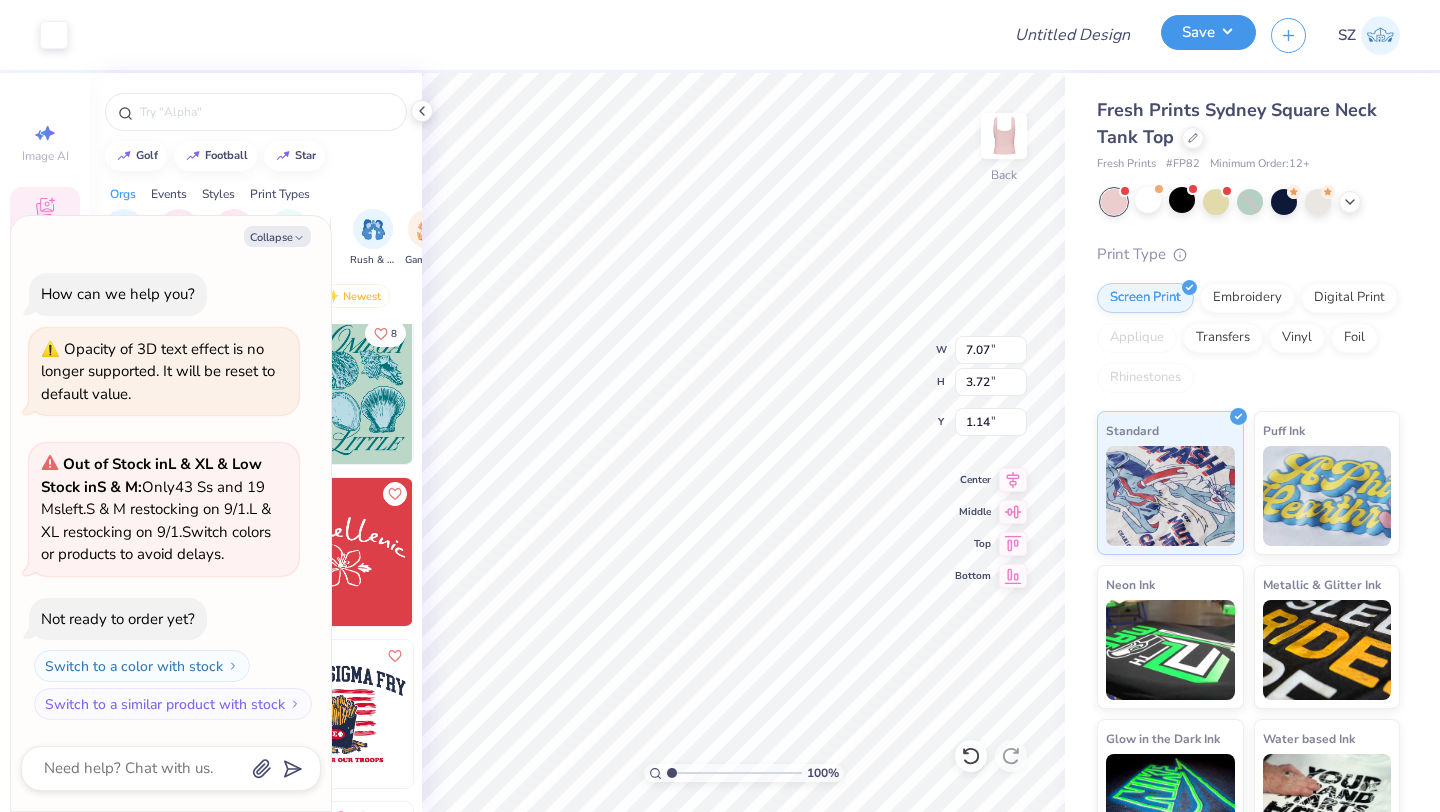 click on "Save" at bounding box center [1208, 32] 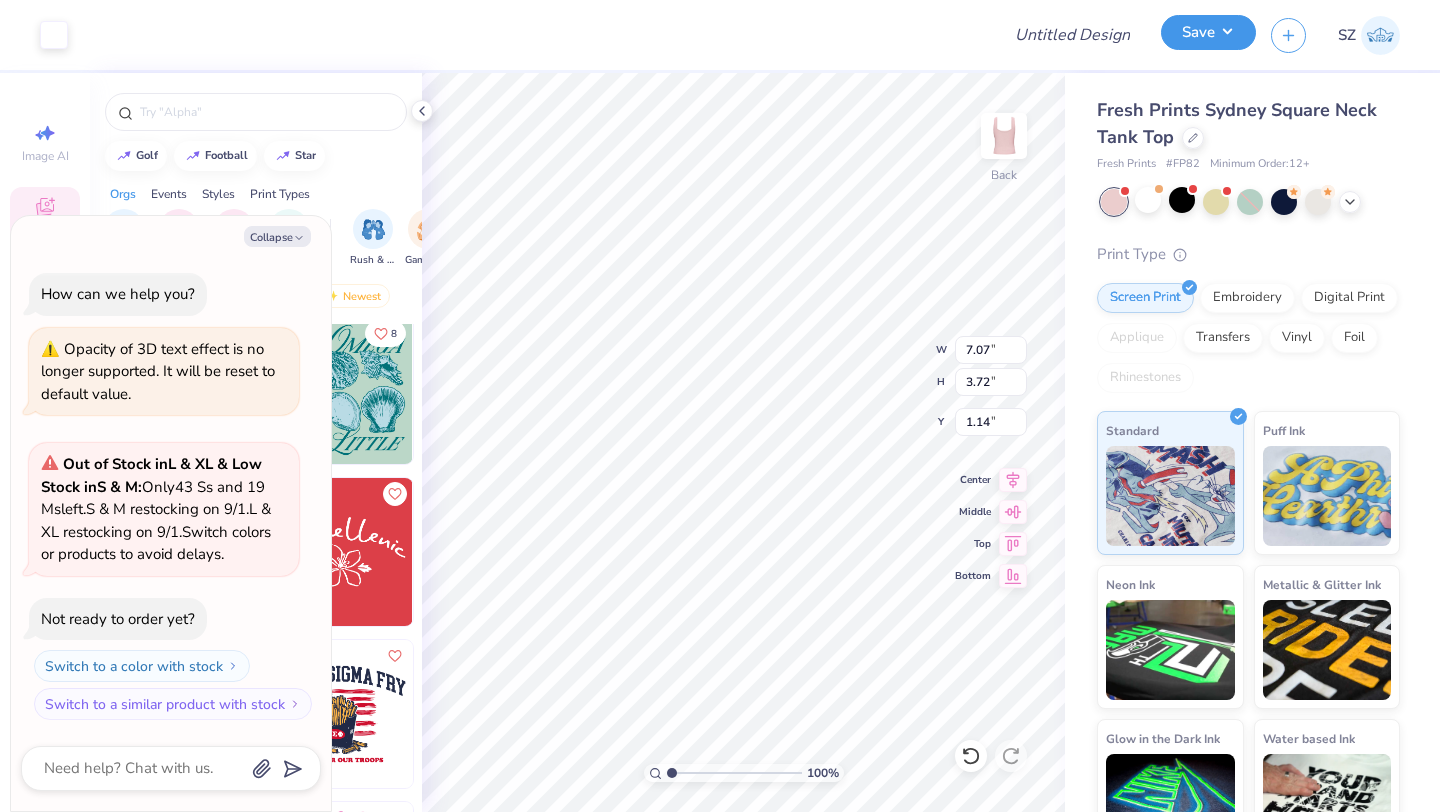 type on "x" 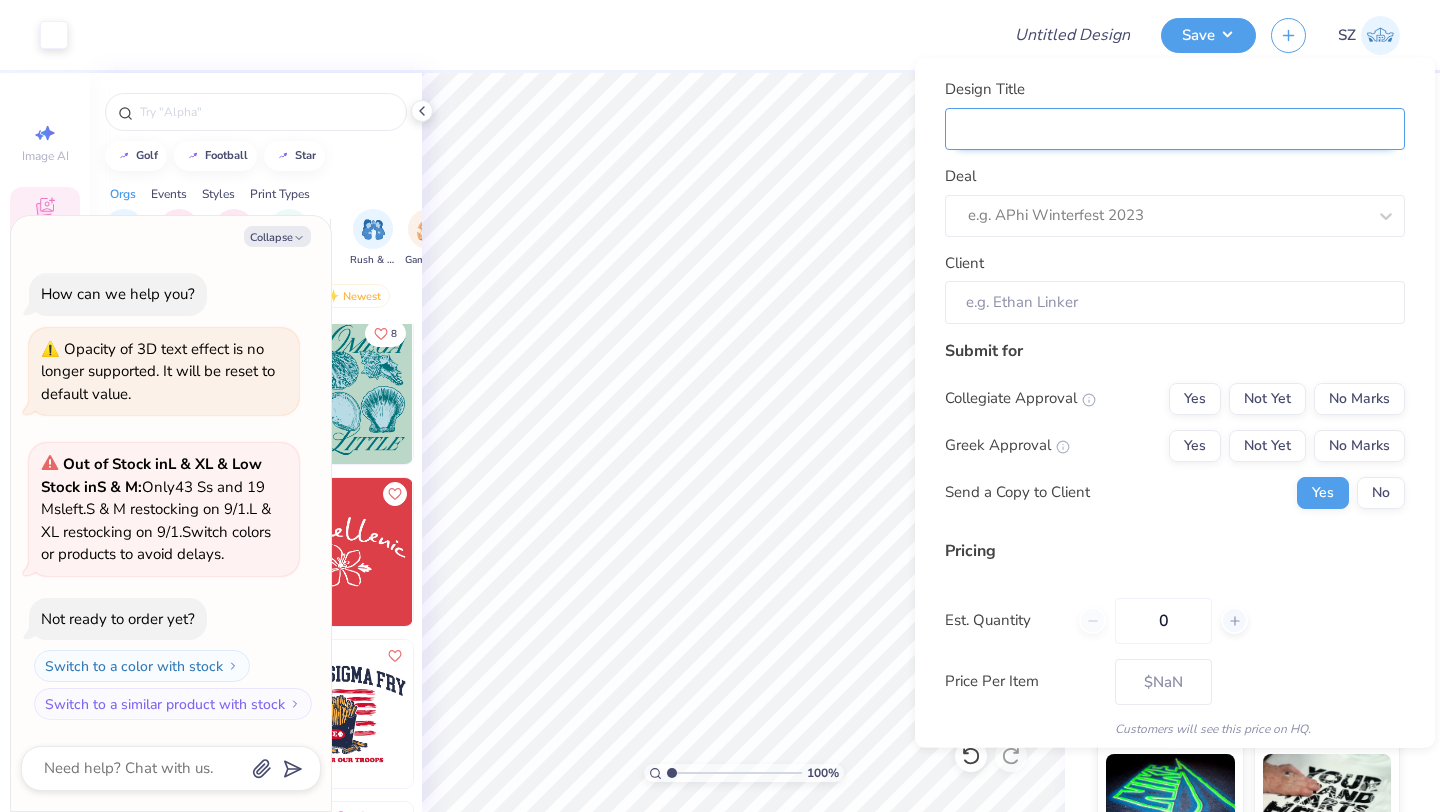 click on "Design Title" at bounding box center [1175, 128] 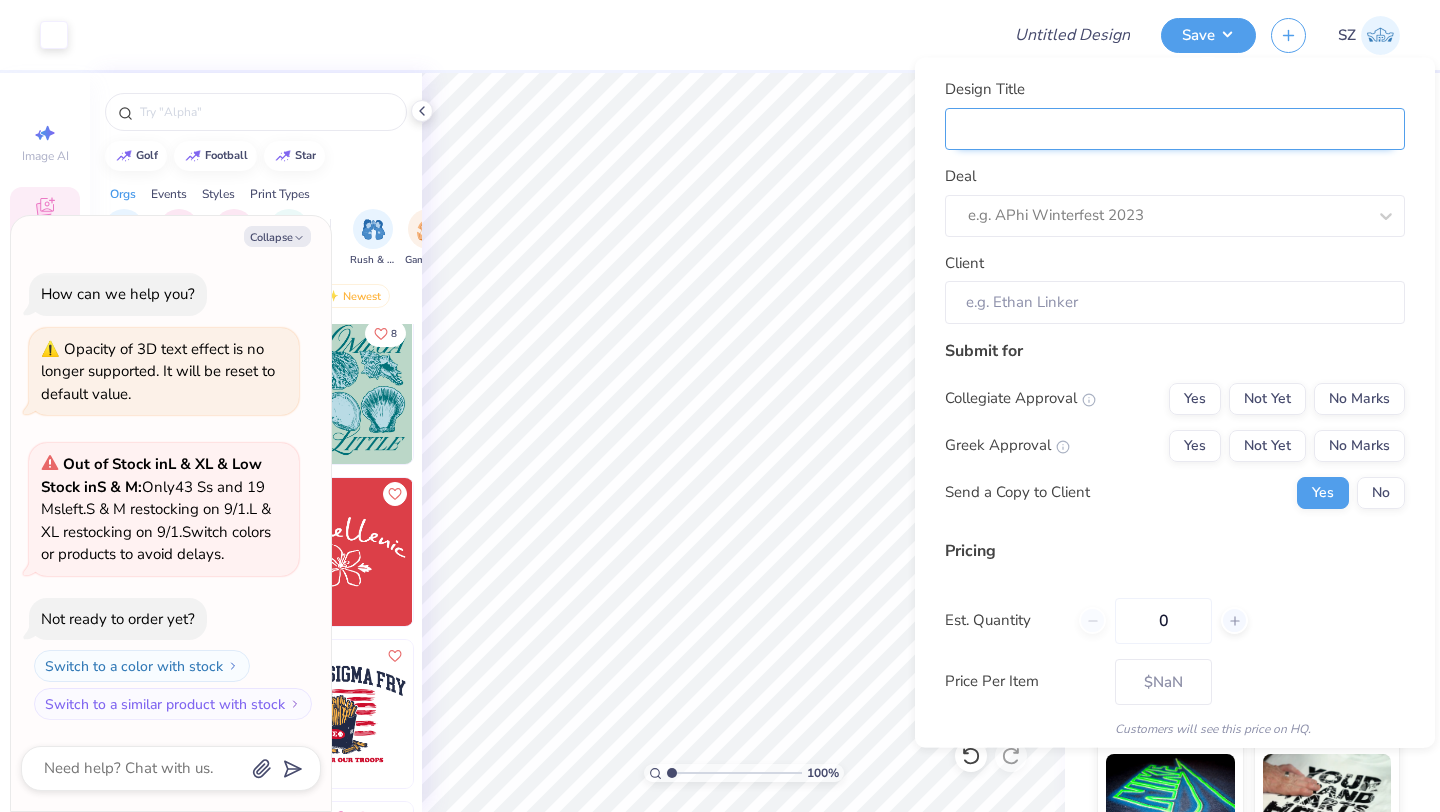 type on "P" 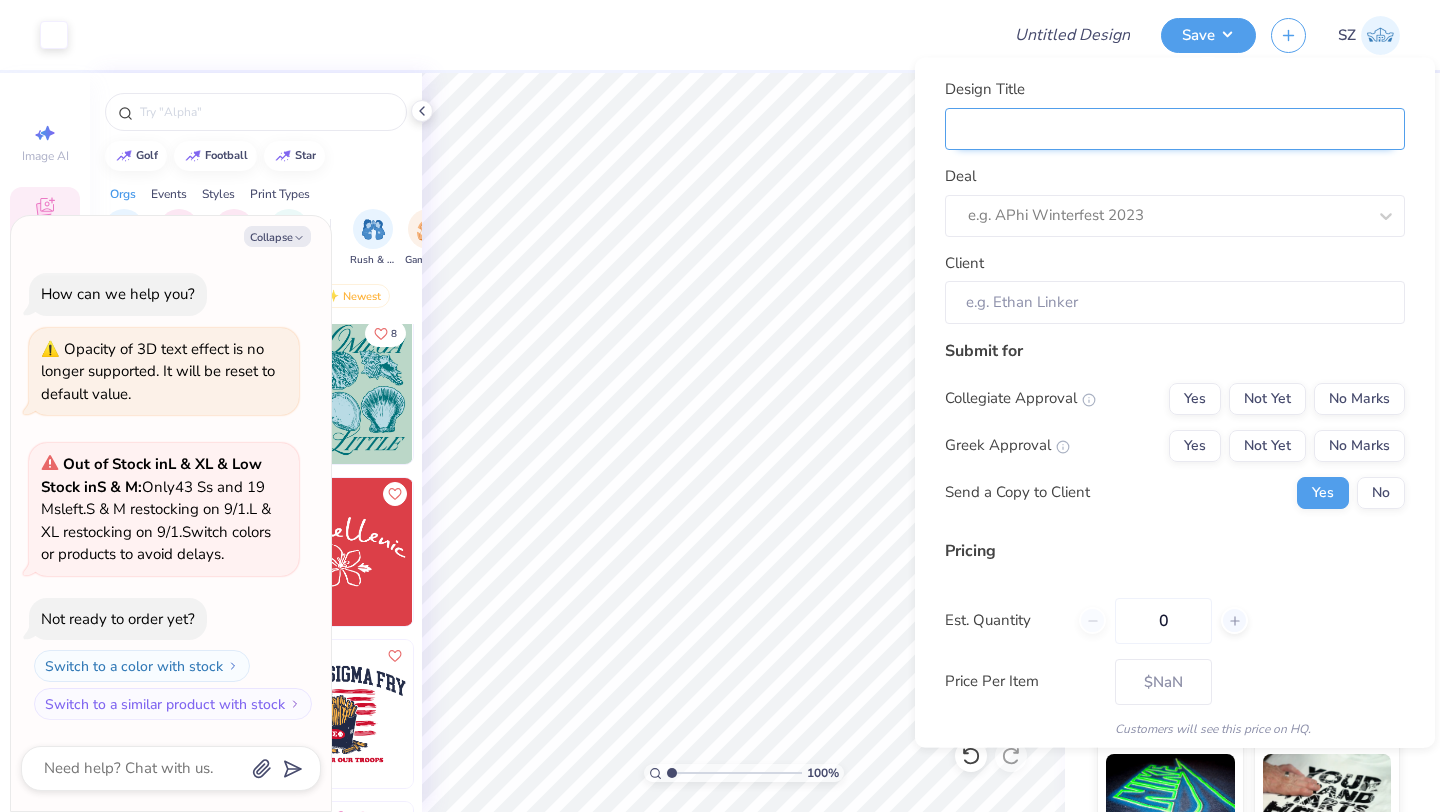 type on "x" 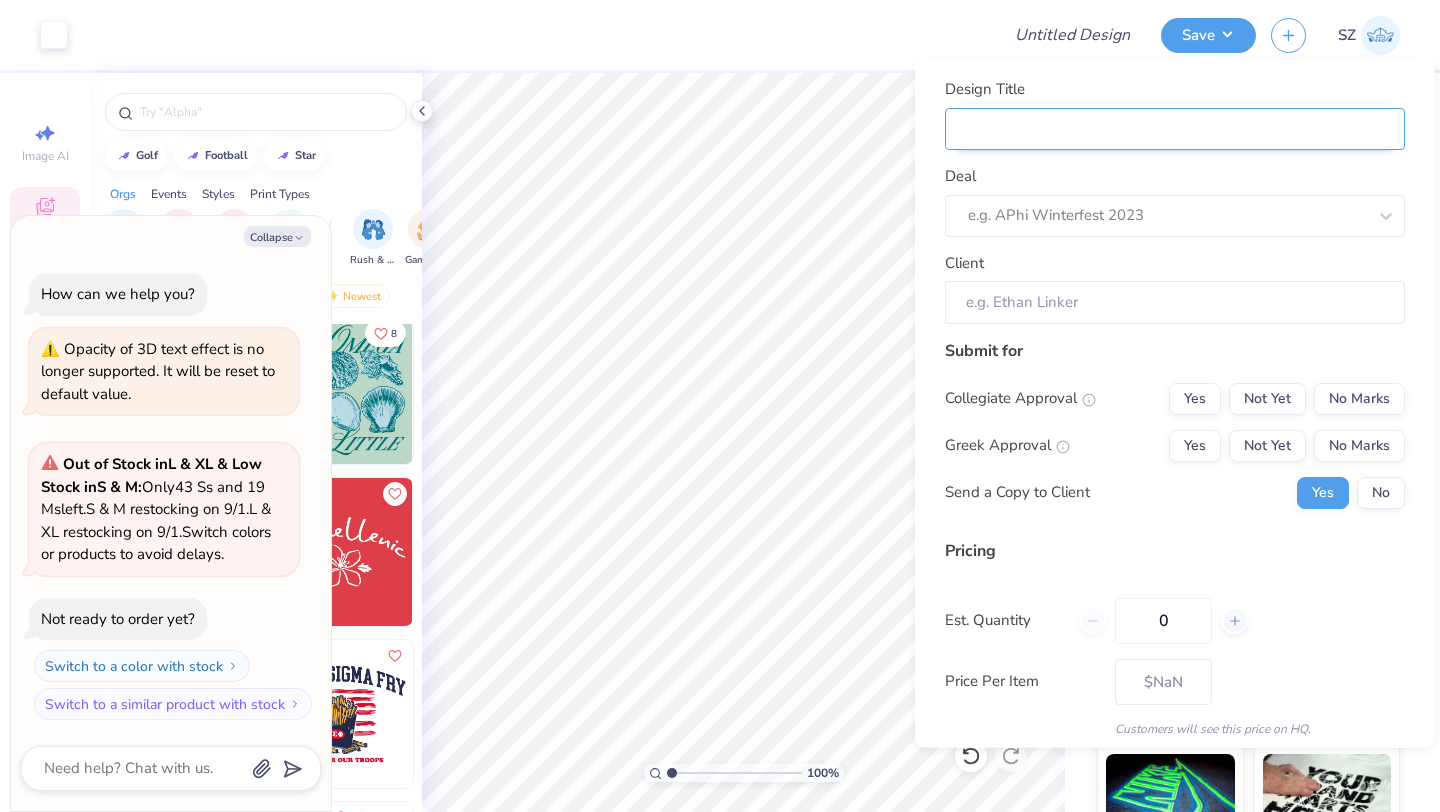 type on "P" 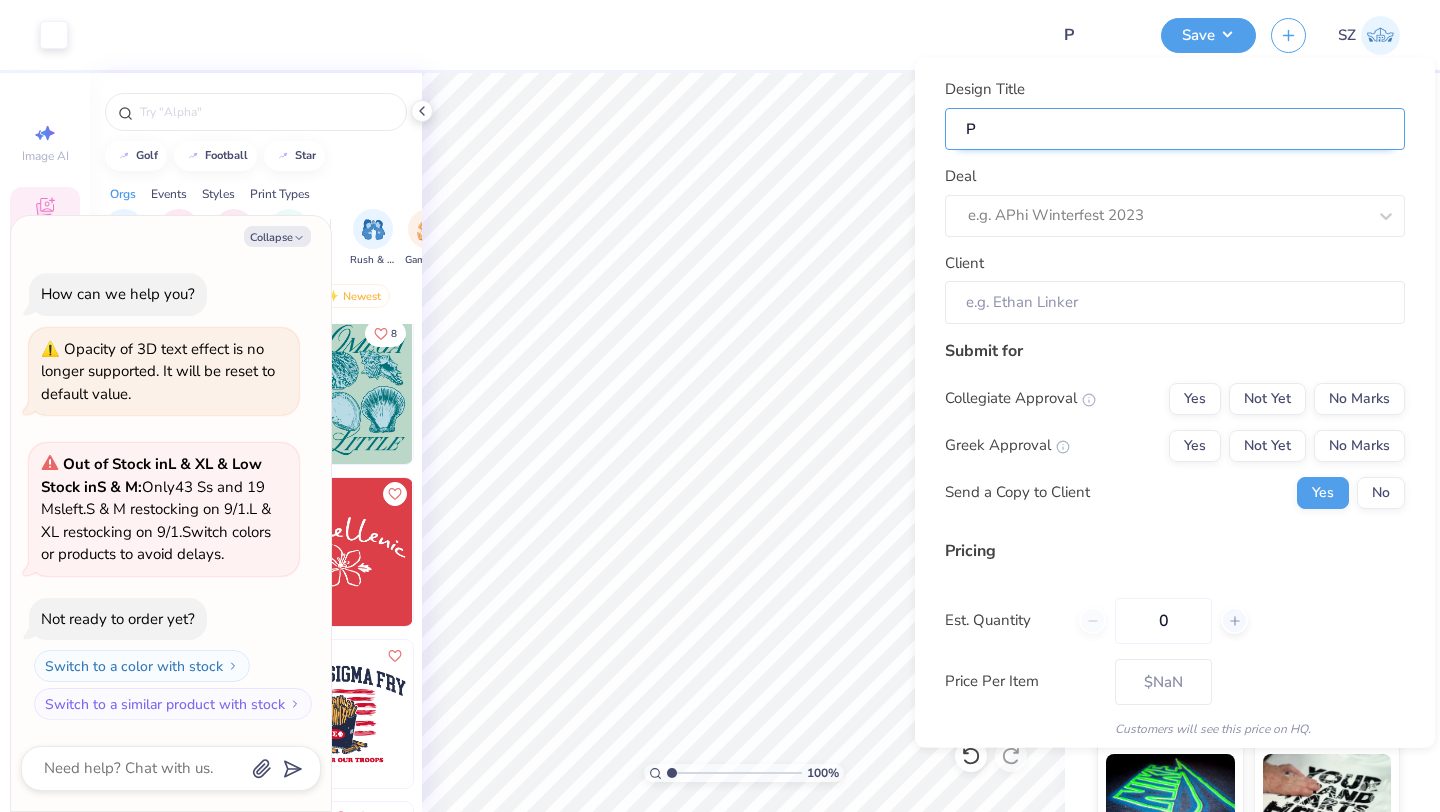 type on "Pa" 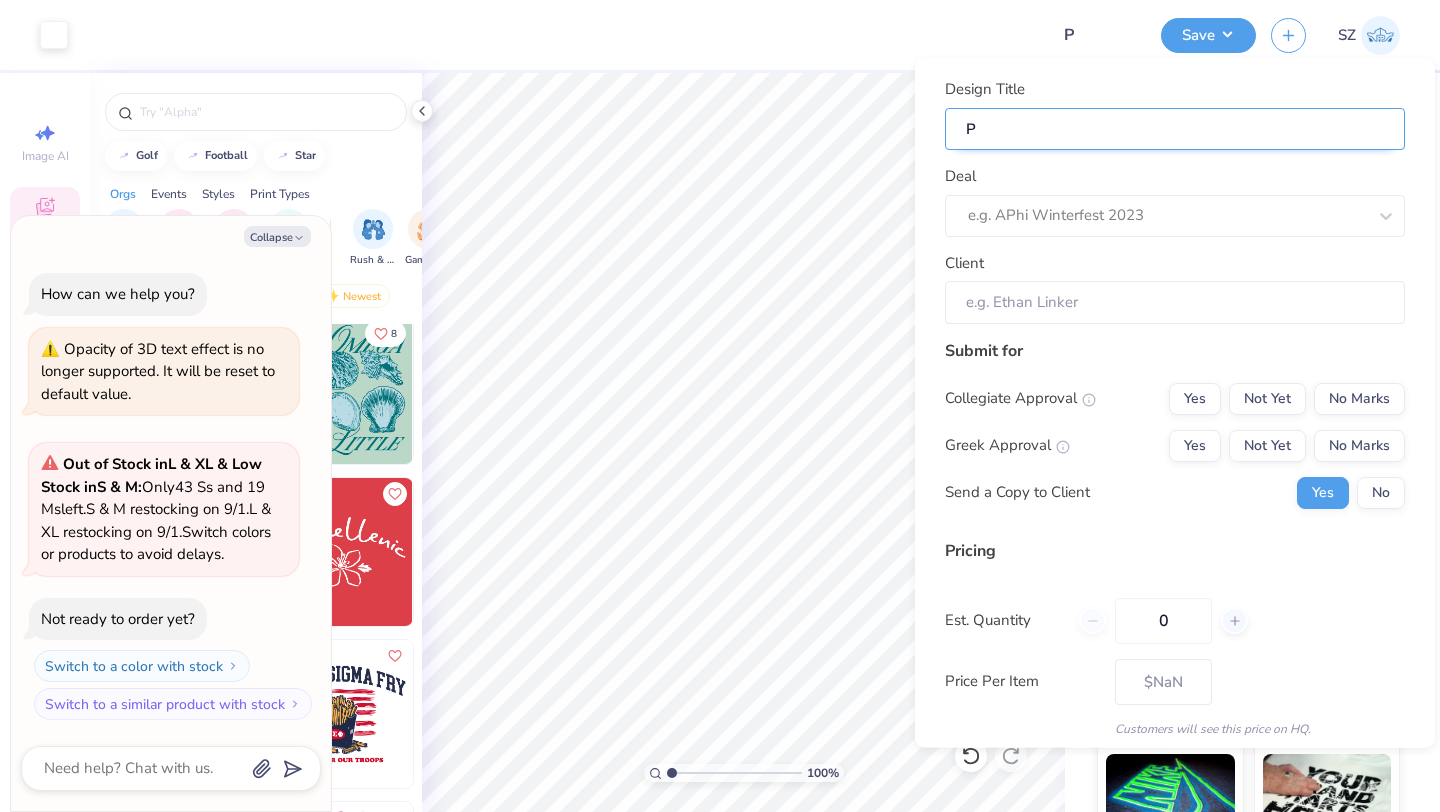 type on "x" 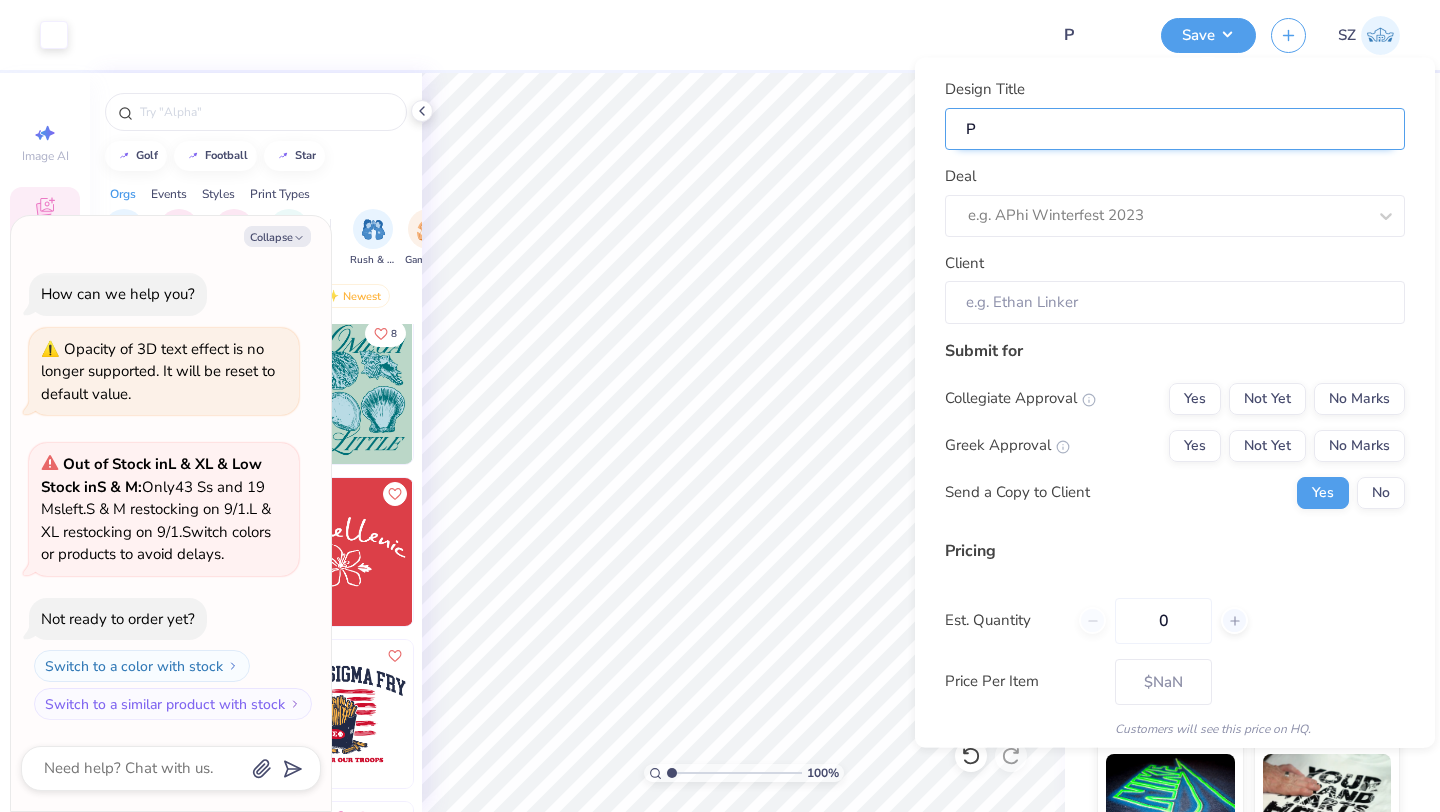 type on "Pa" 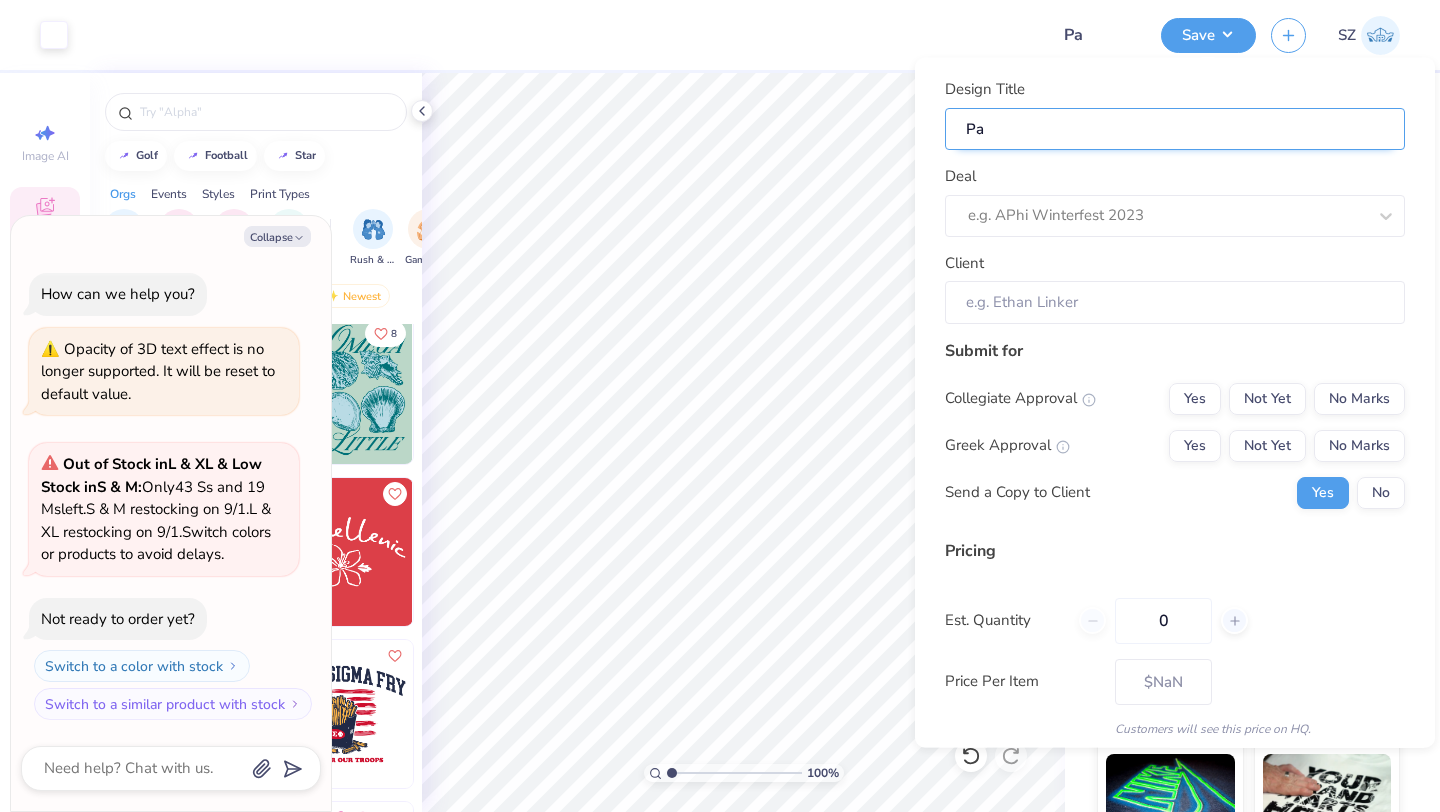 type on "Pan" 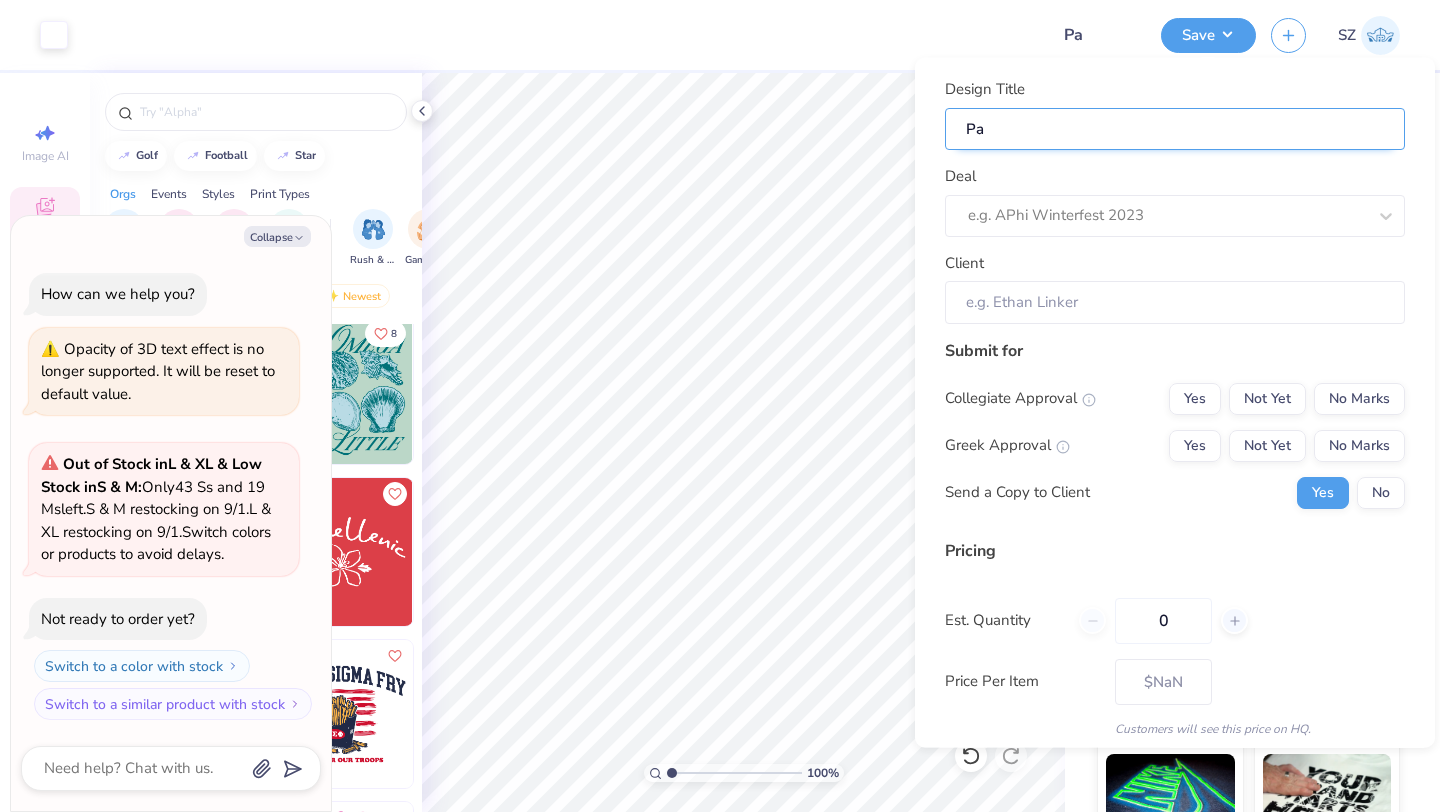 type on "x" 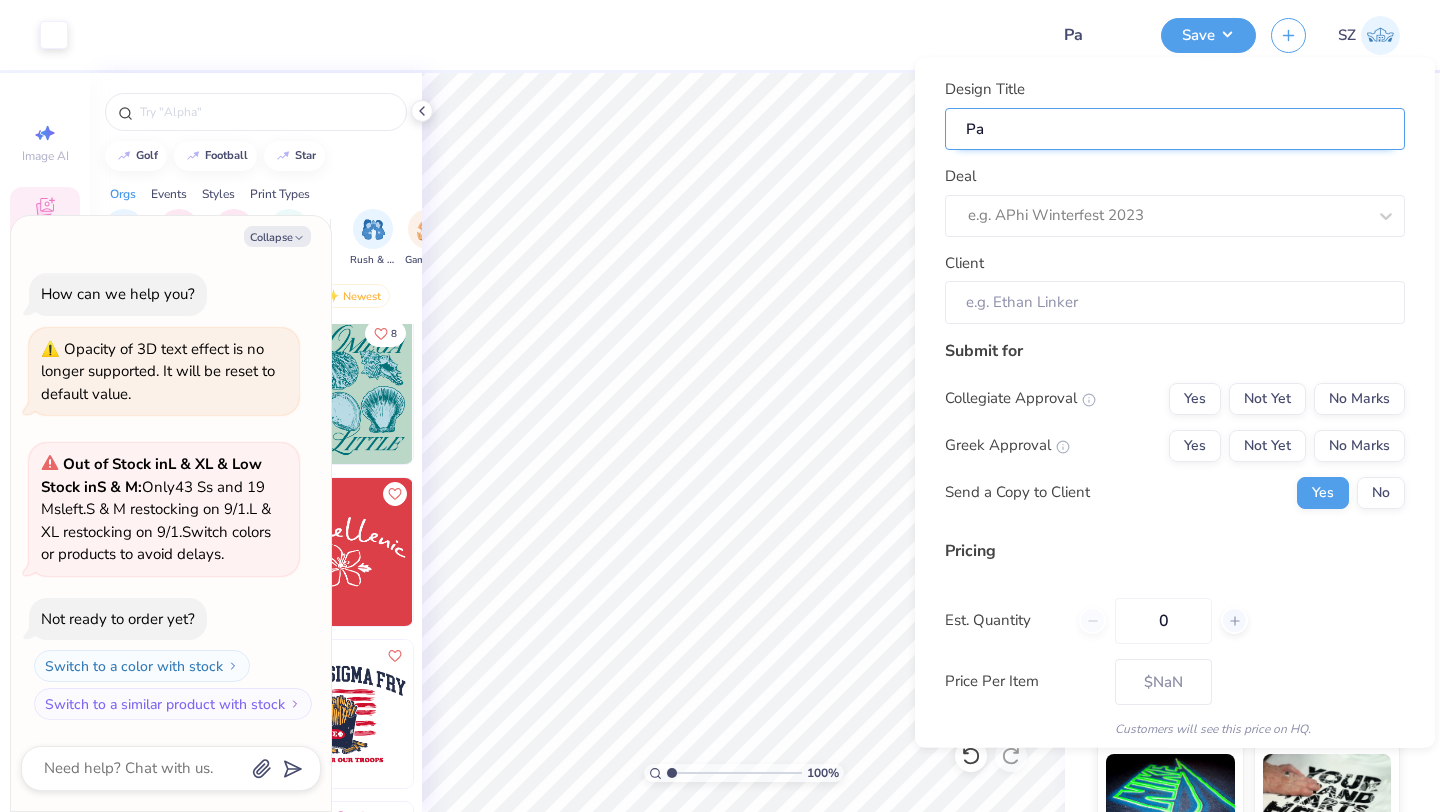 type on "Pan" 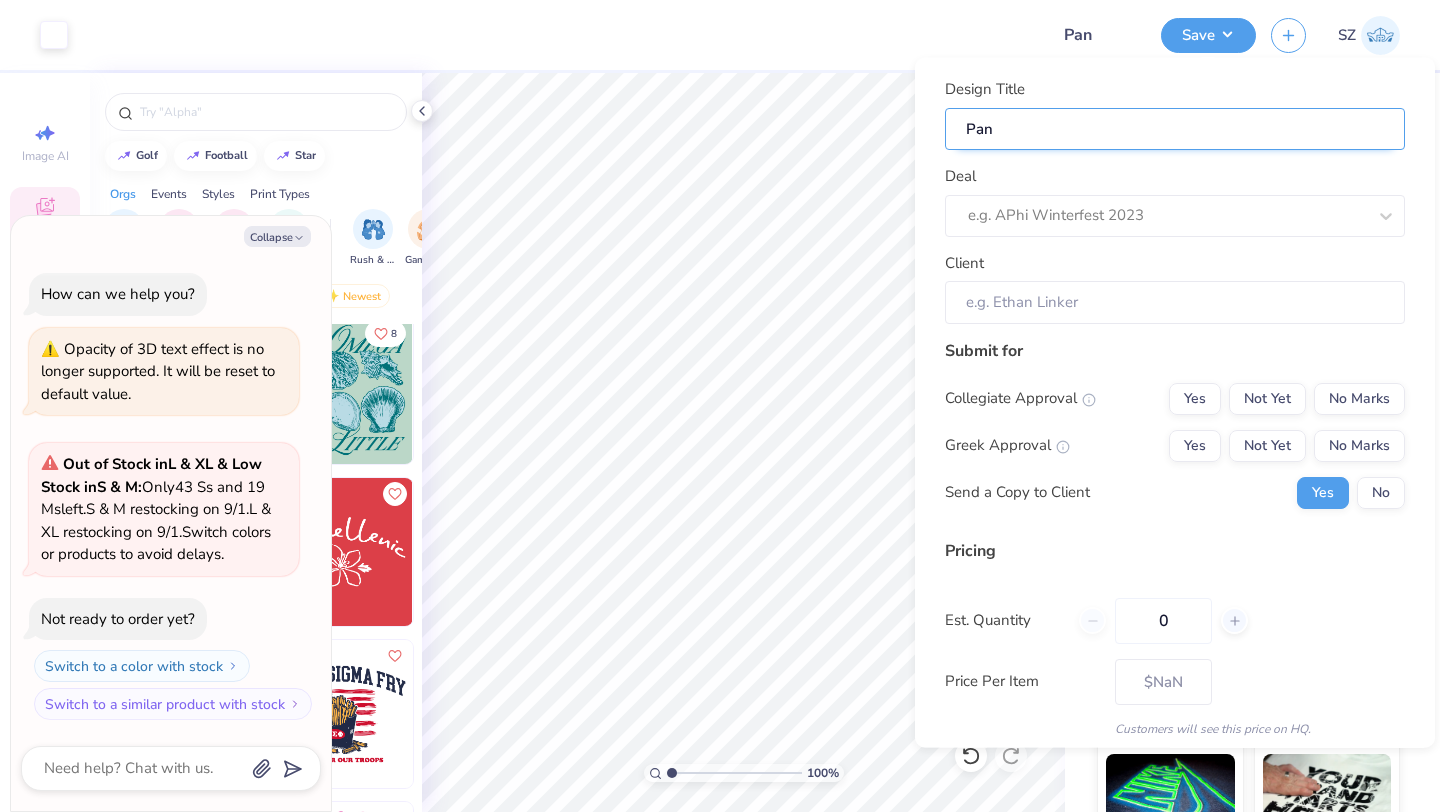type on "Panh" 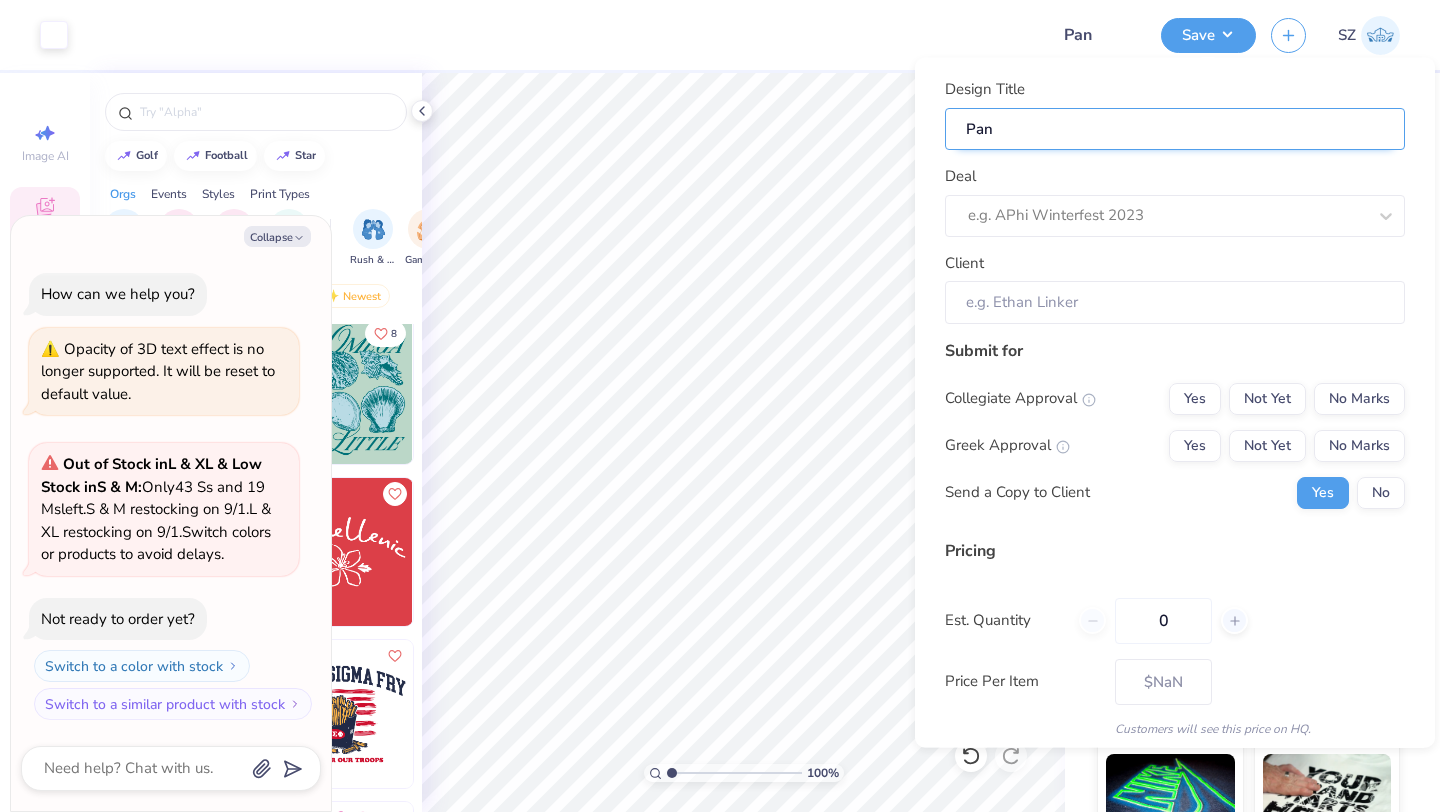type on "x" 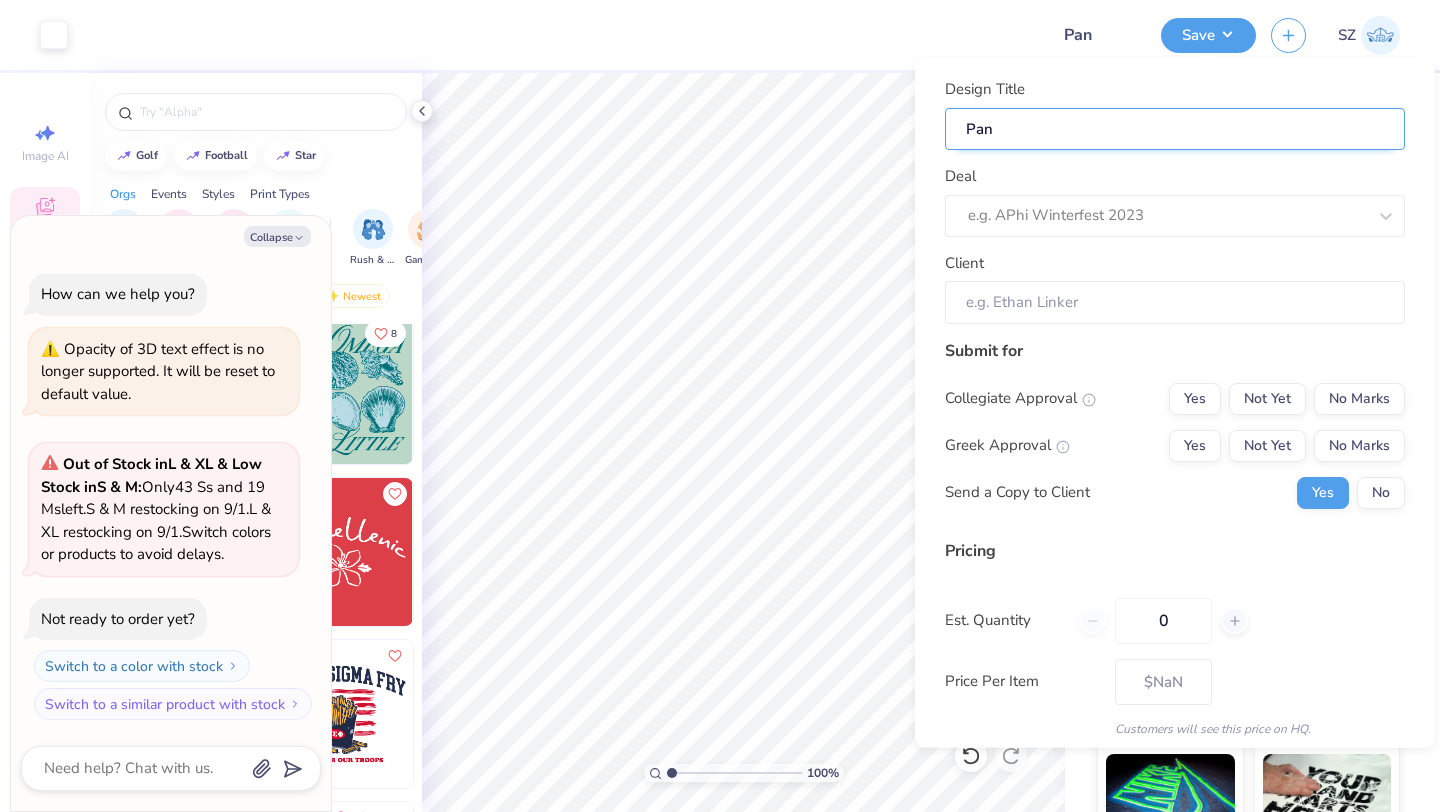 type on "Panh" 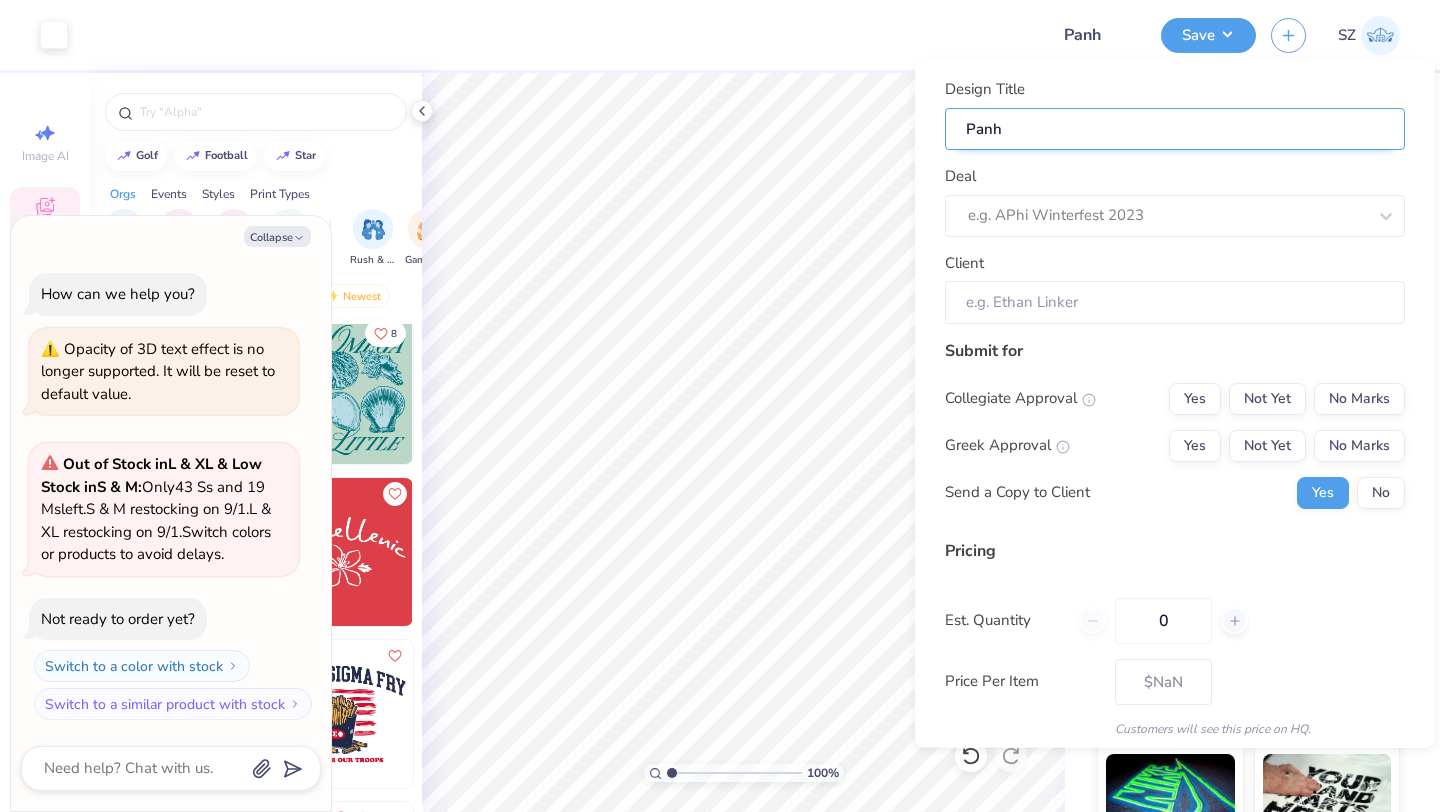 type on "Panhe" 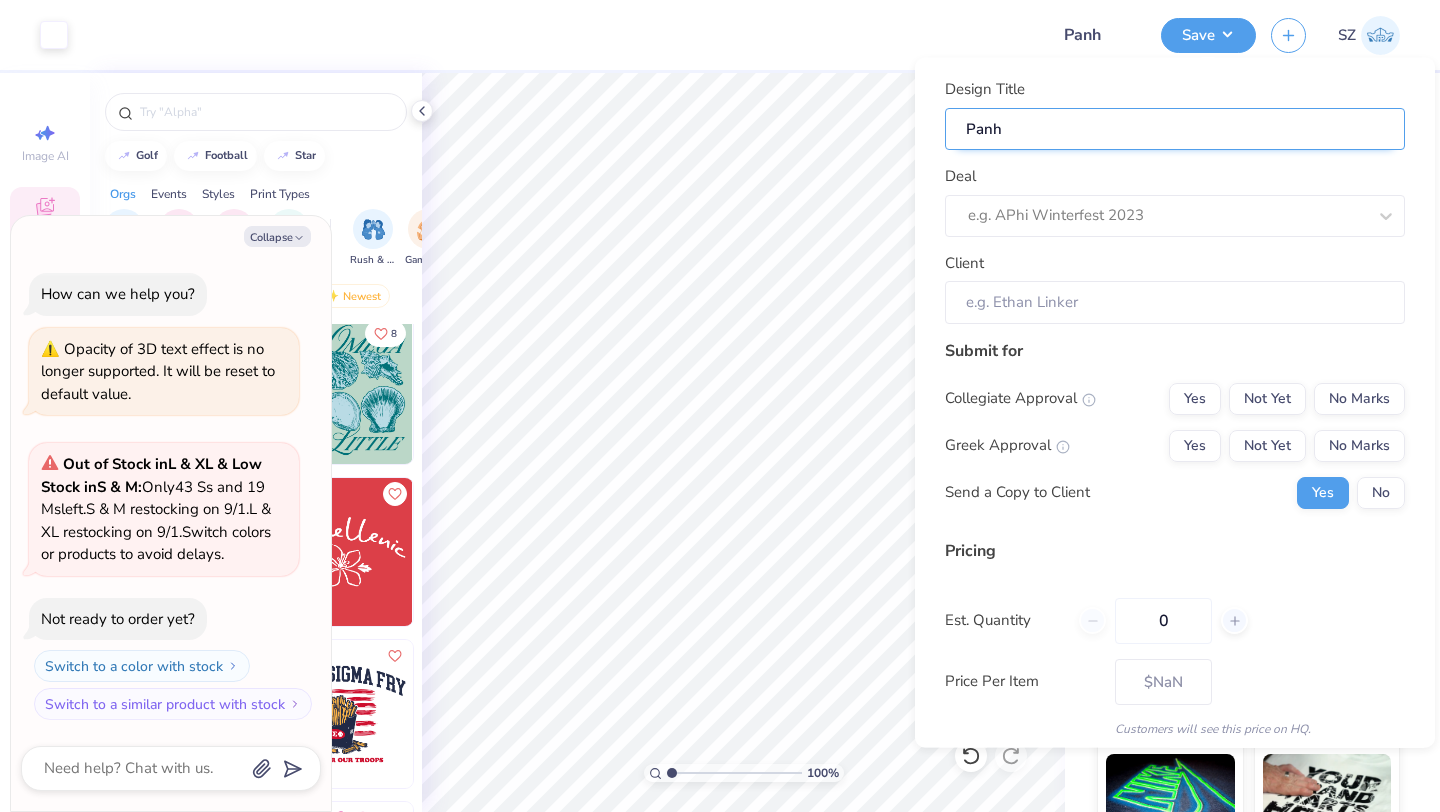 type on "x" 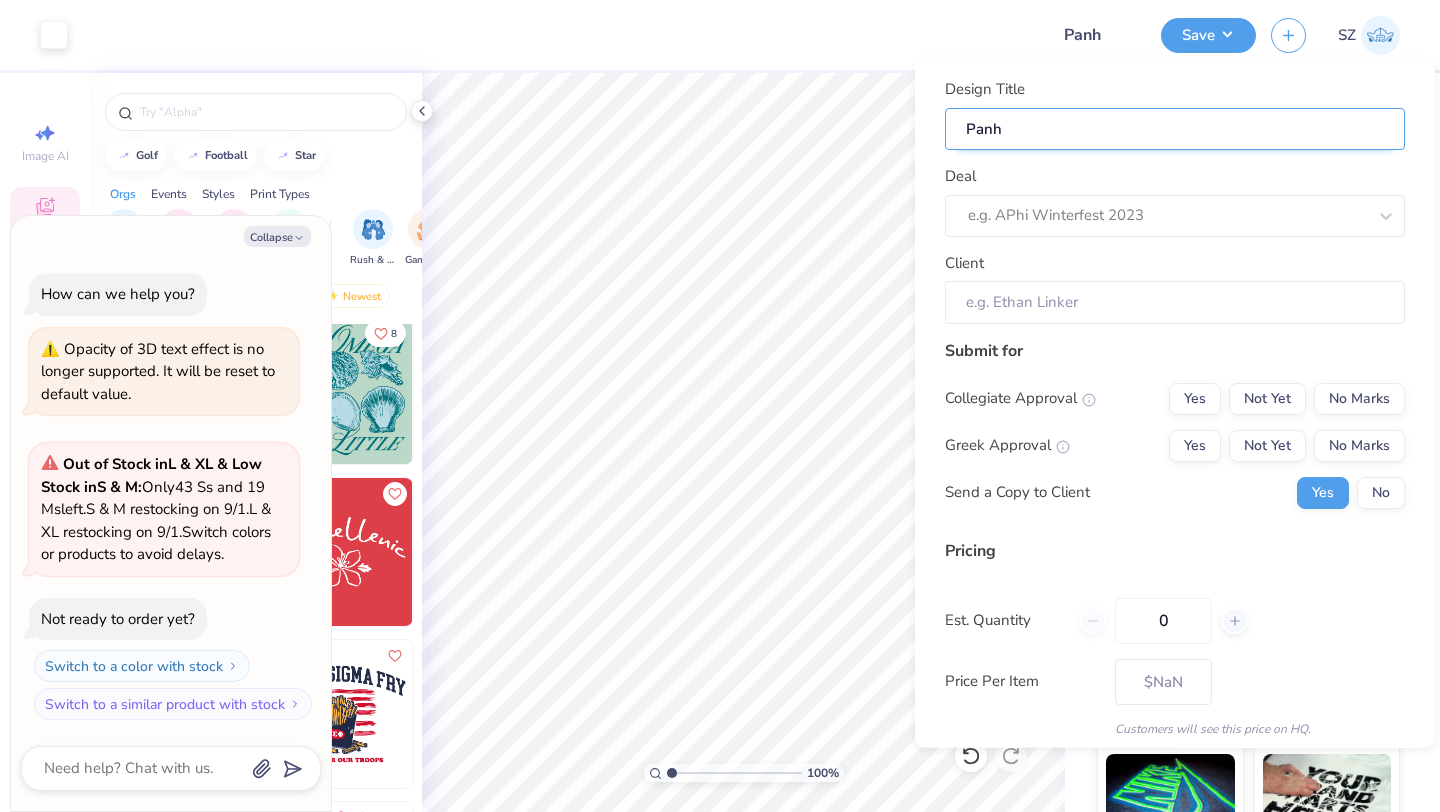 type on "Panhe" 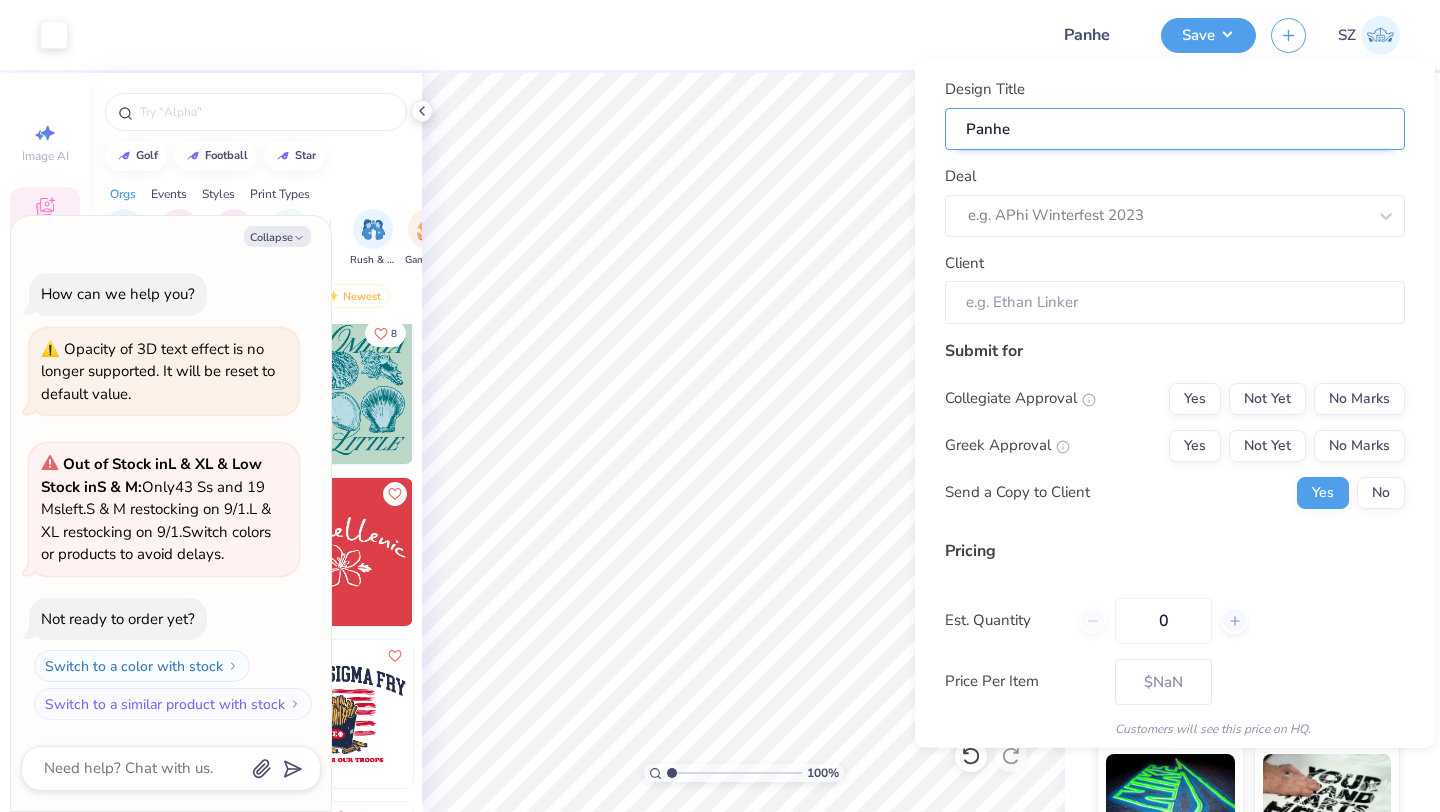 type on "Panhel" 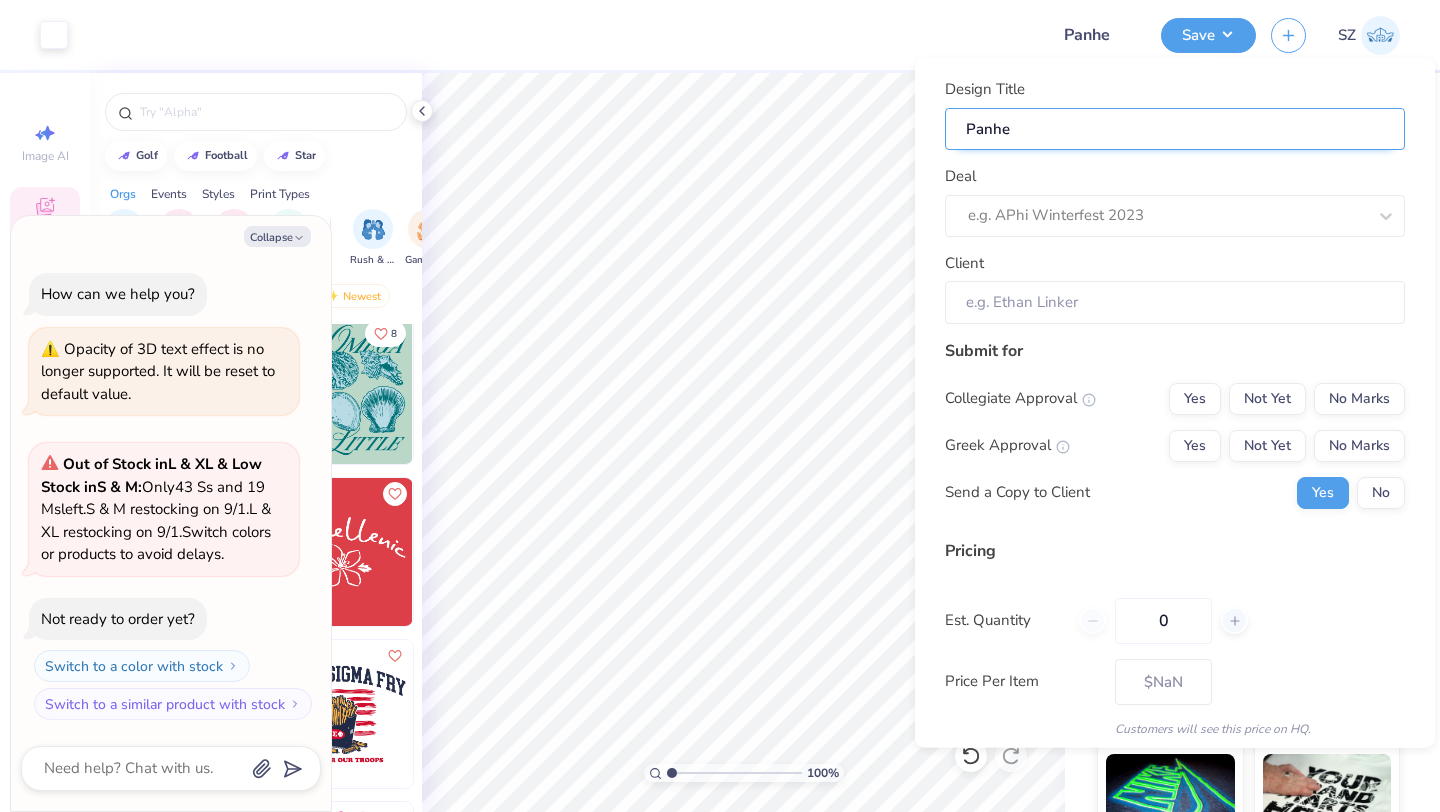 type on "x" 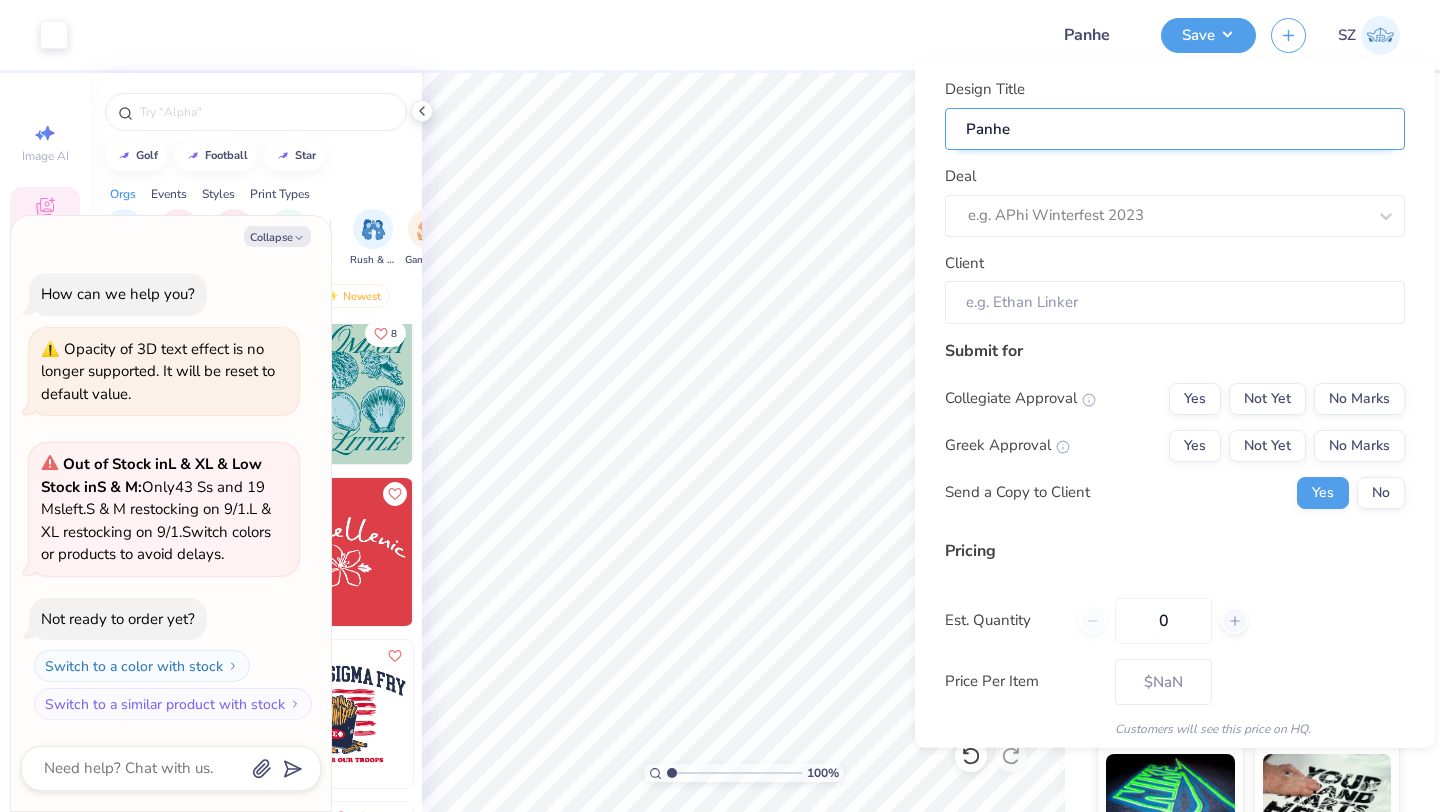 type on "Panhel" 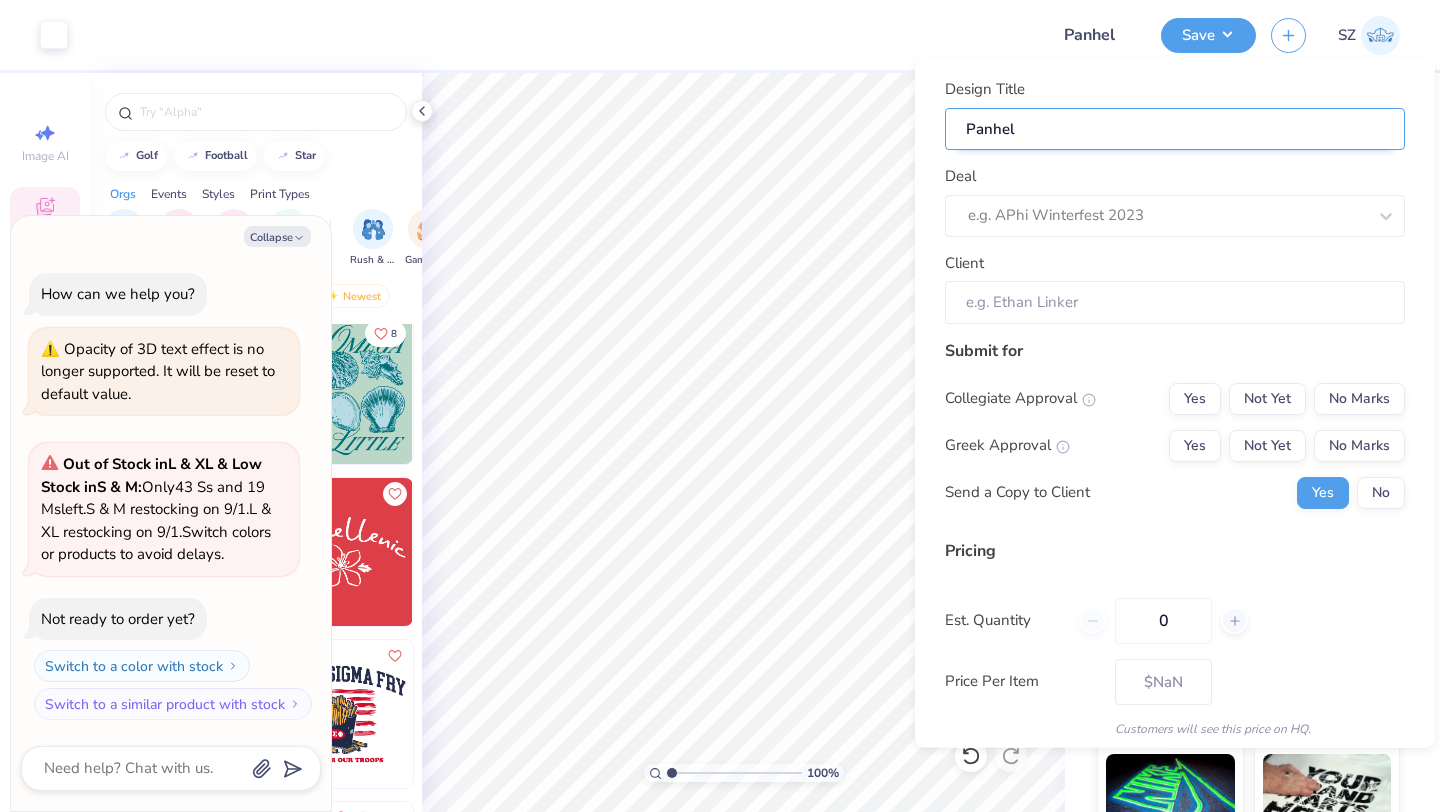type on "Panhell" 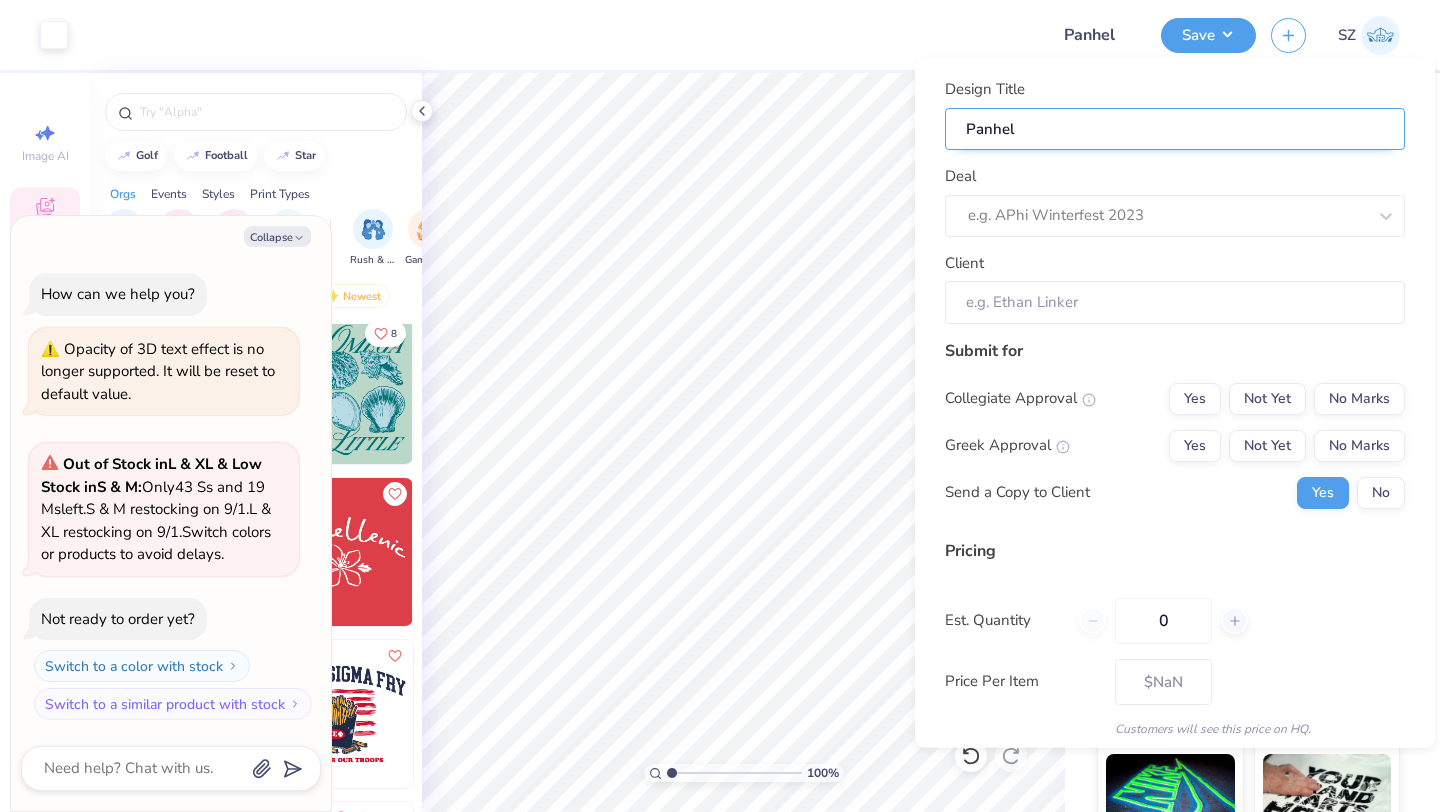 type on "x" 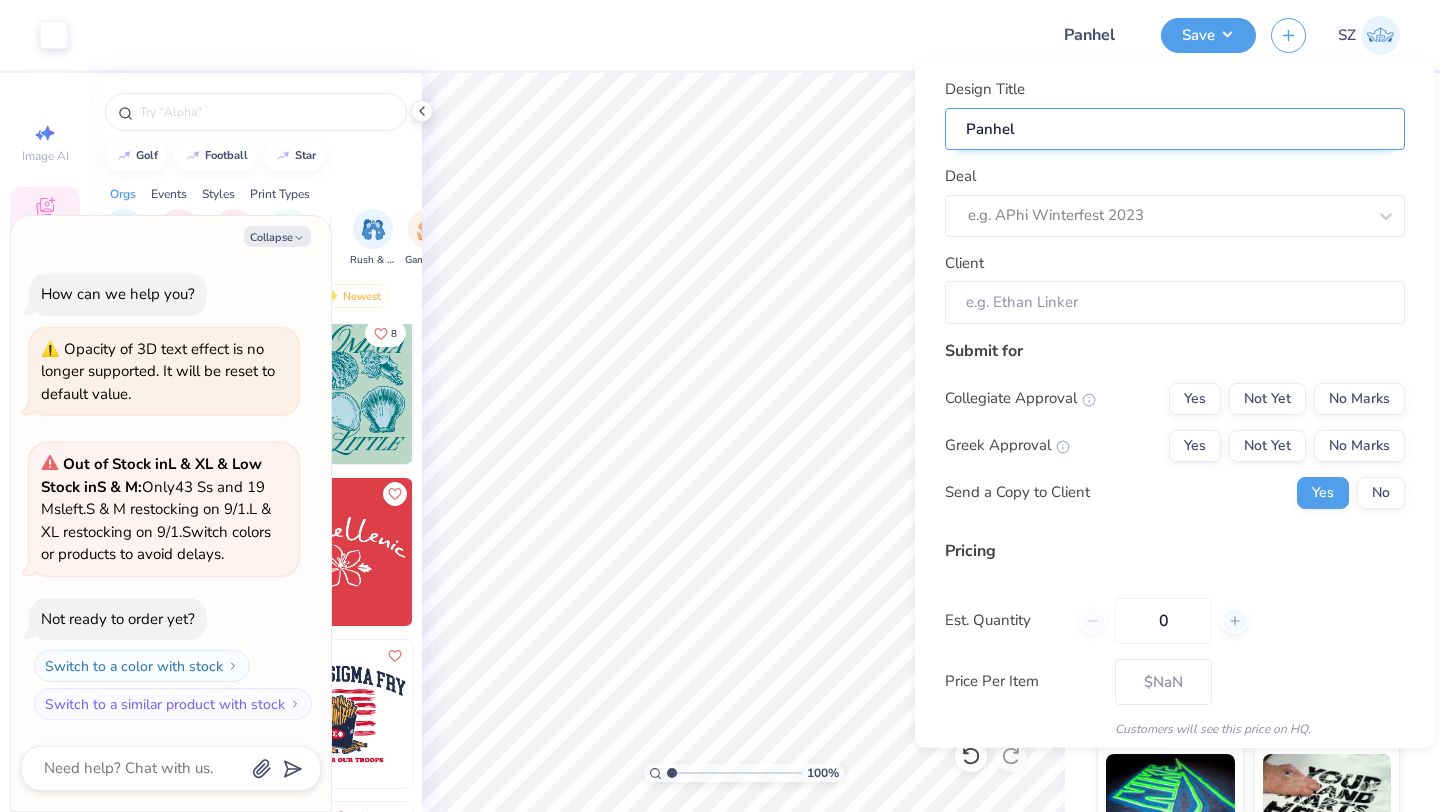 type on "Panhell" 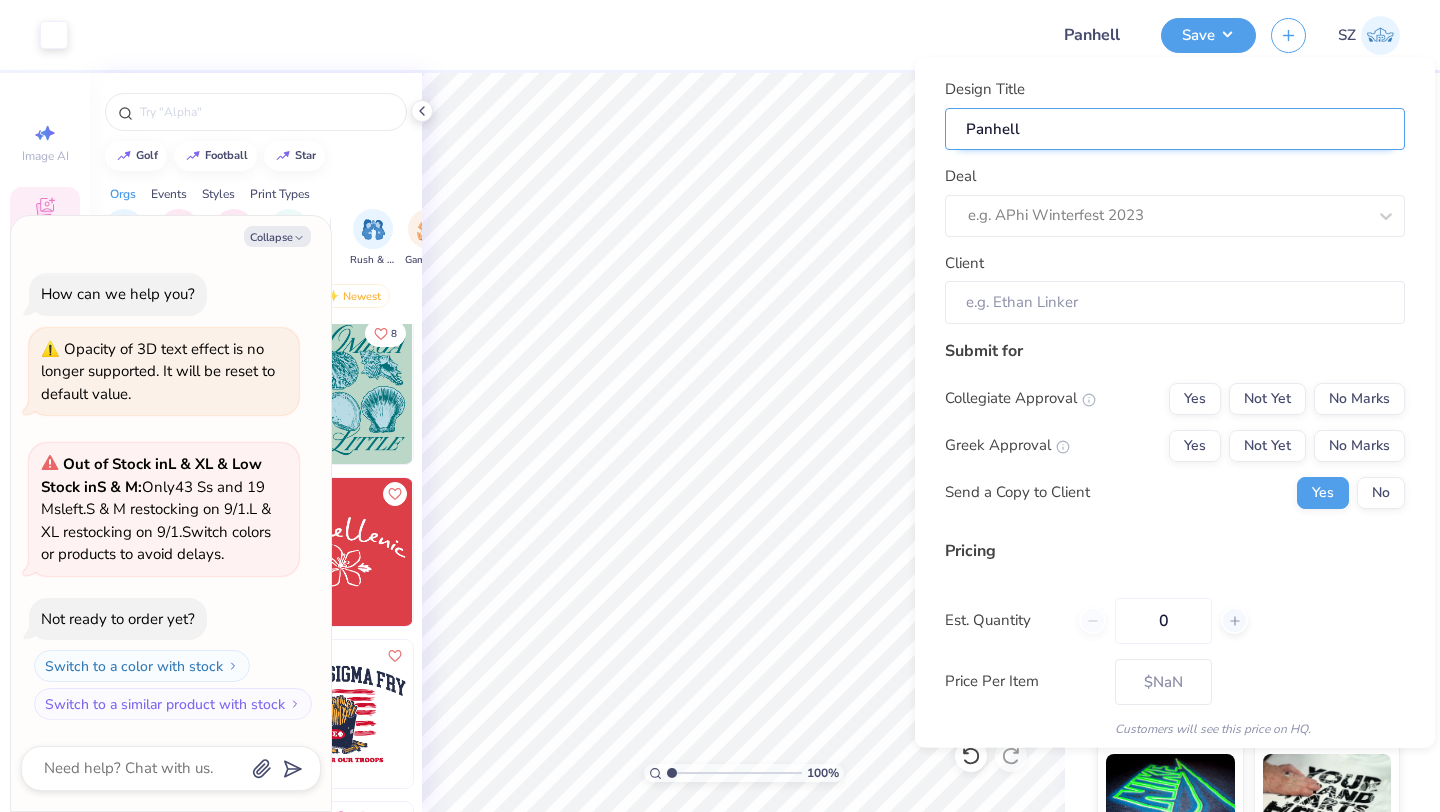 type on "Panhelle" 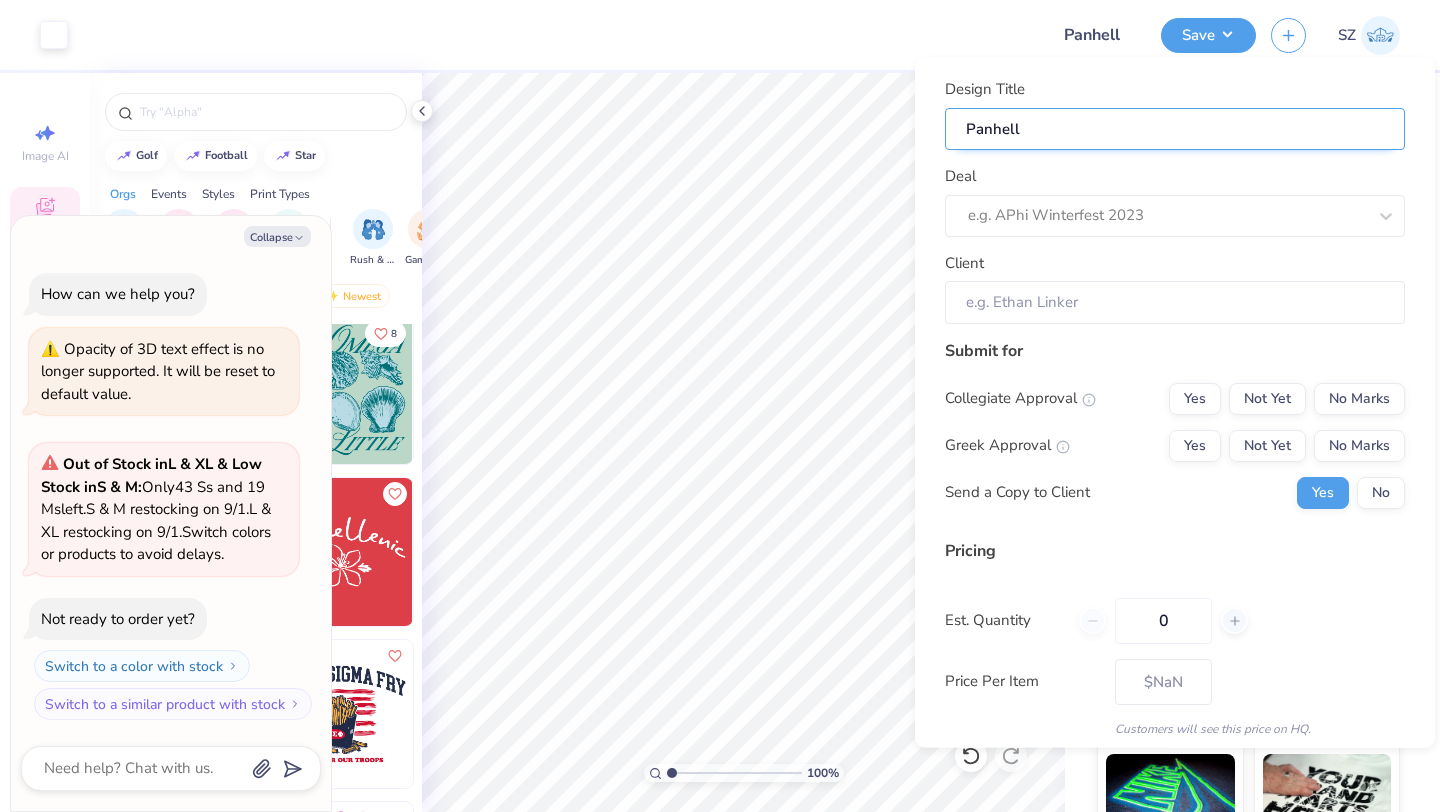 type on "x" 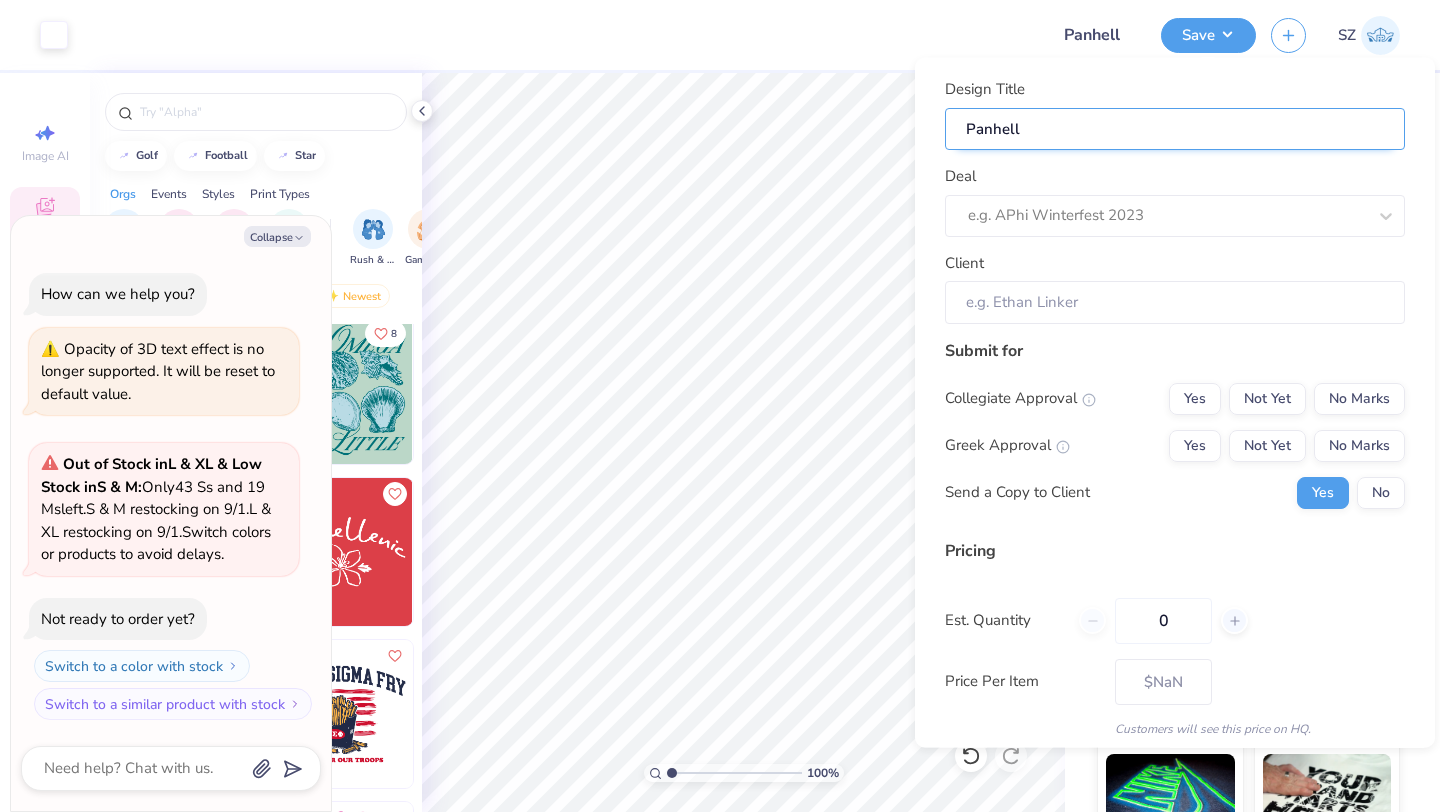 type on "Panhelle" 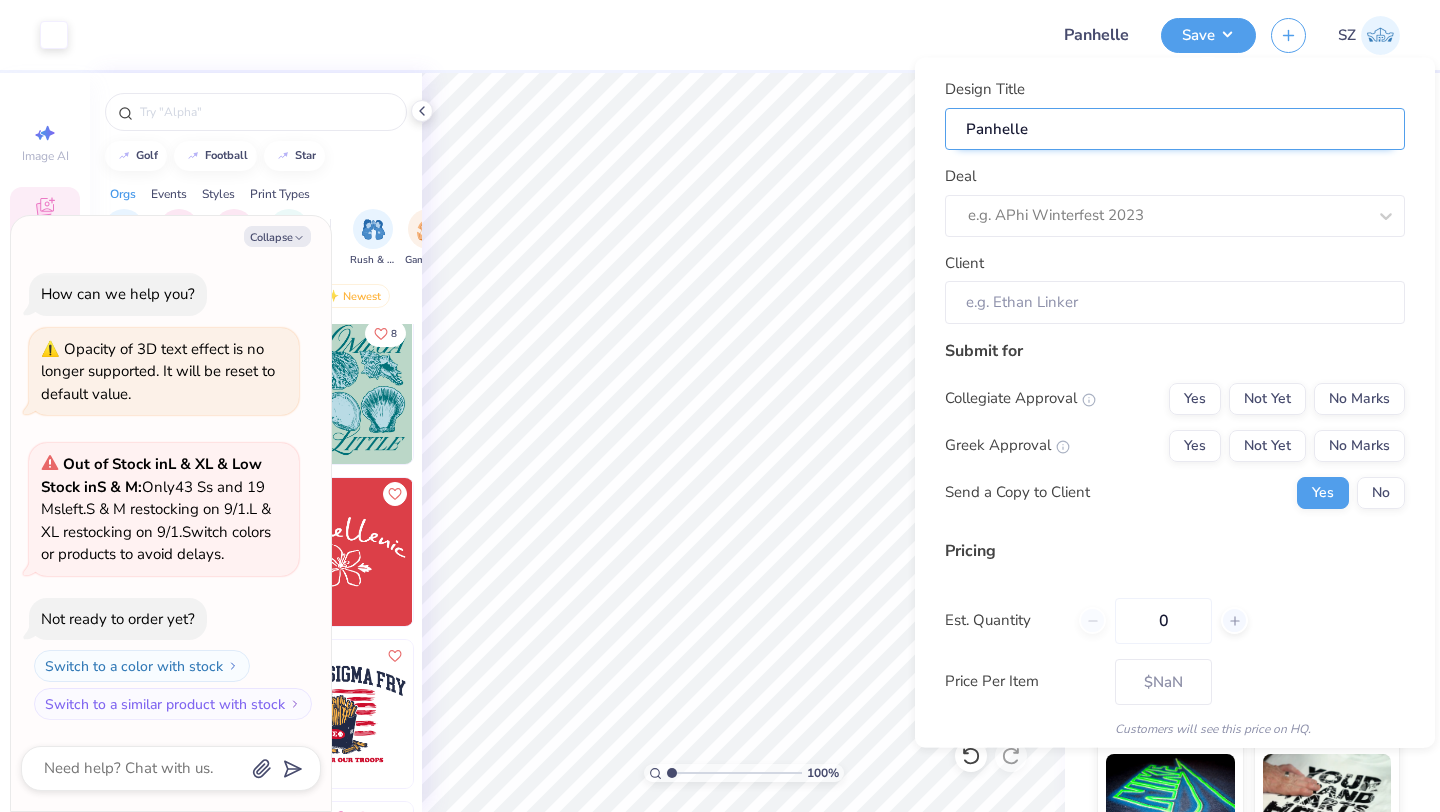 type on "Panhellei" 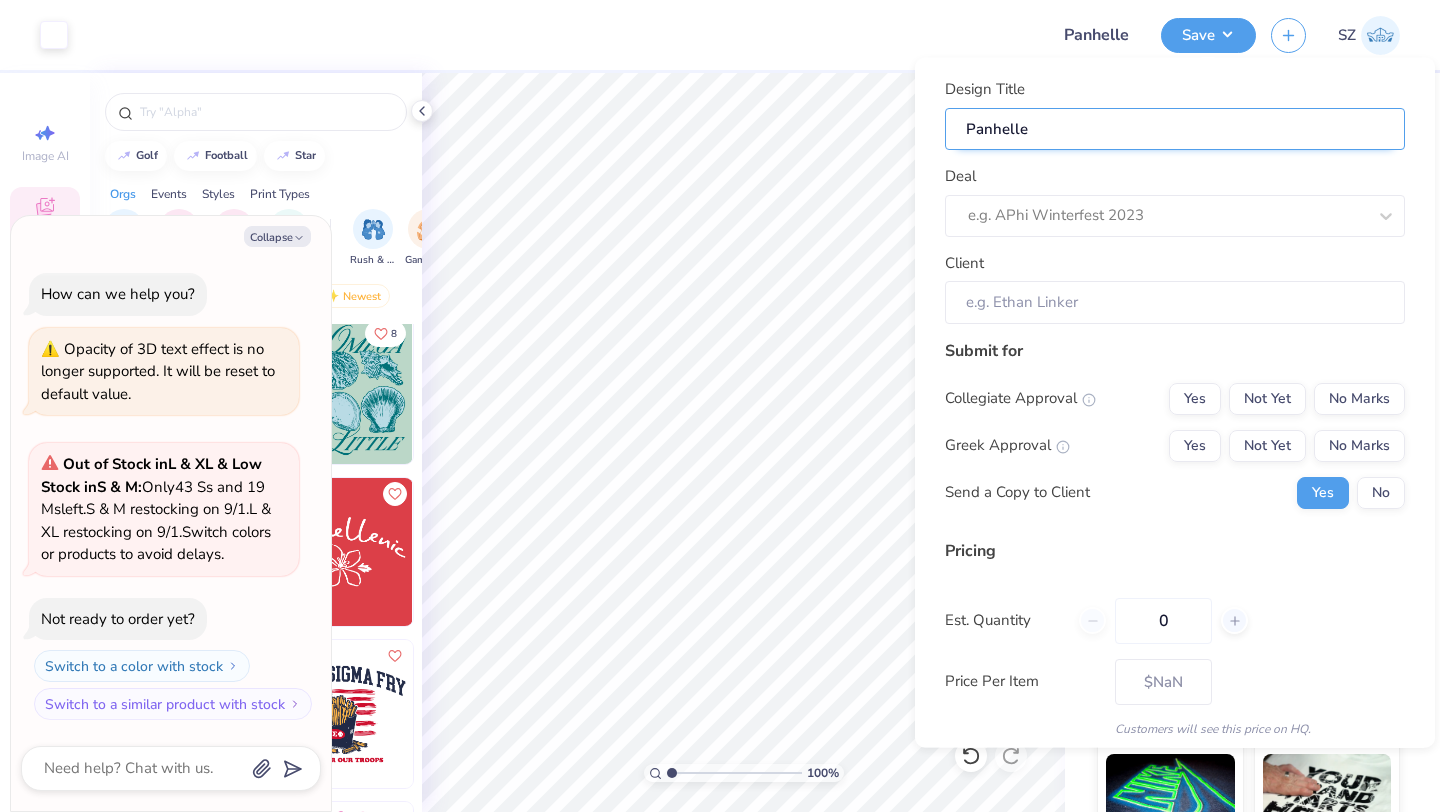 type on "x" 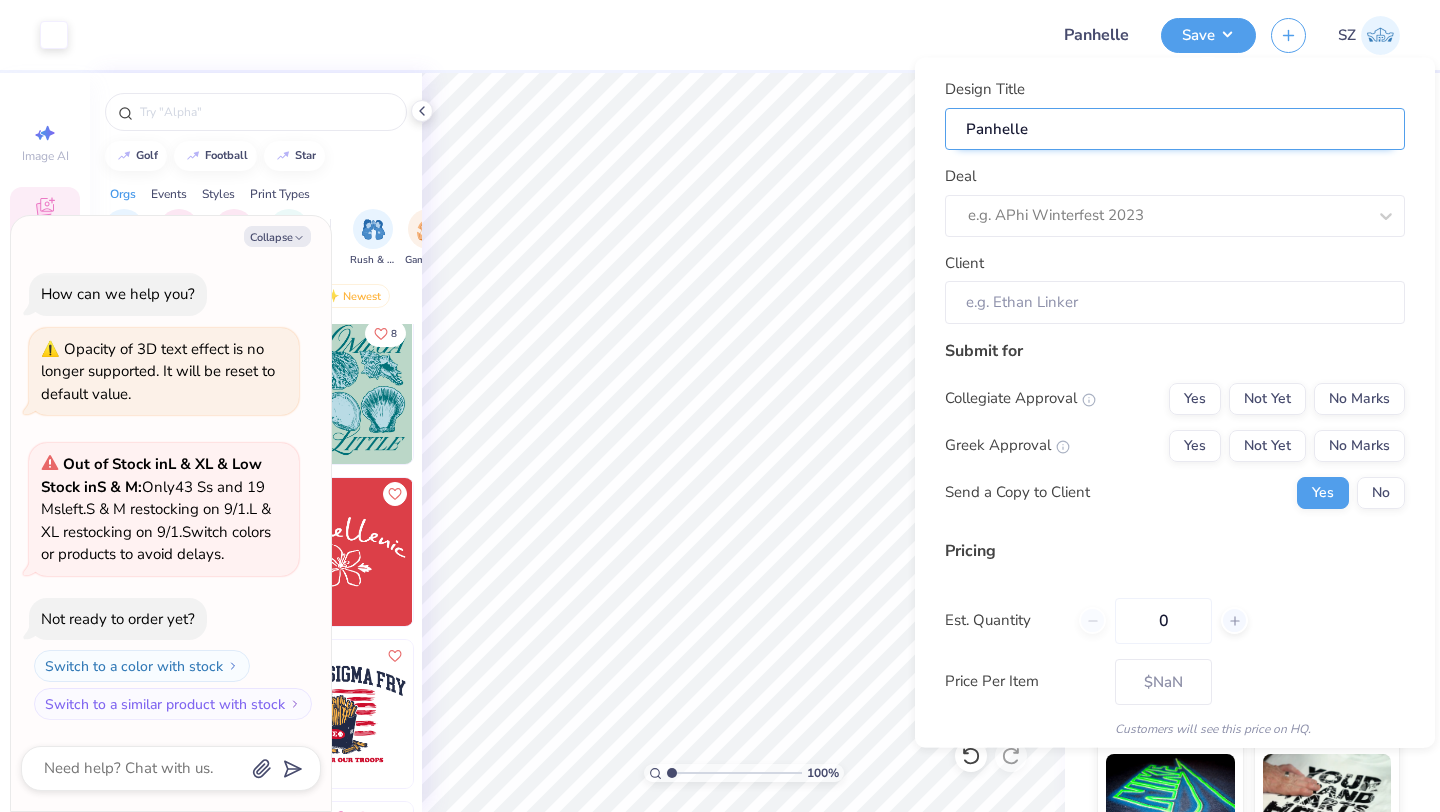 type on "Panhellei" 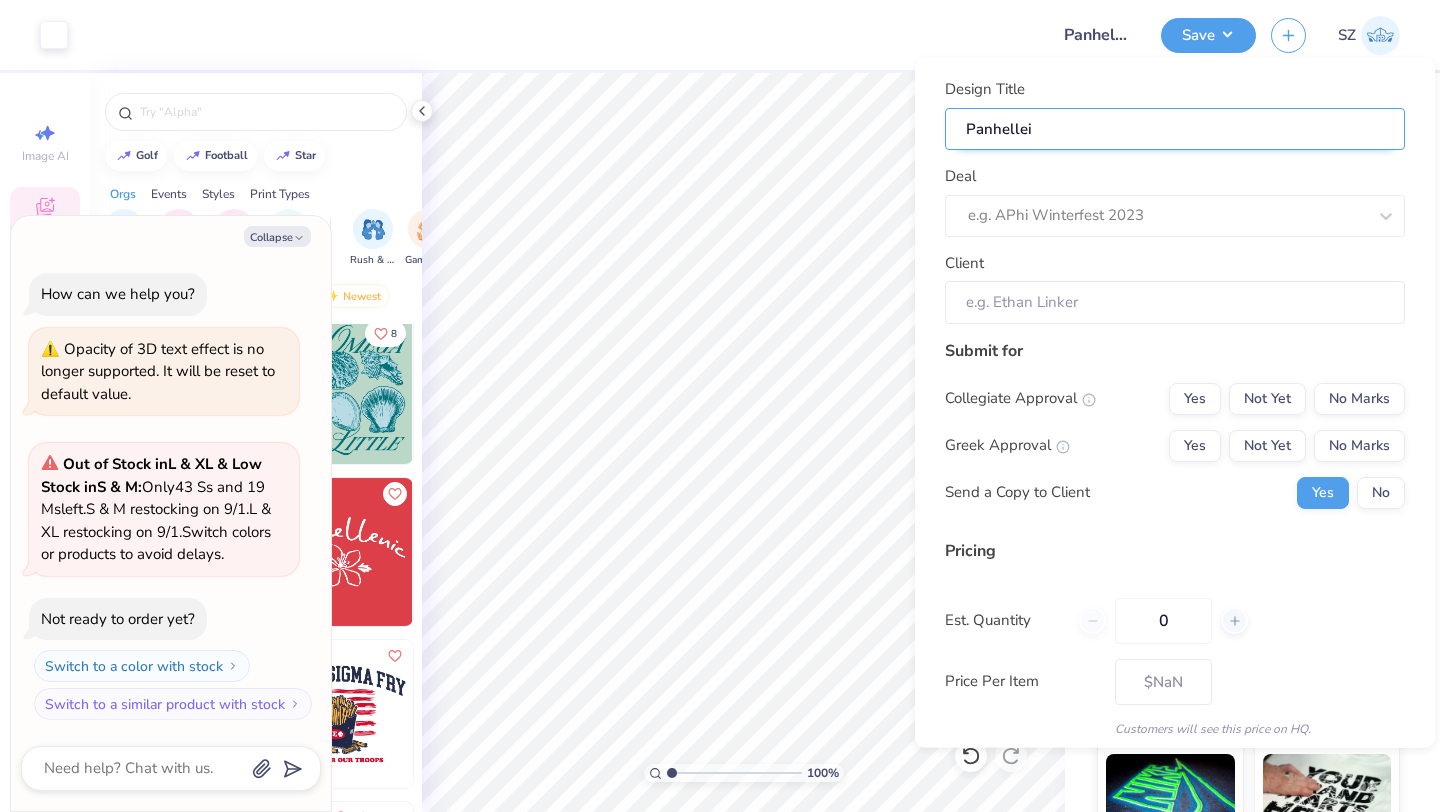 type on "Panhellein" 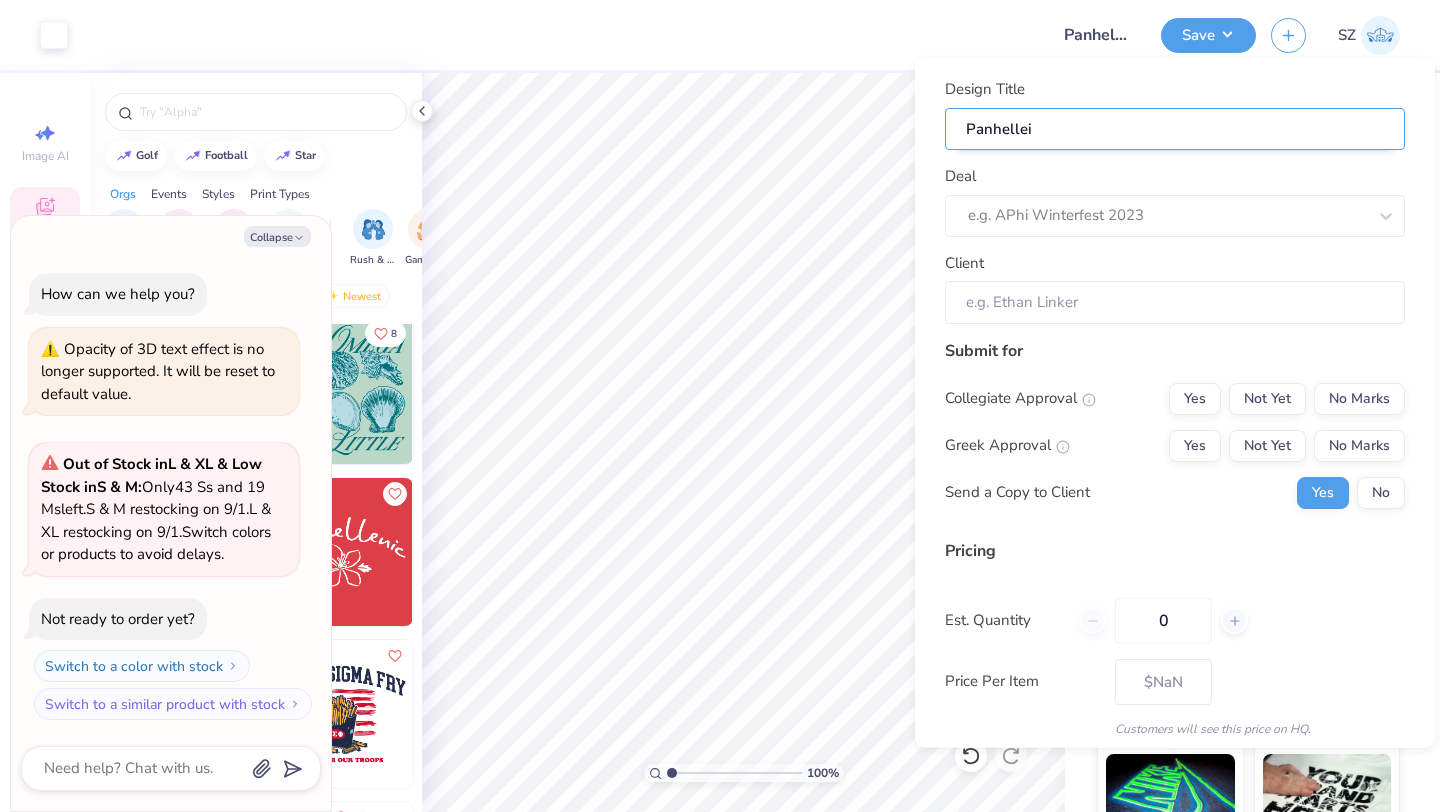 type on "x" 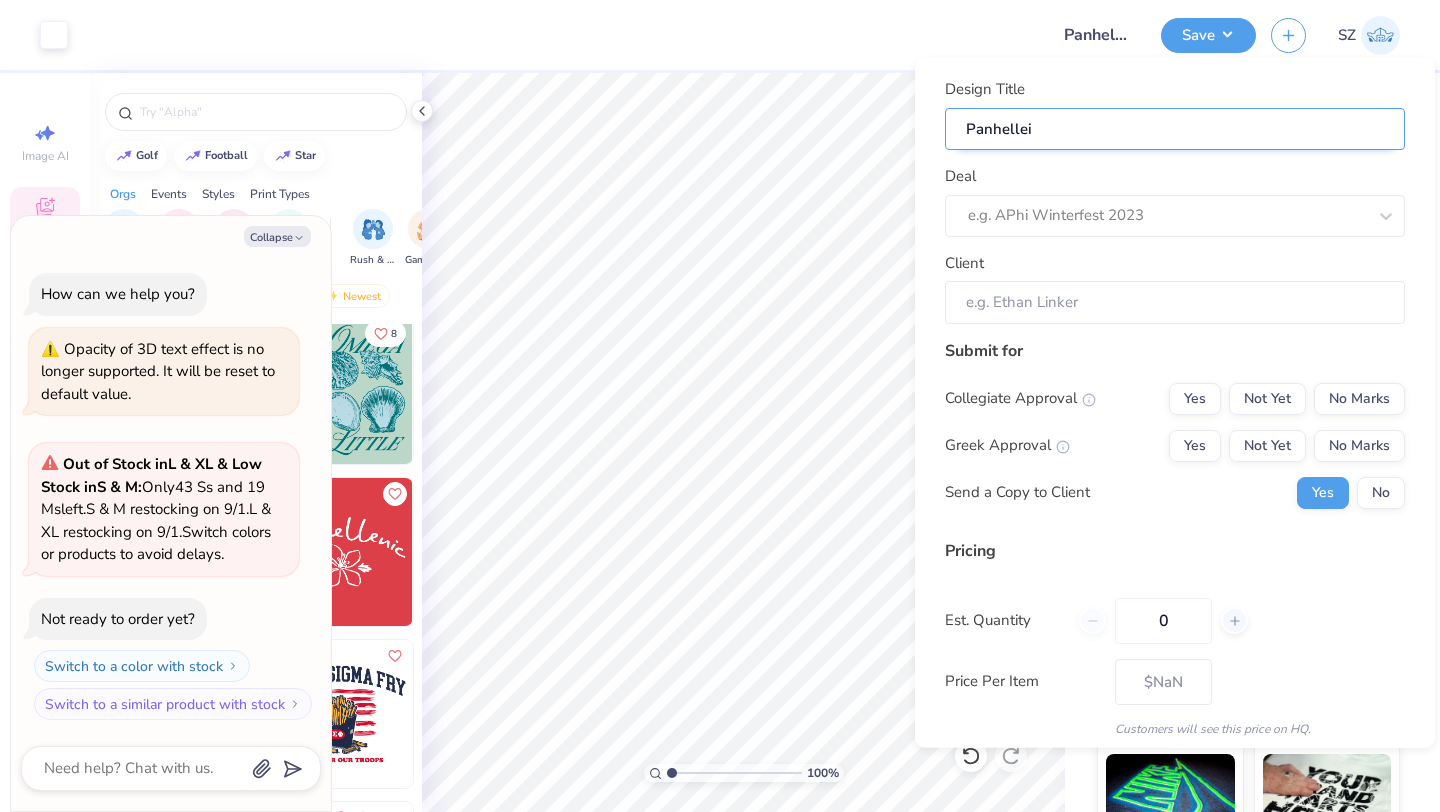 type on "Panhellein" 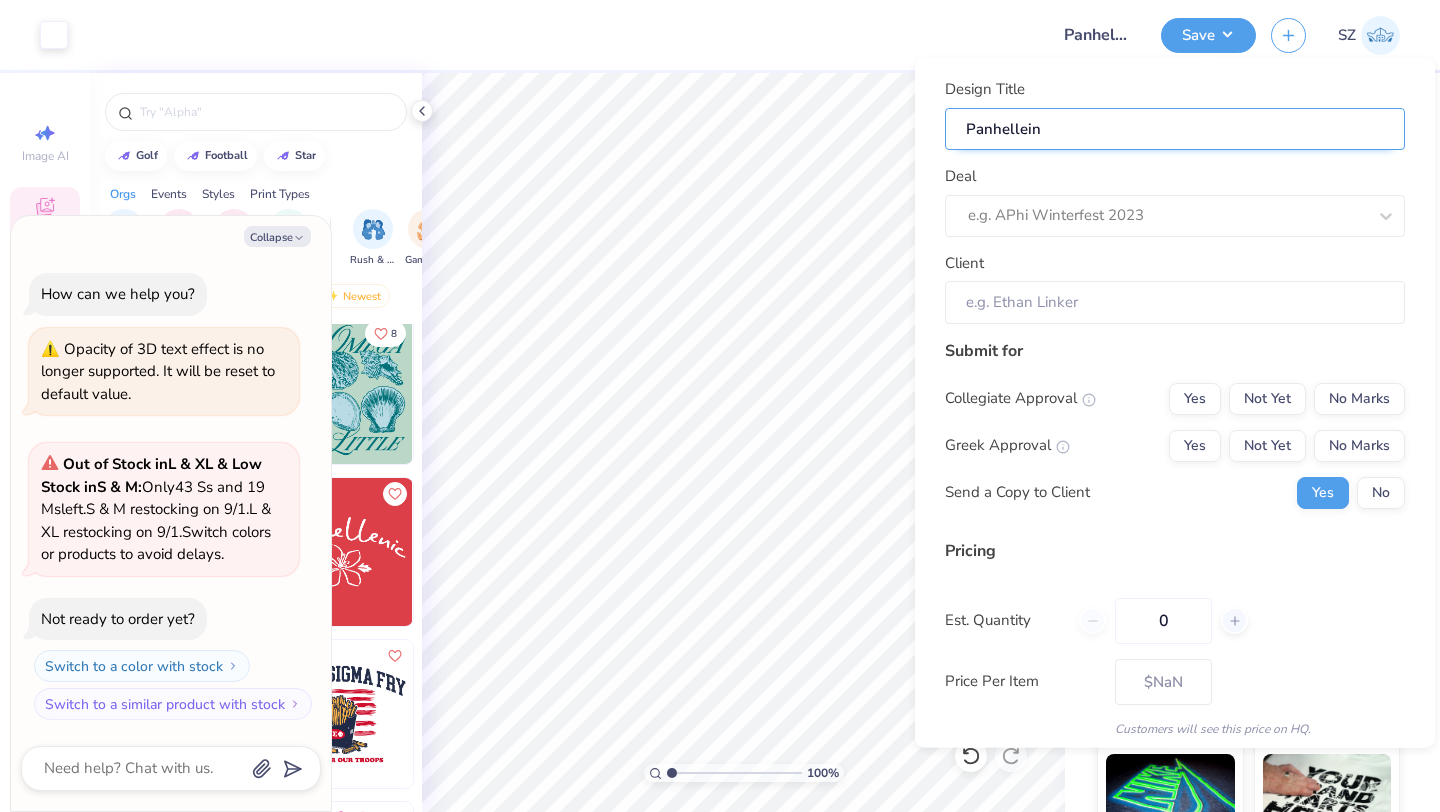 type on "Panhelleinc" 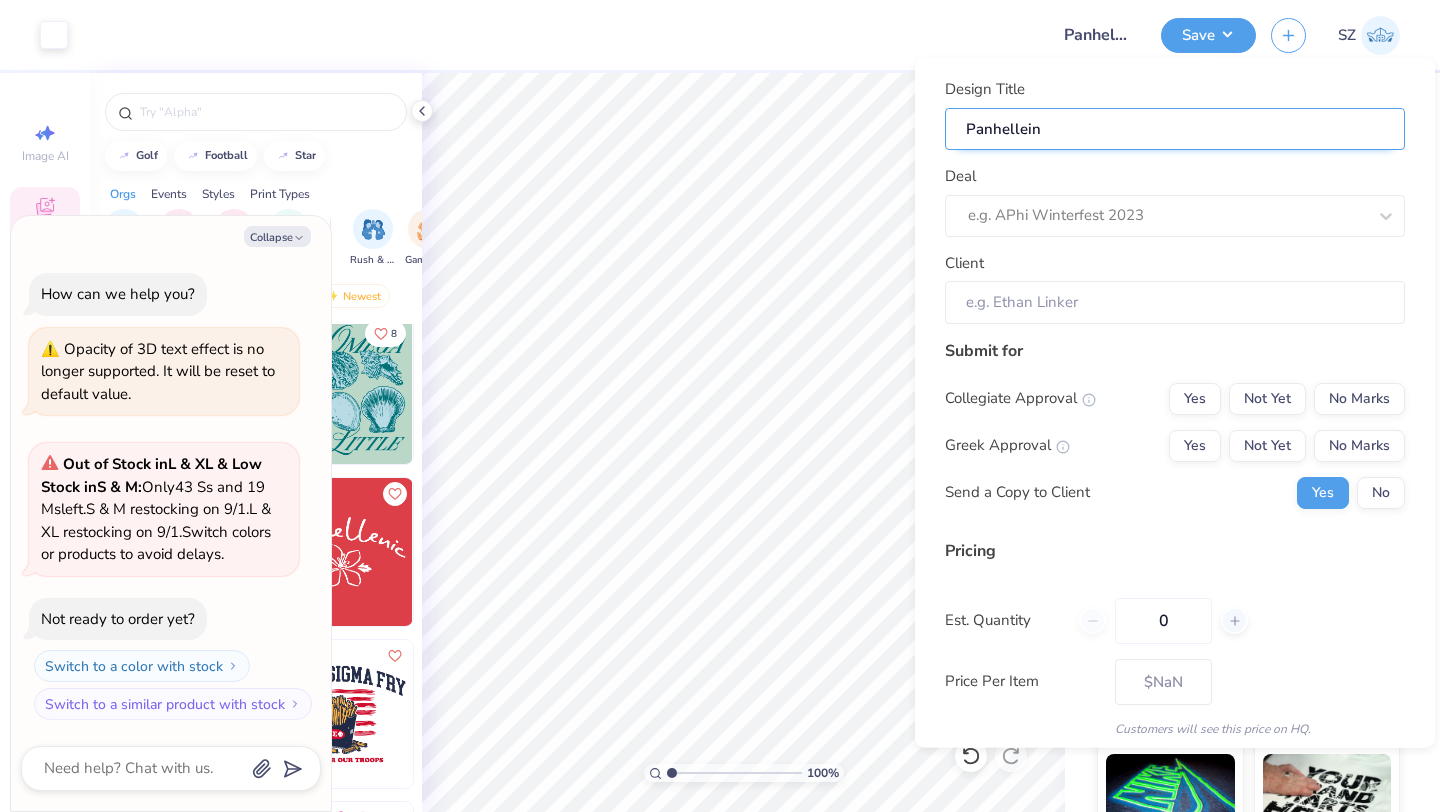 type on "x" 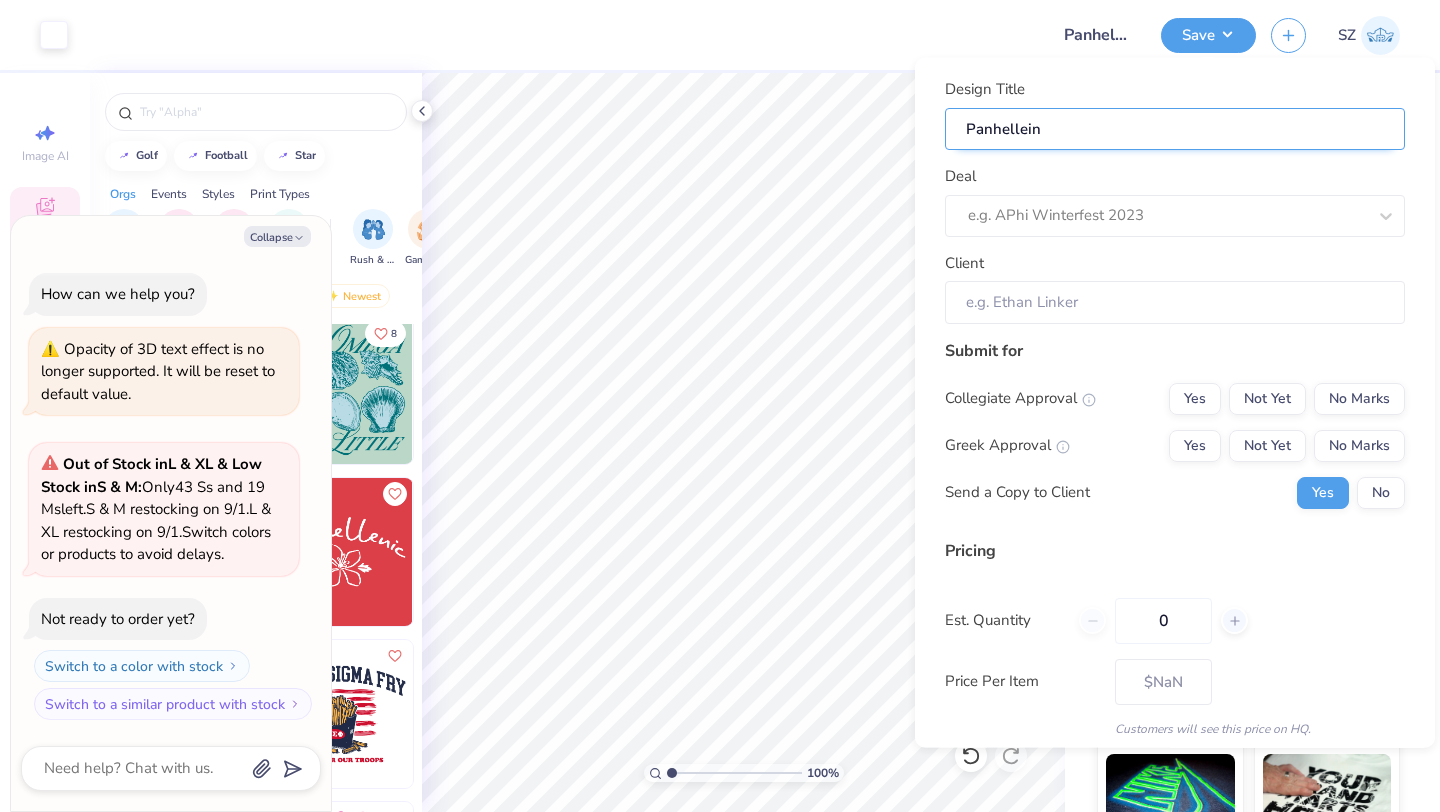 type on "Panhelleinc" 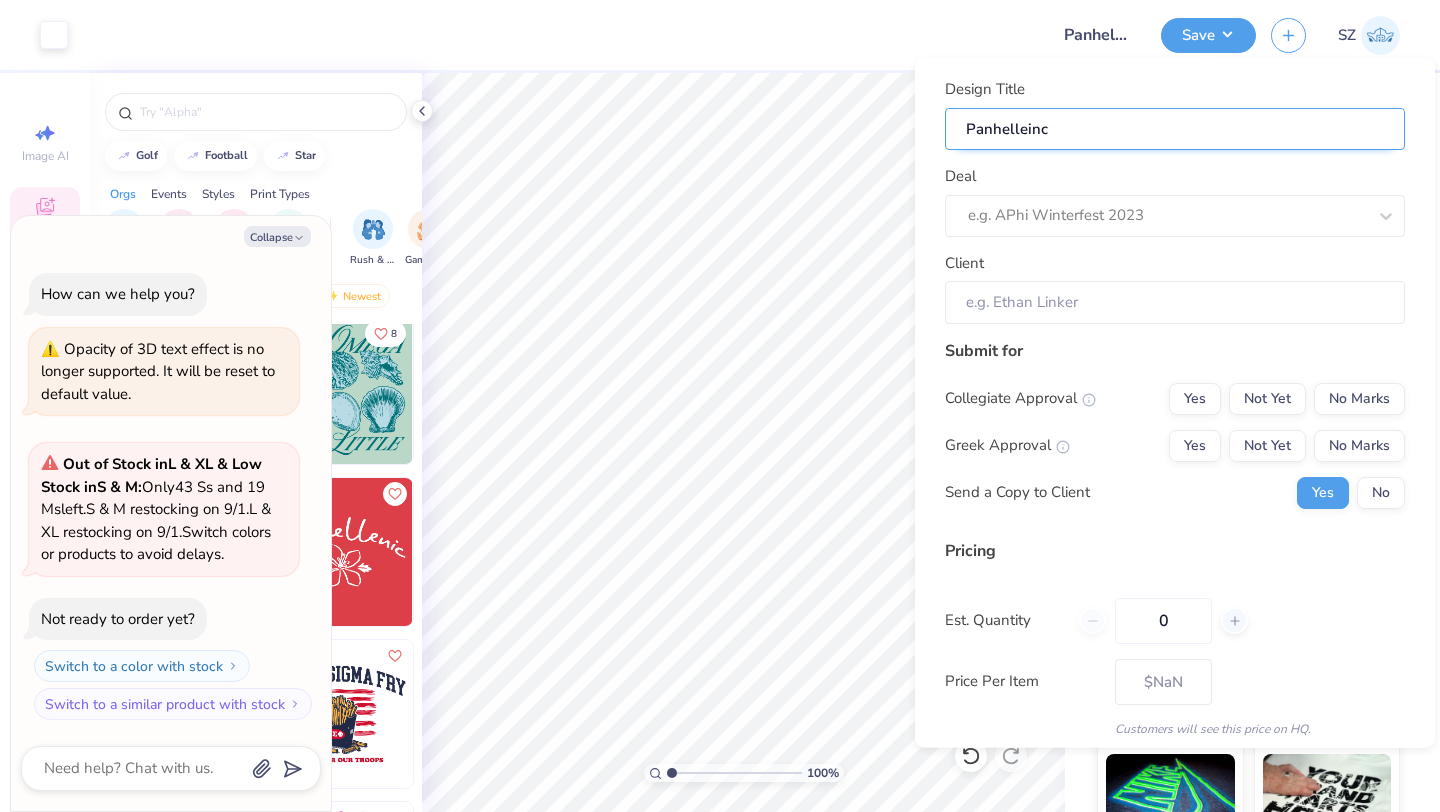 type on "Panhelleinc" 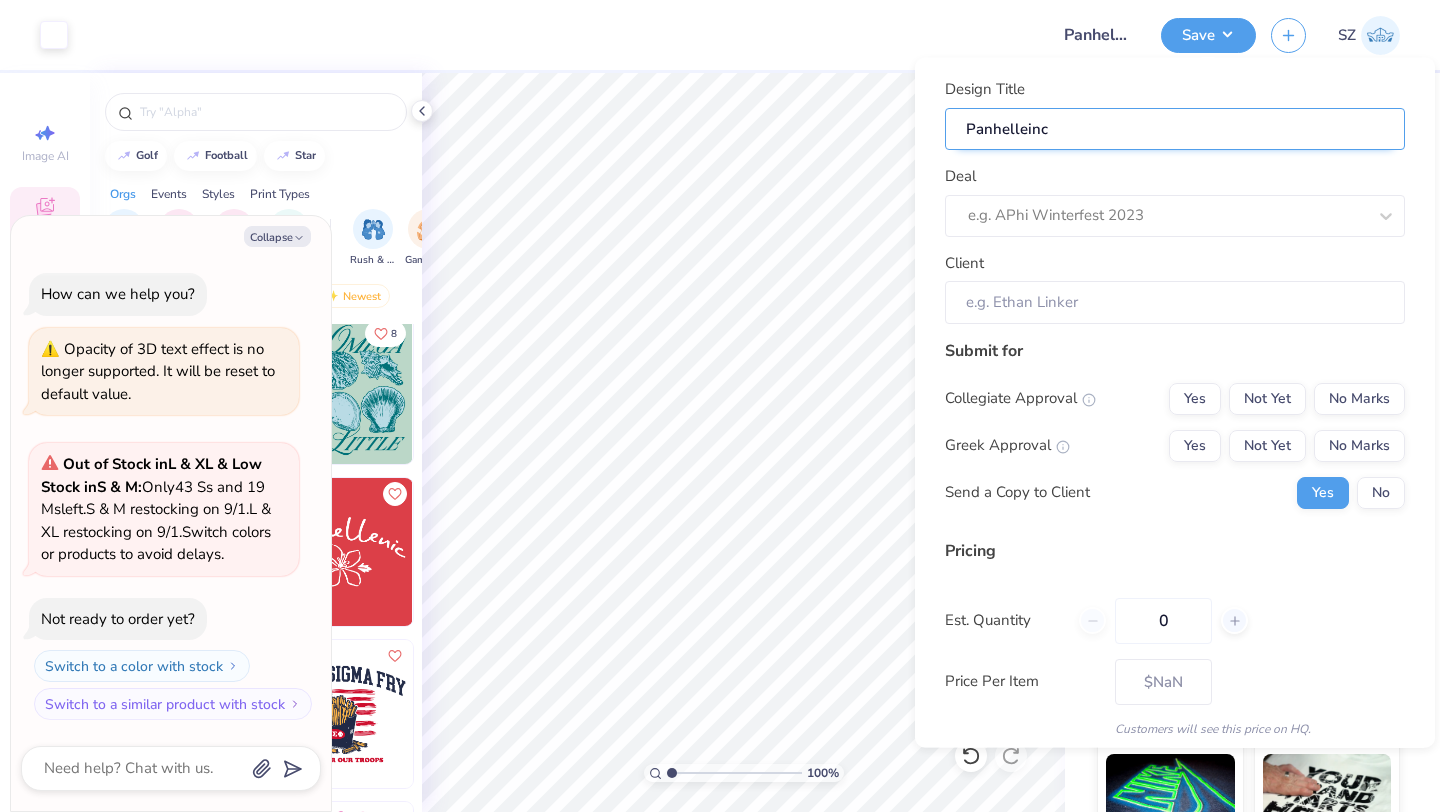 type on "x" 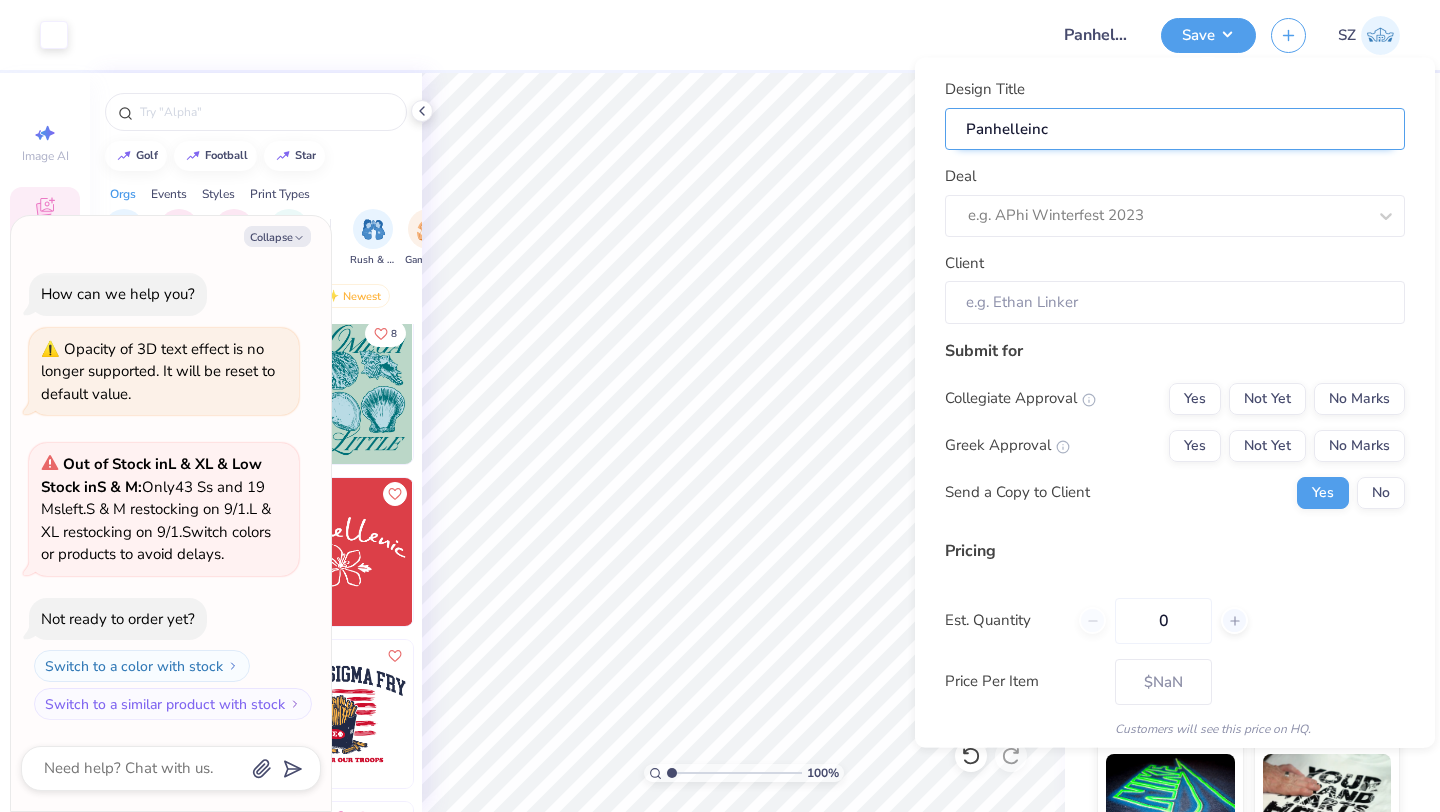 type on "Panhelleinc" 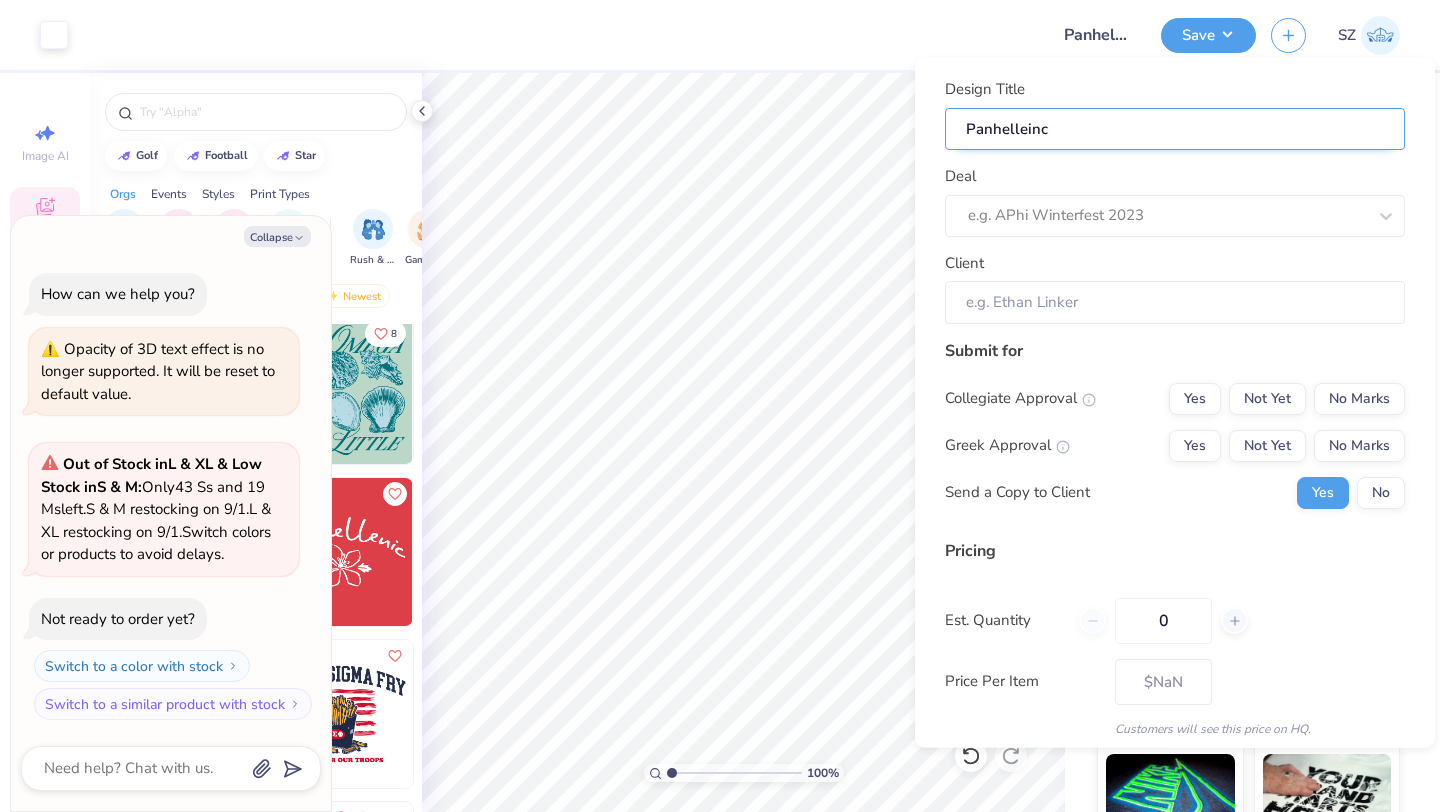 type on "Panhelleinc" 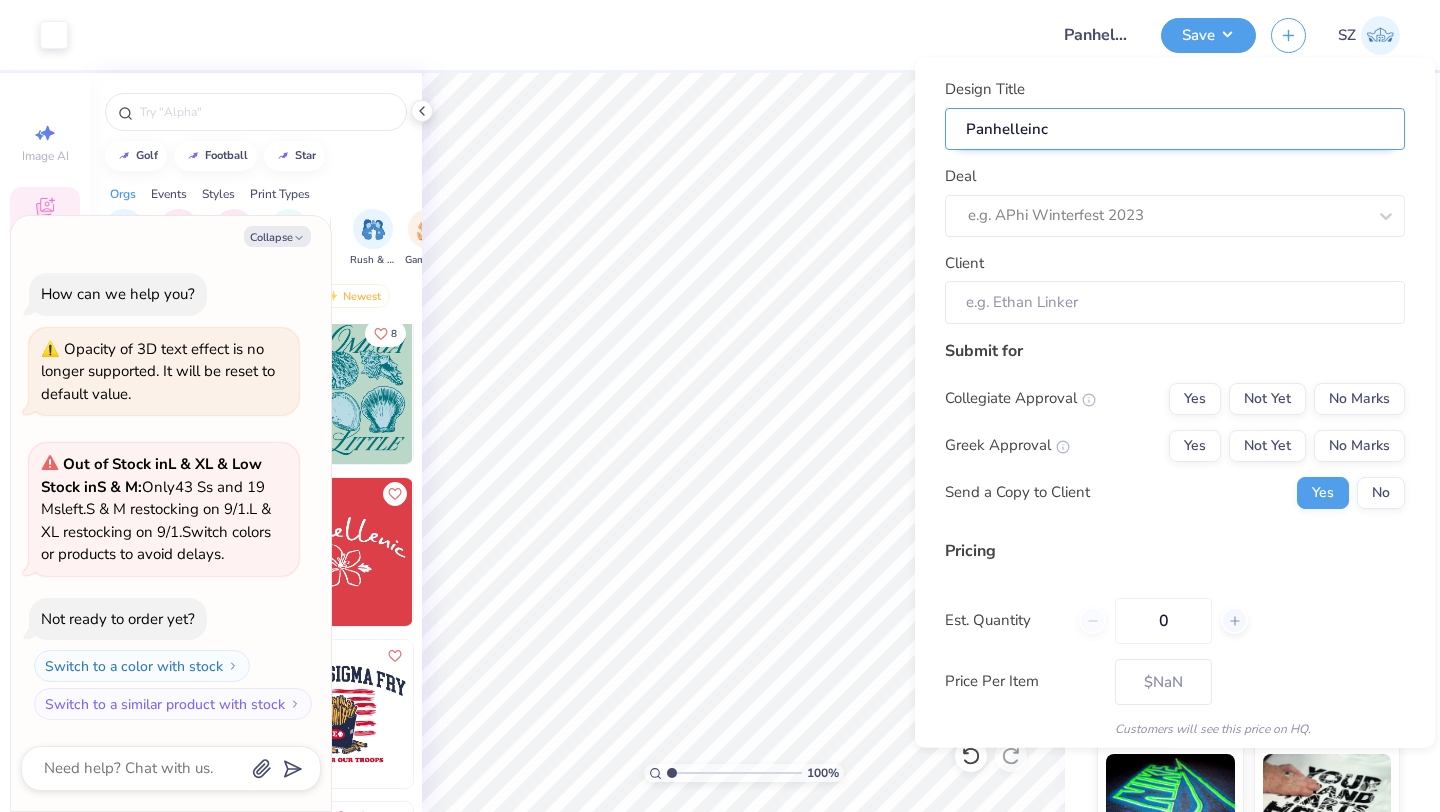 type on "x" 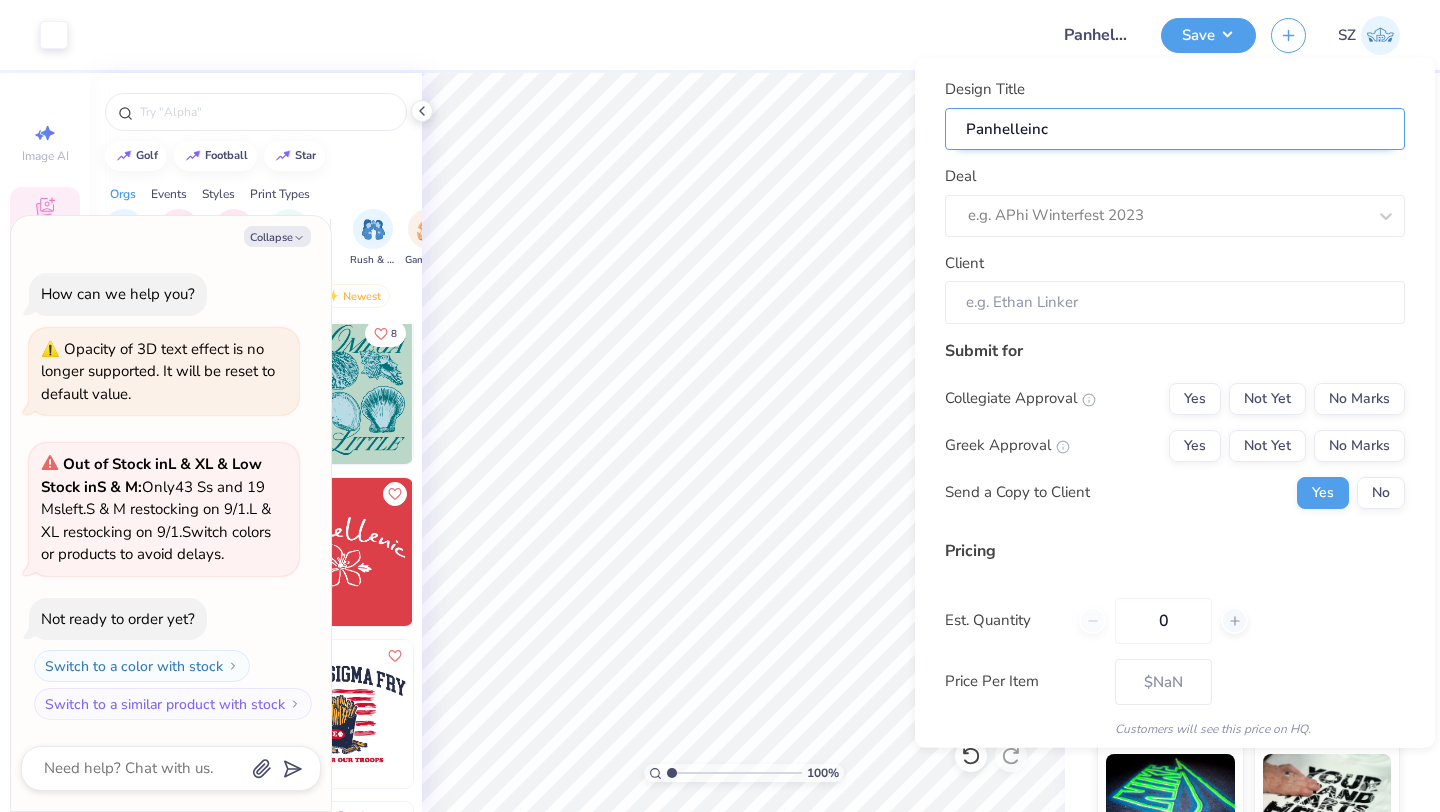 type on "Panhellein" 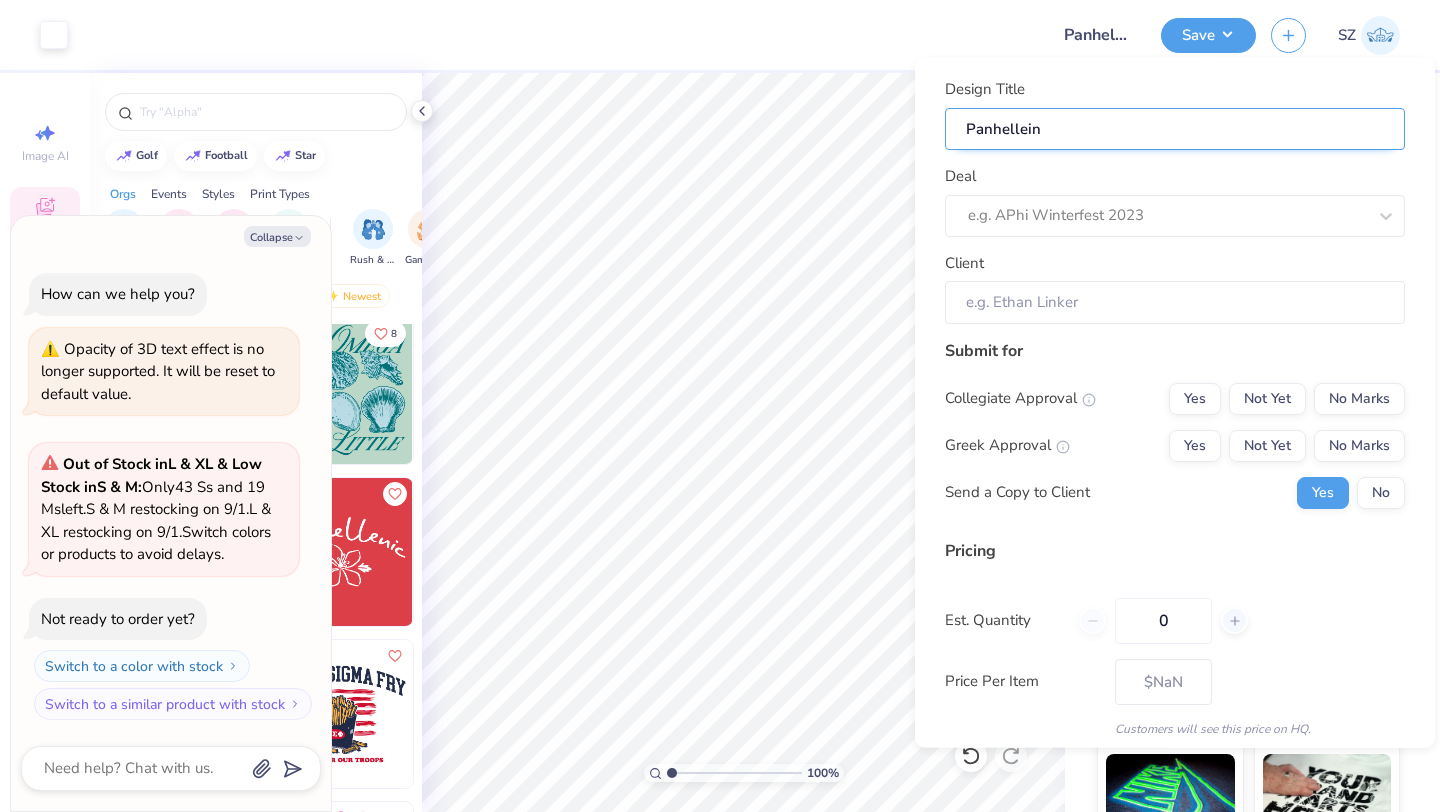 type on "Panhellein" 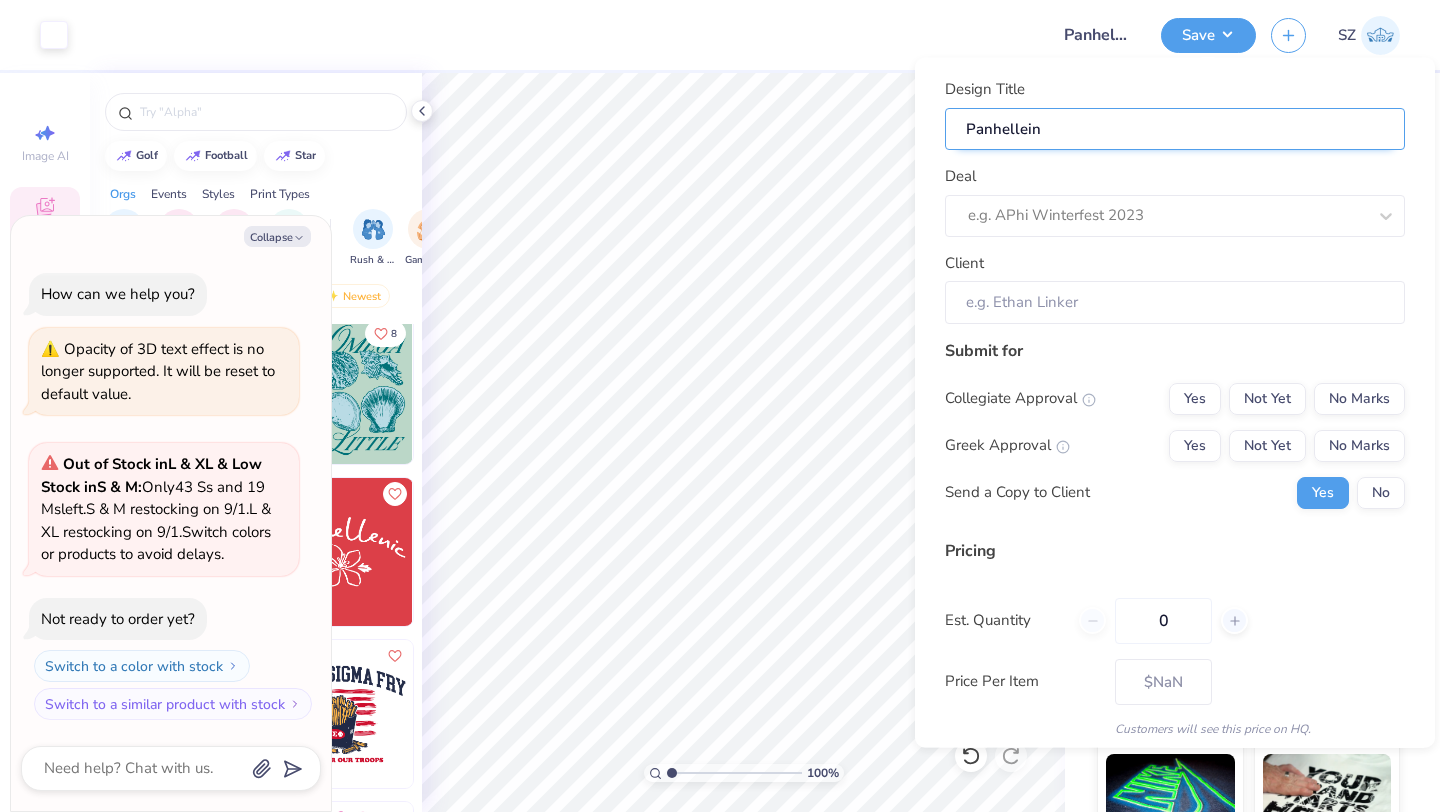 type on "x" 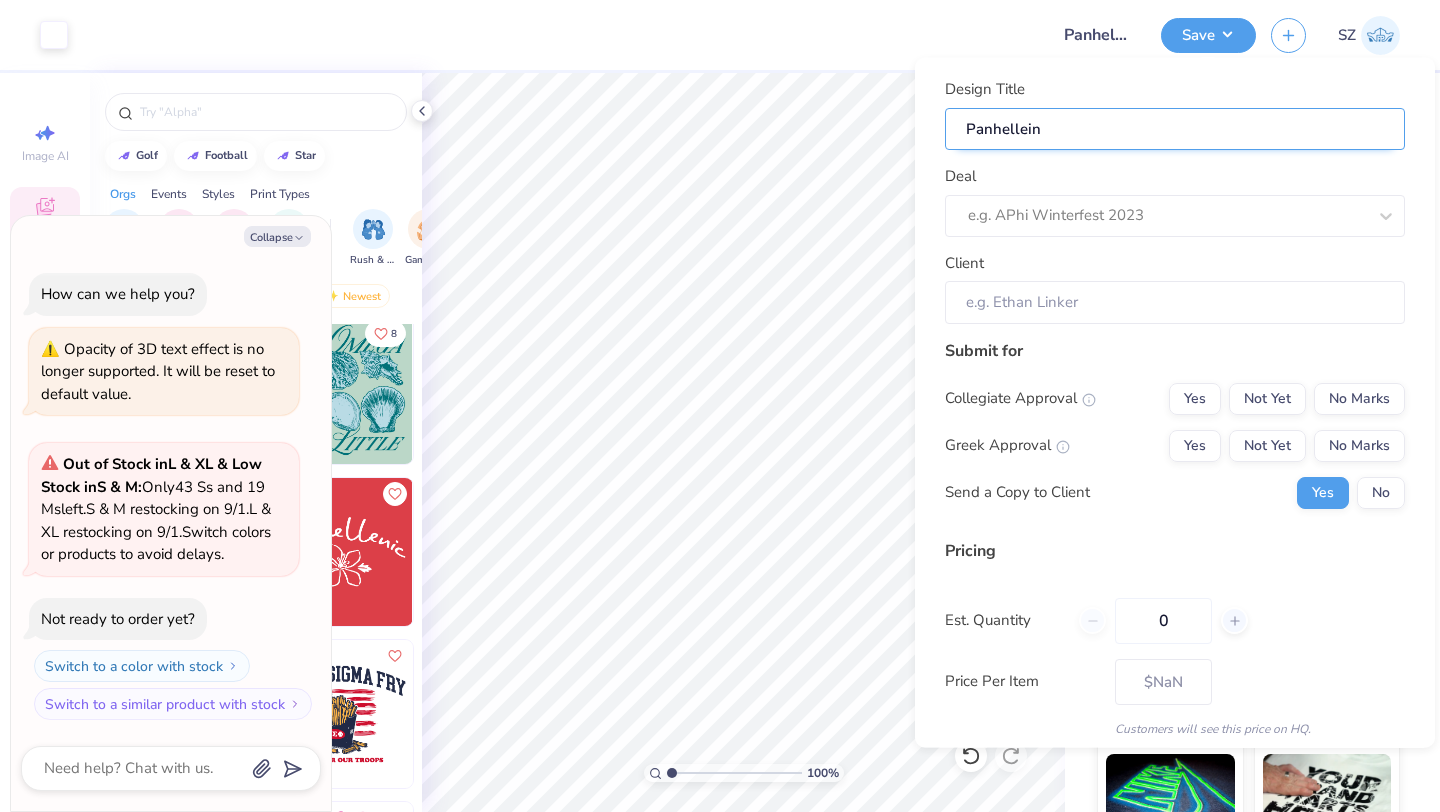 type on "Panhellei" 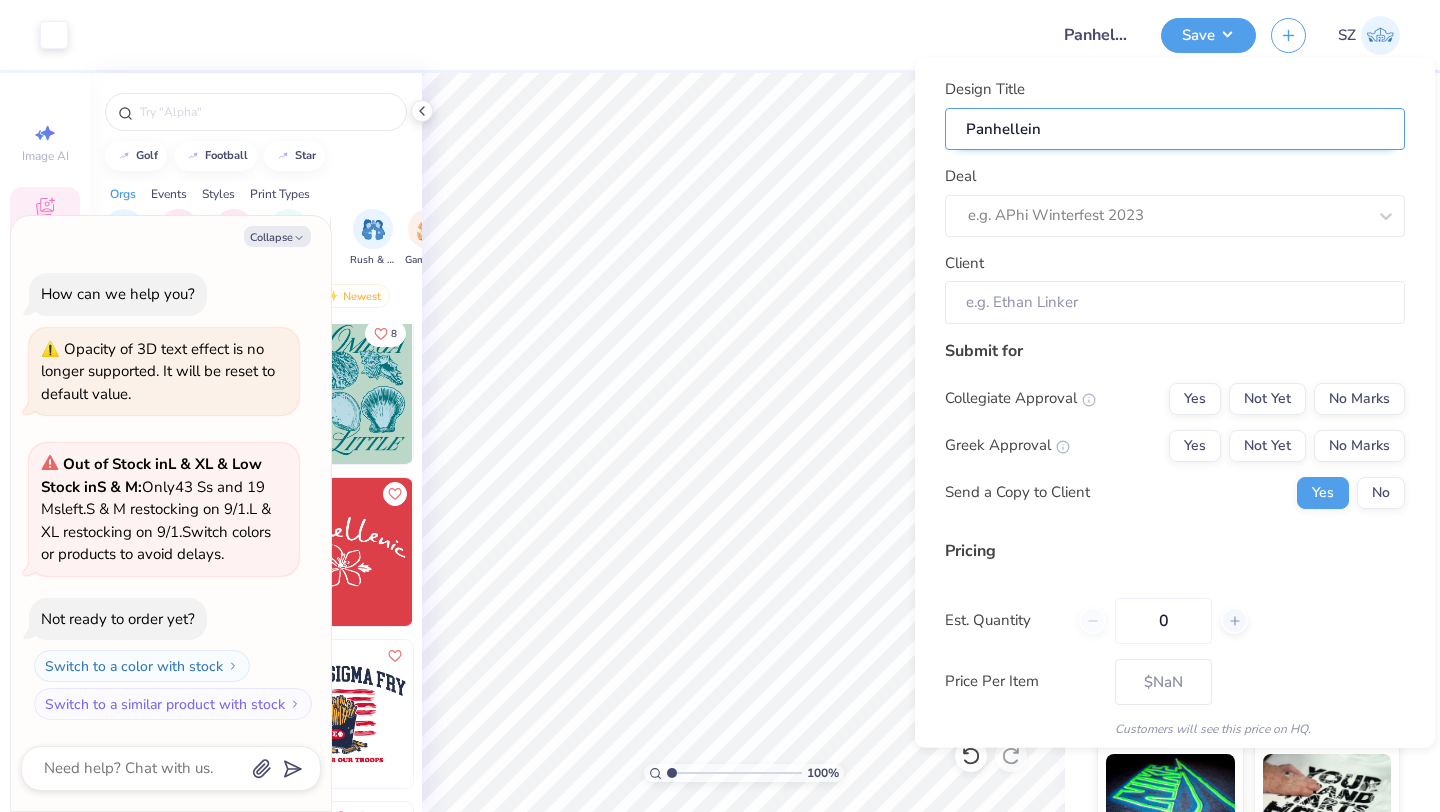 type on "x" 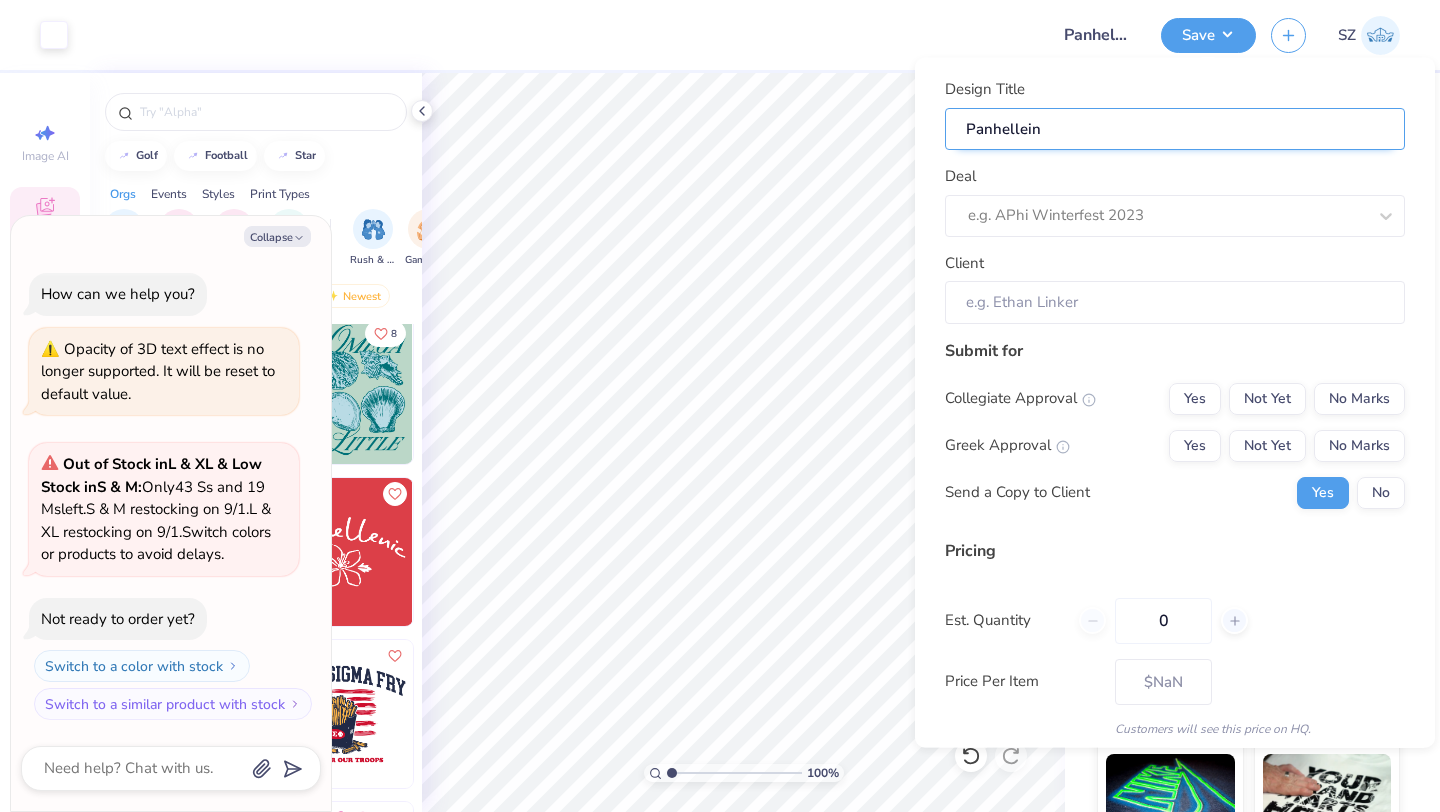 type on "Panhellei" 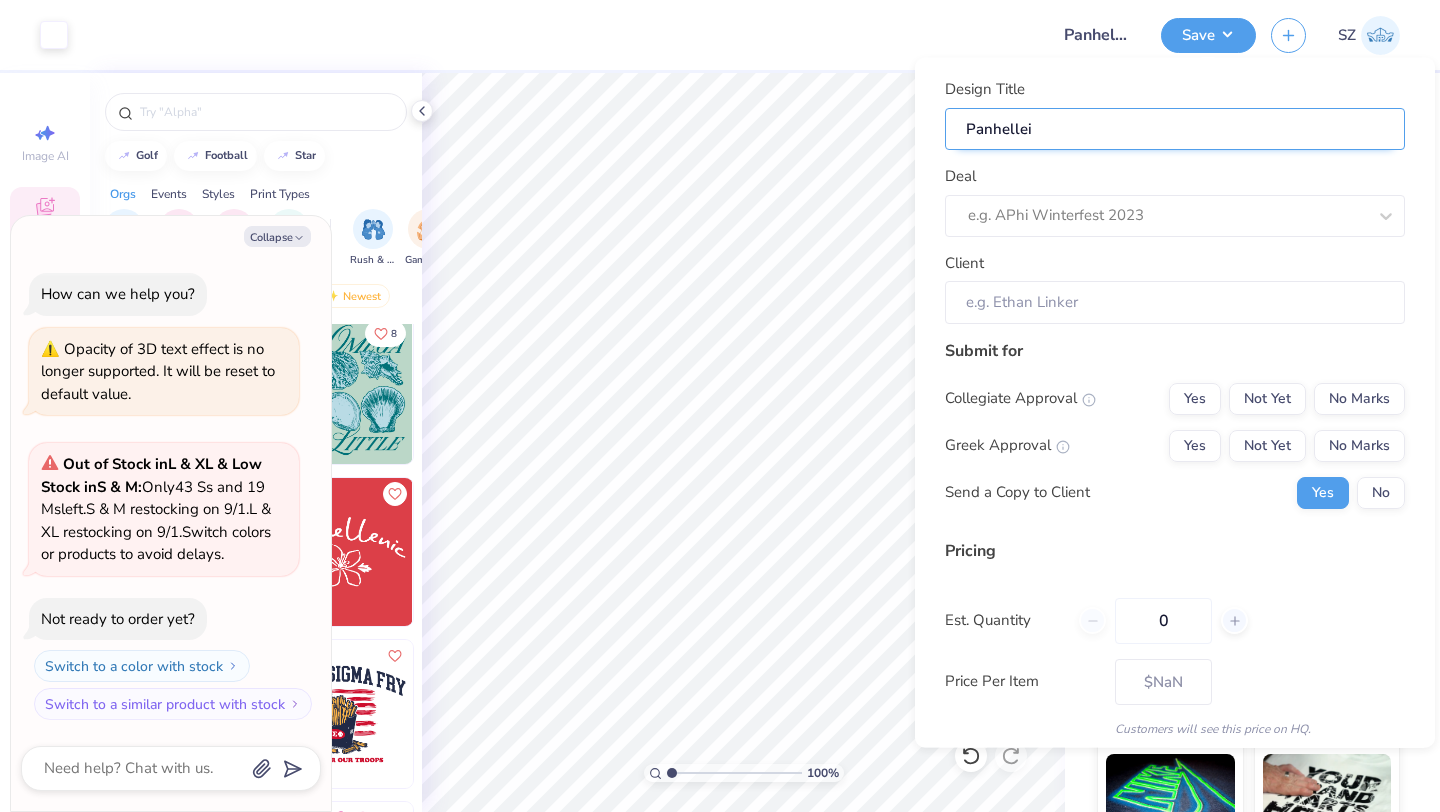 type on "Panhelle" 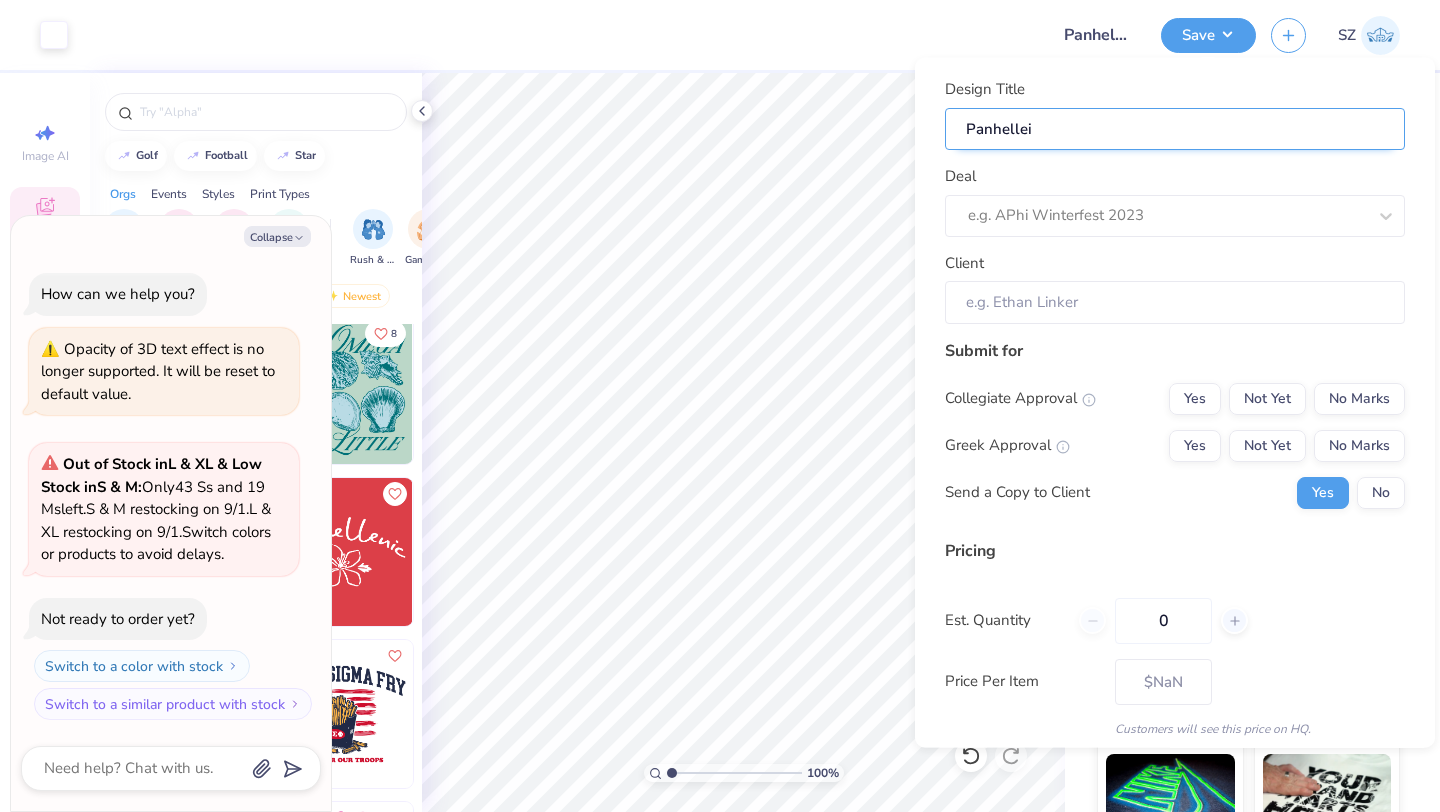 type on "x" 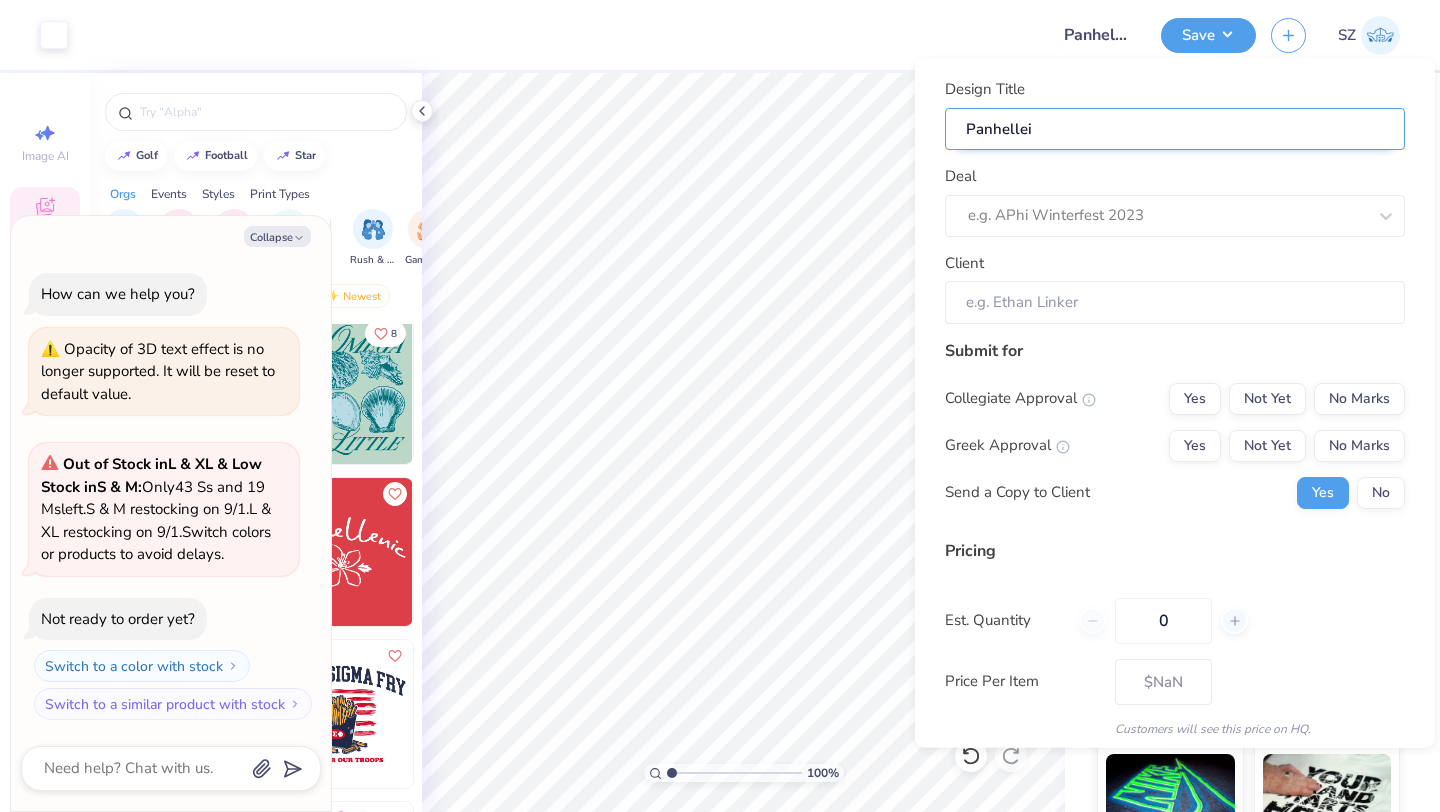 type on "Panhelle" 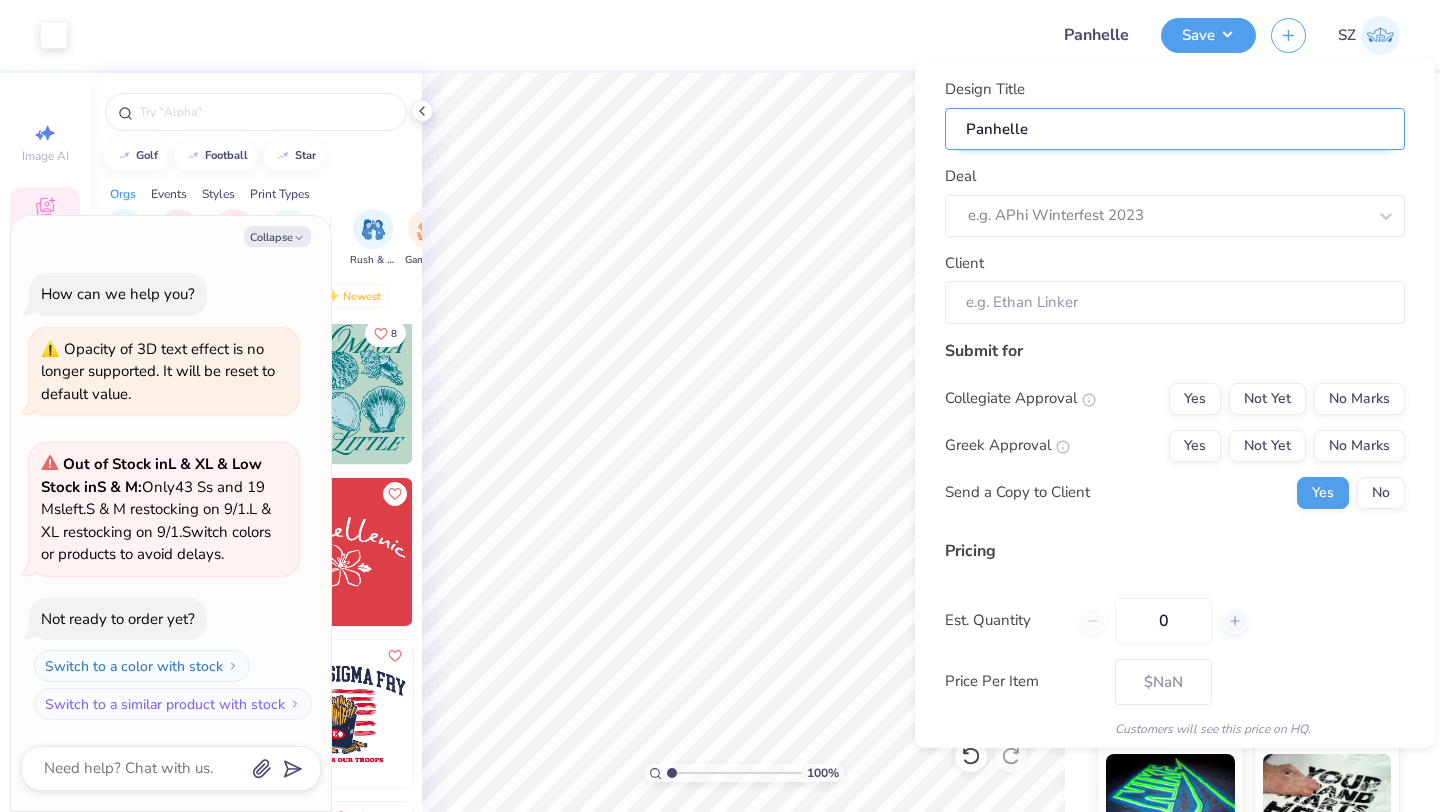 type on "Panhellen" 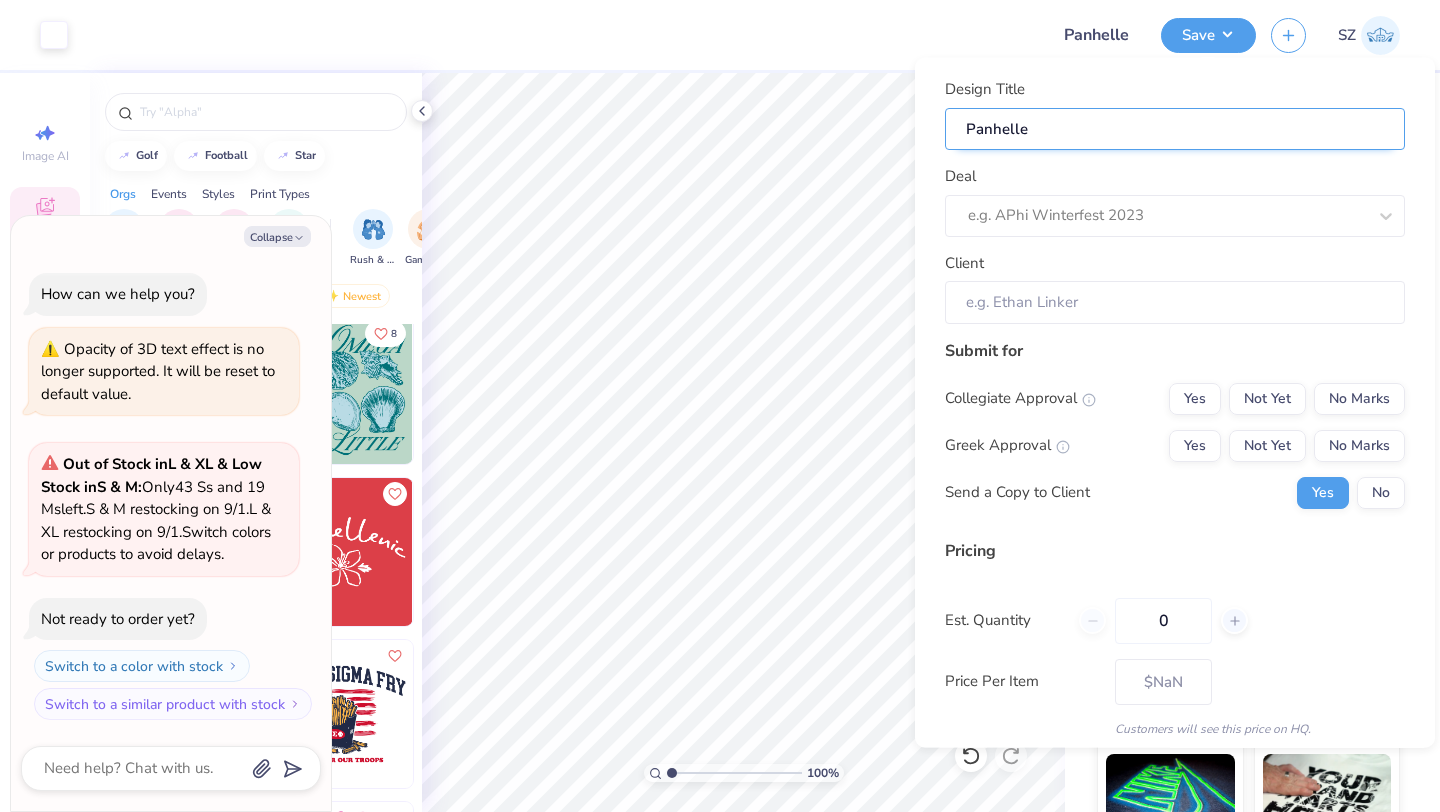 type on "x" 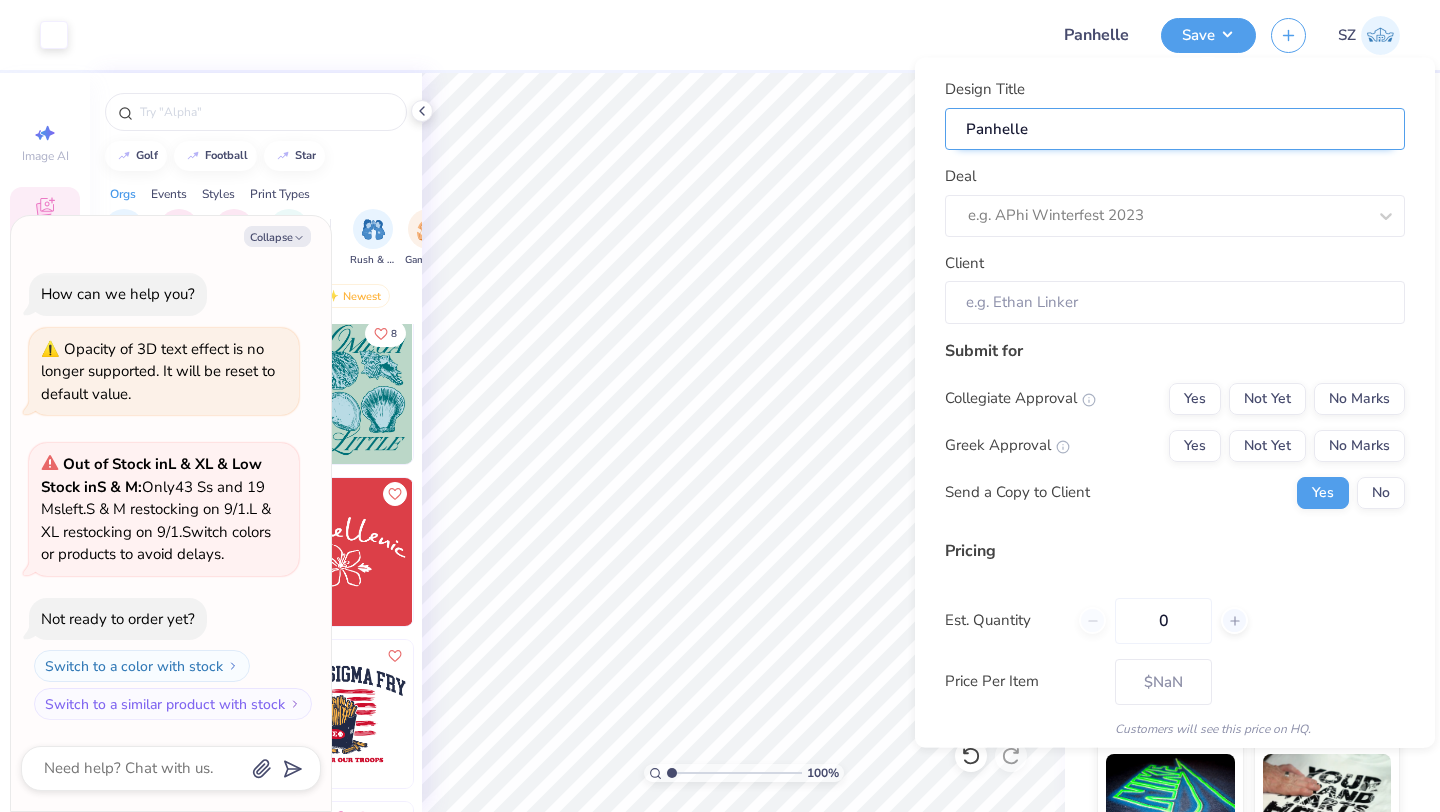 type on "Panhellen" 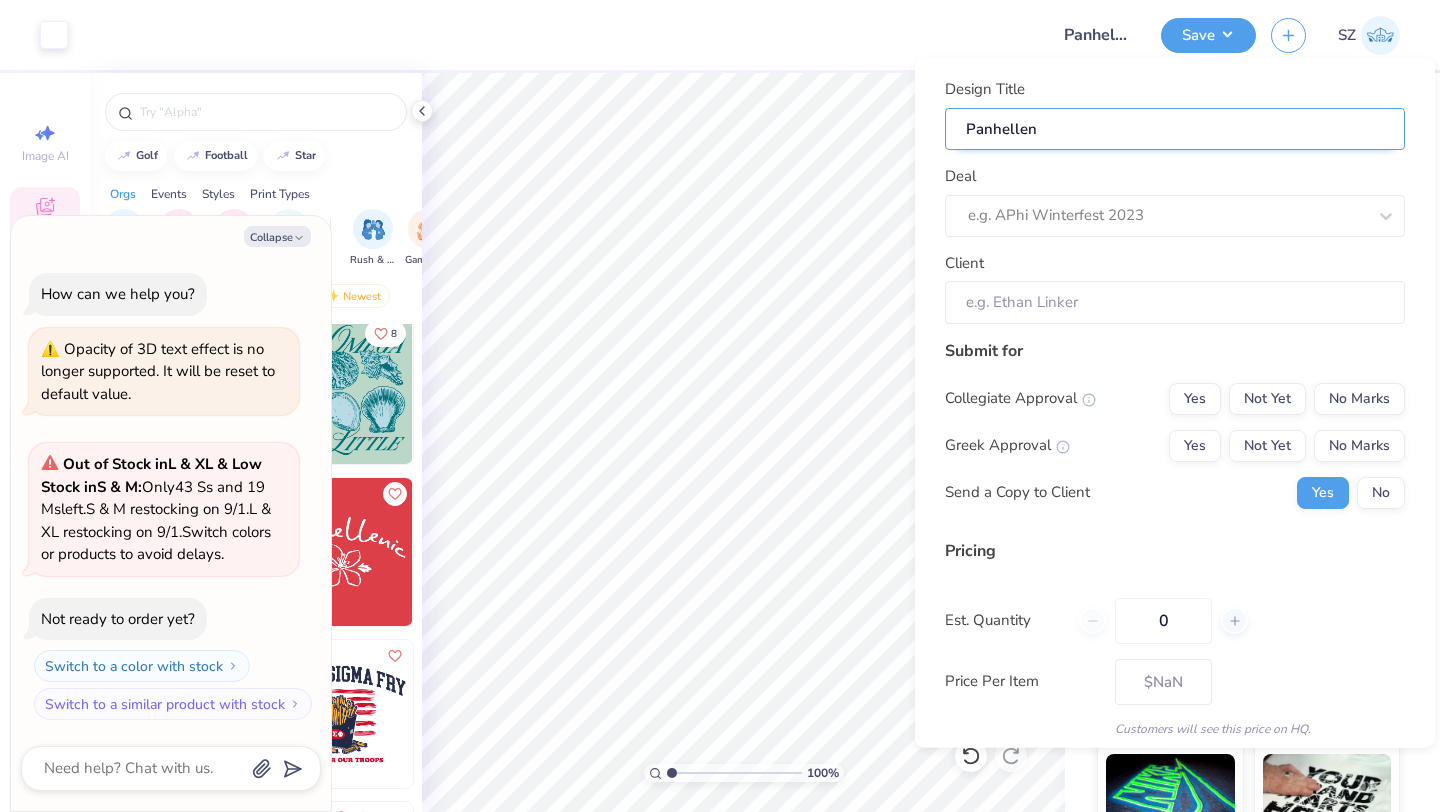 type on "Panhelleni" 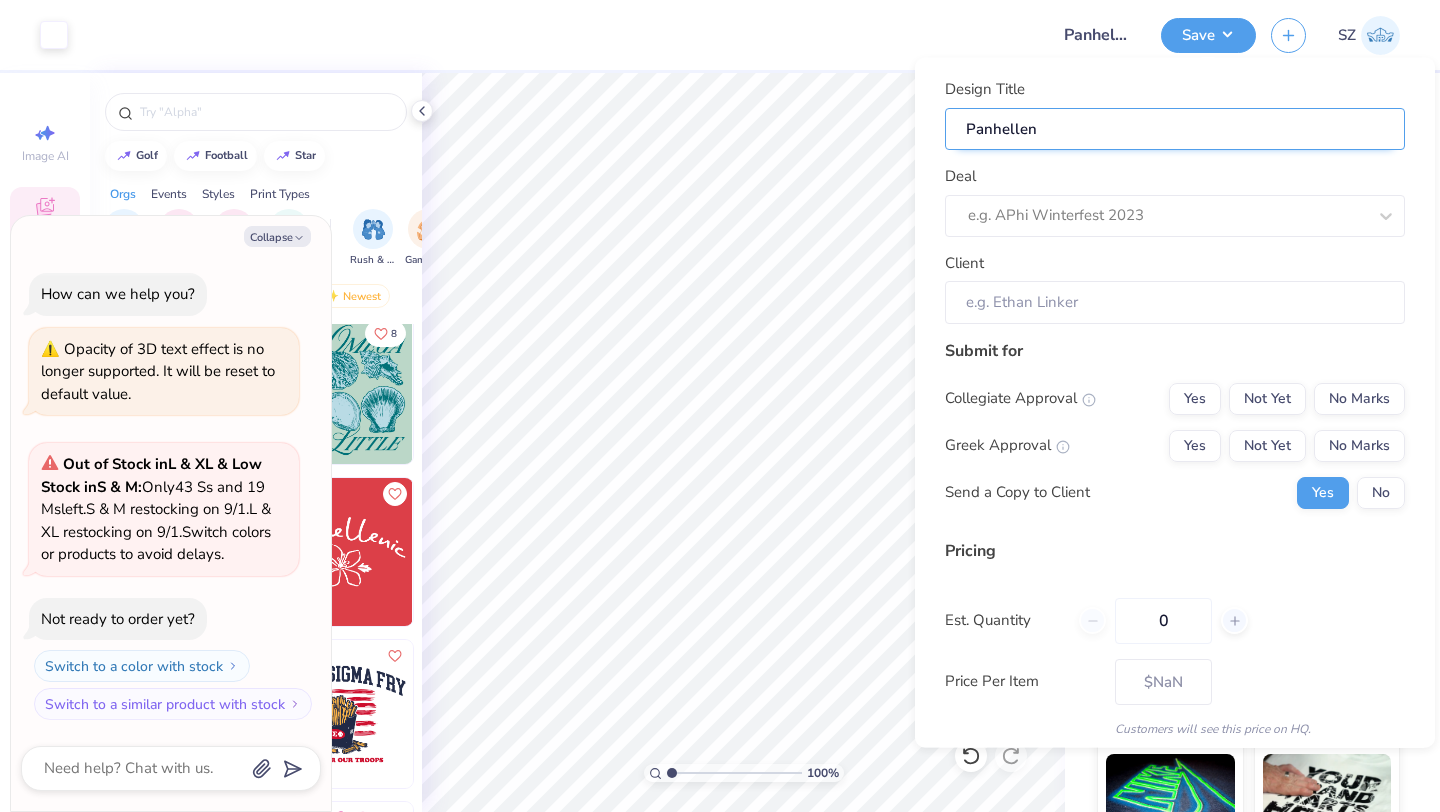 type on "x" 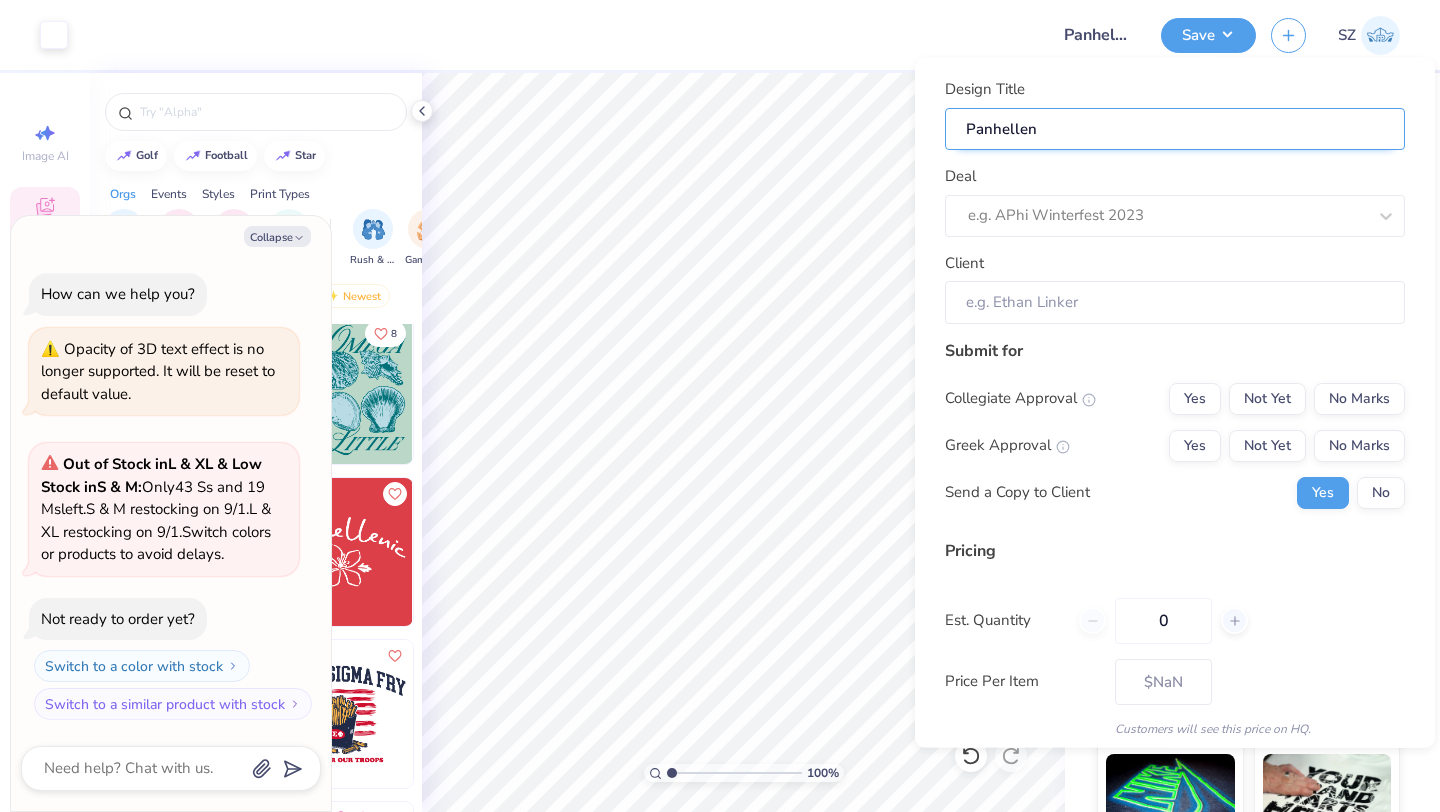 type on "Panhelleni" 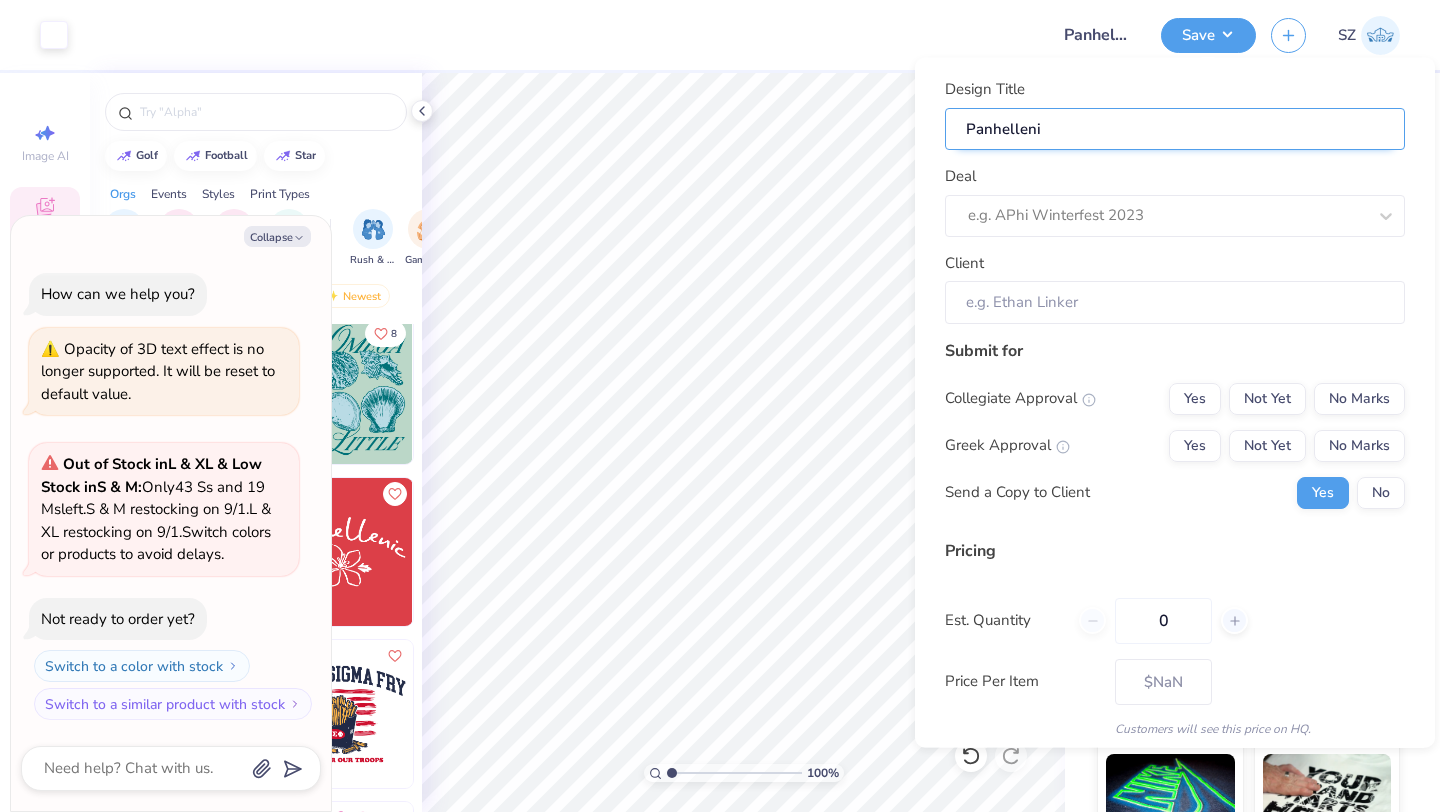 type on "Panhellenic" 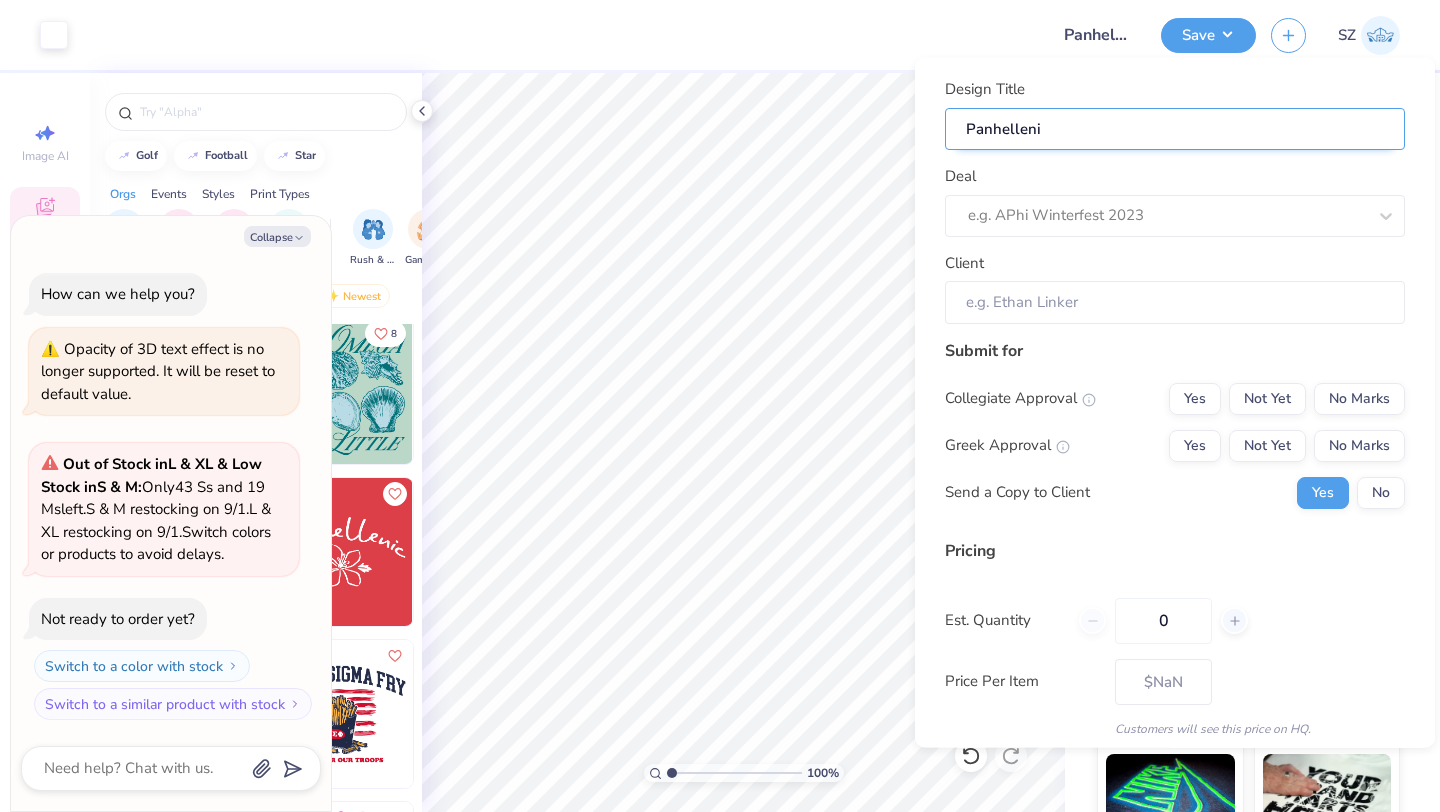 type on "x" 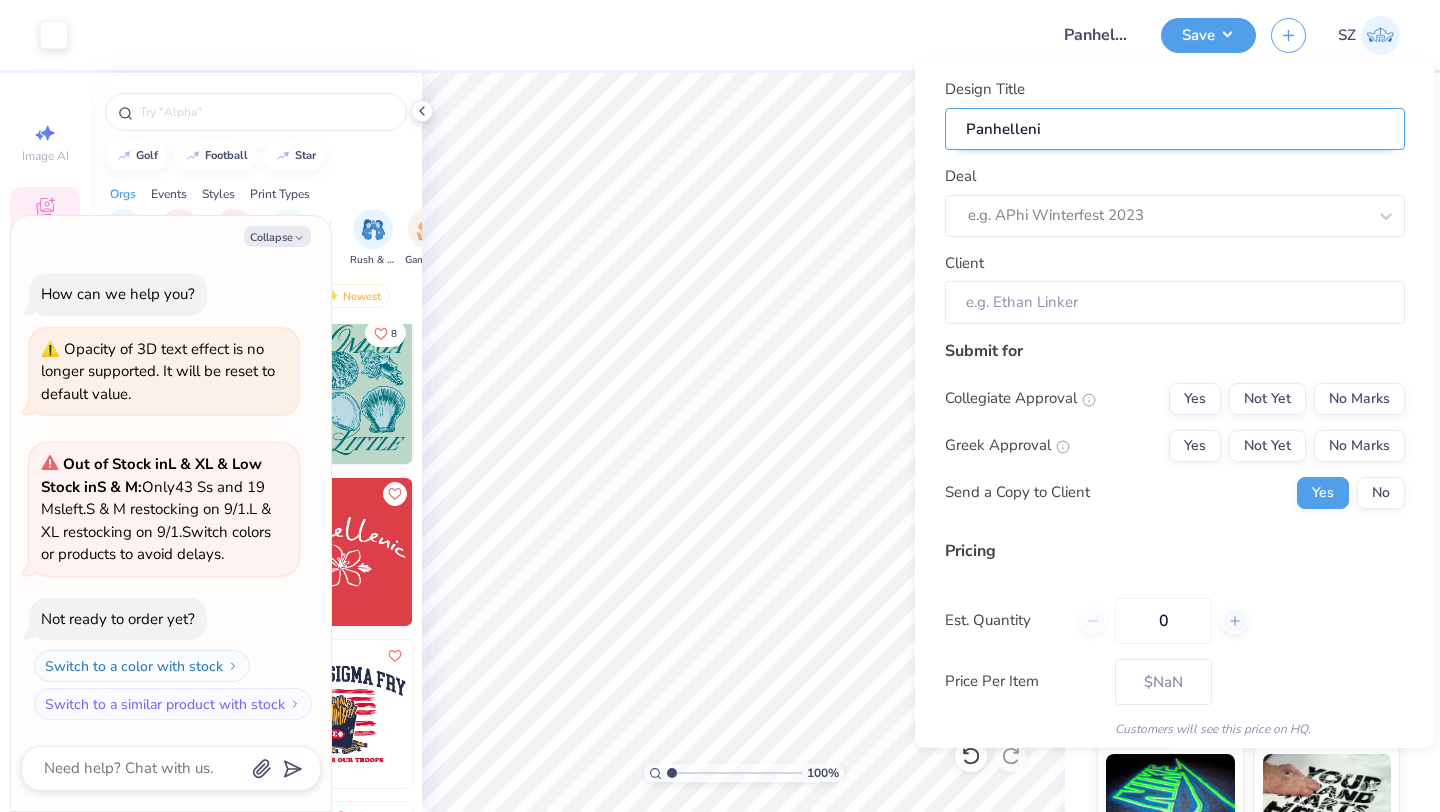 type on "Panhellenic" 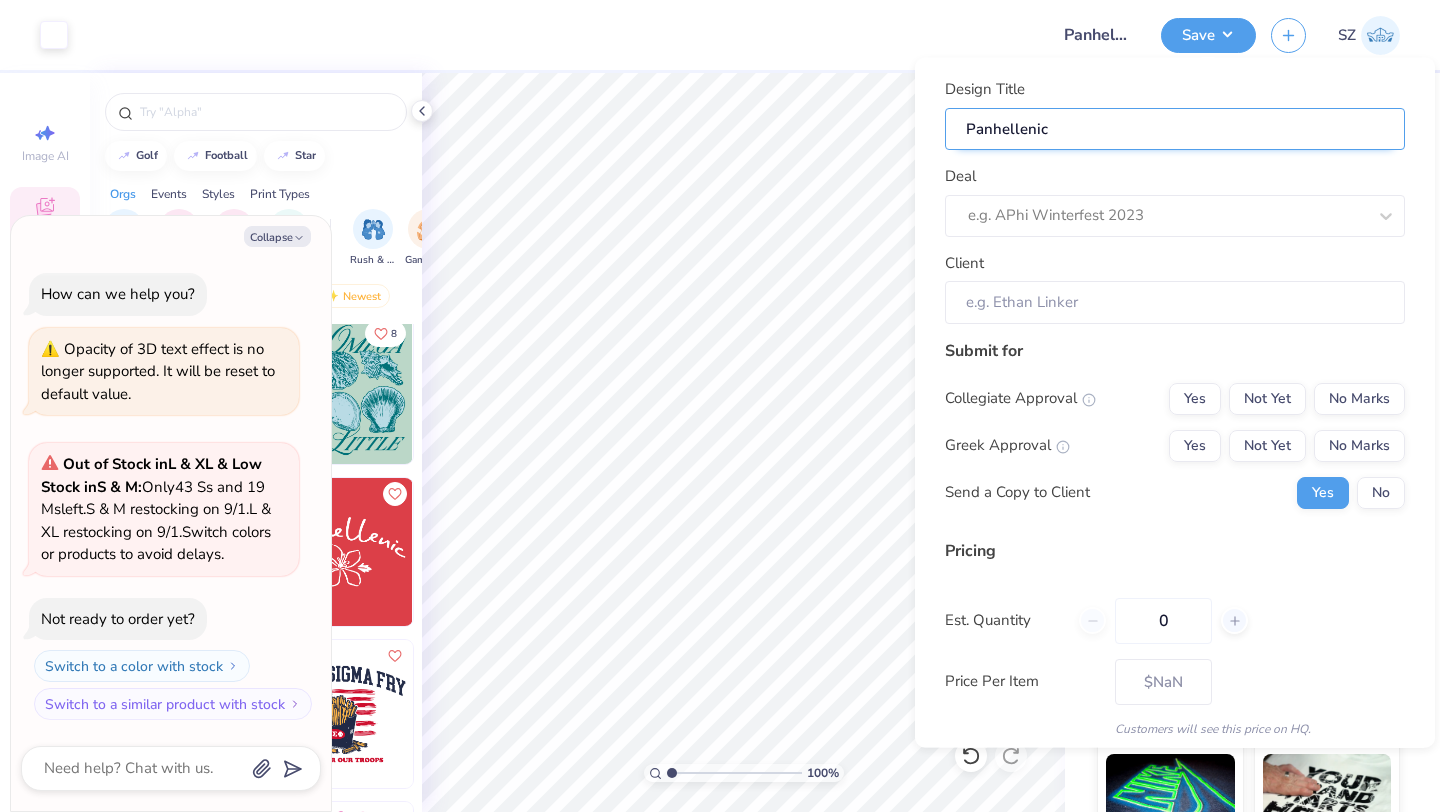 type on "Panhellenic" 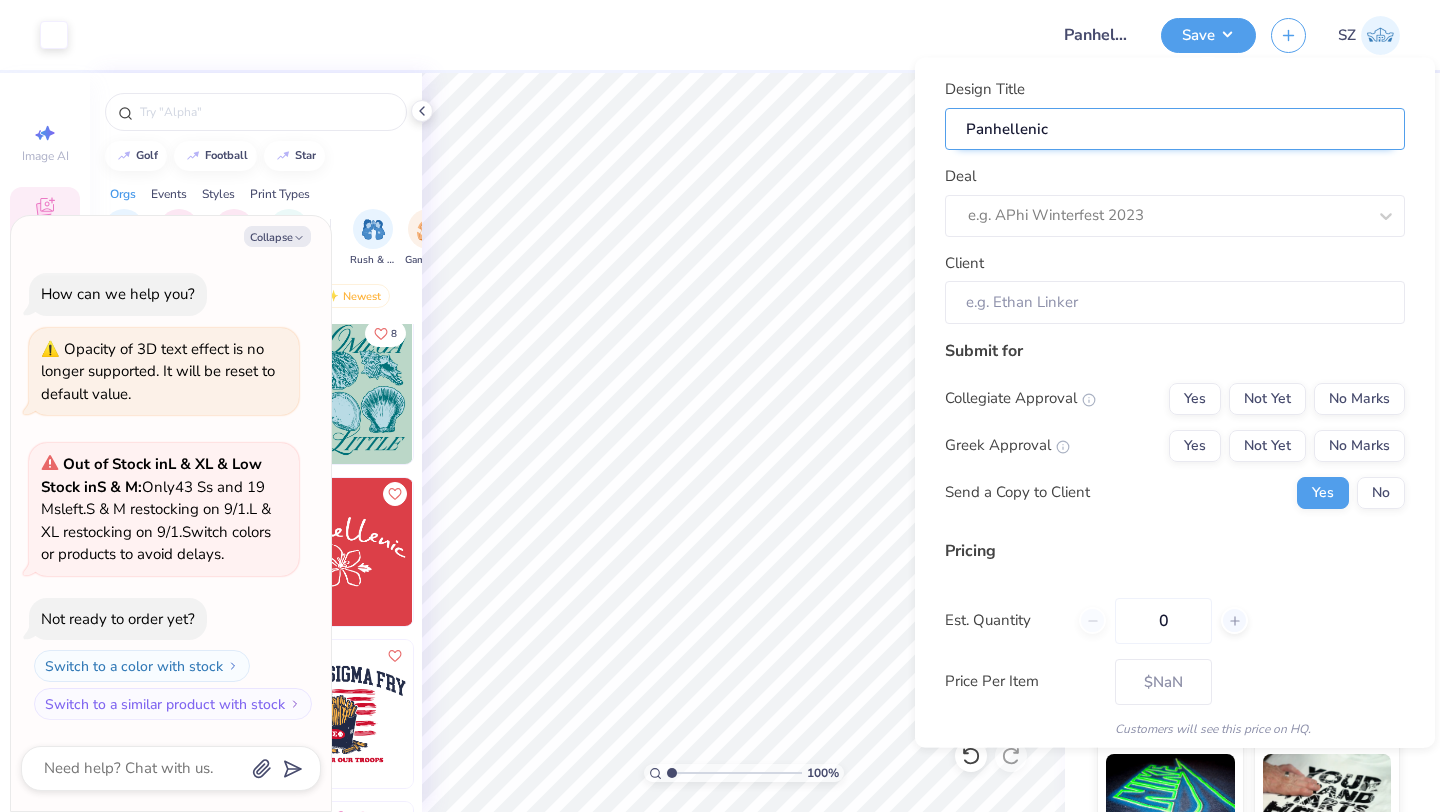 type on "x" 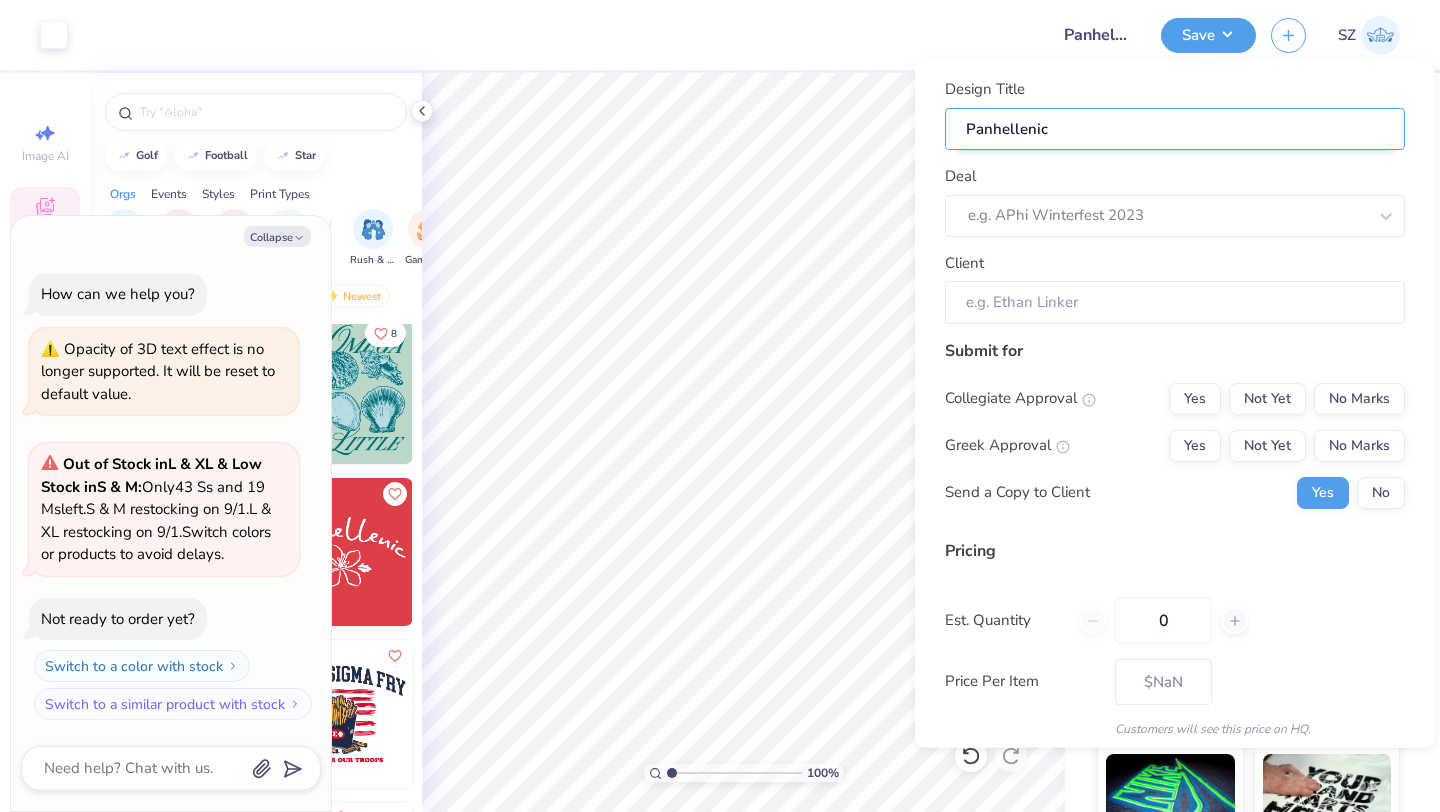 type on "Panhellenic" 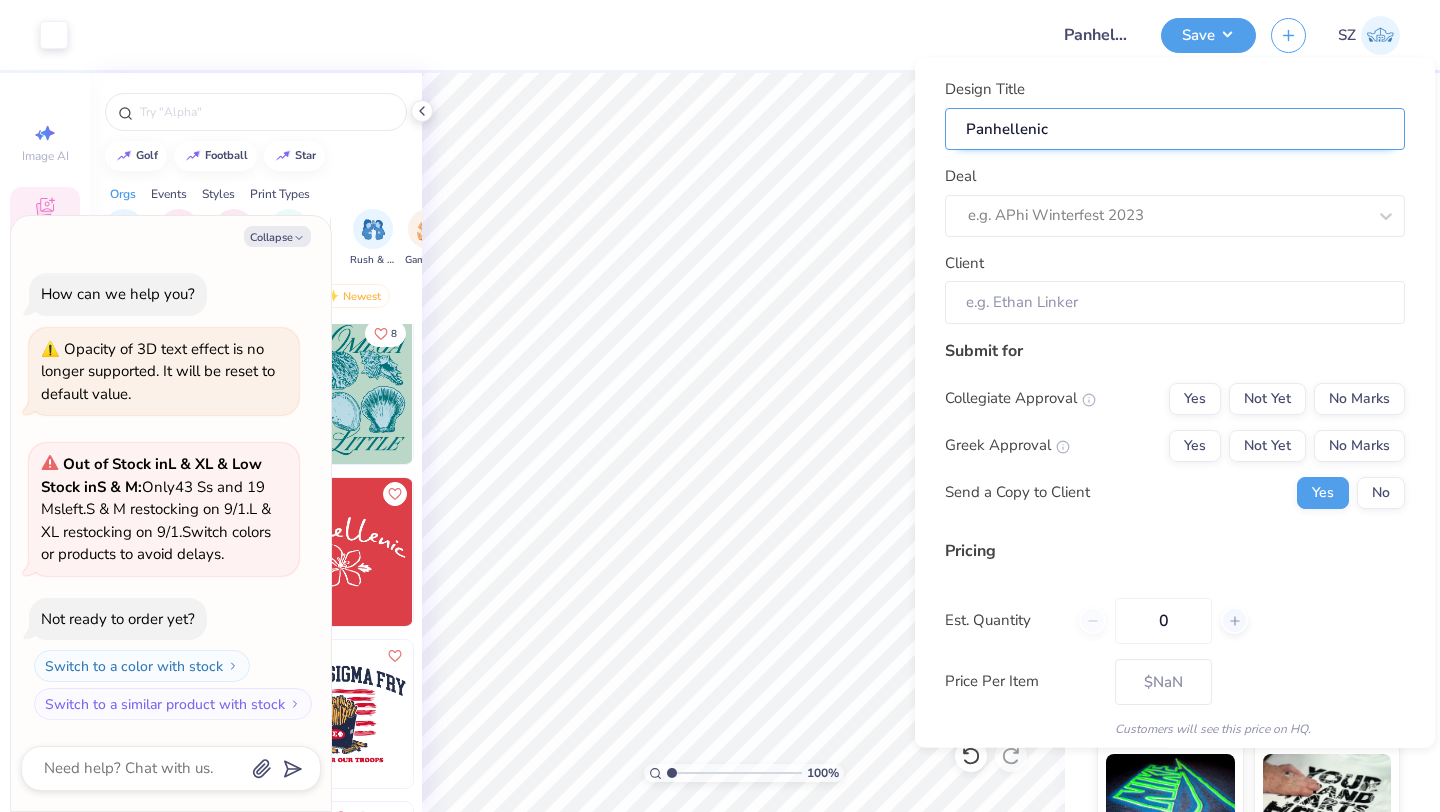 type on "Panhellenic C" 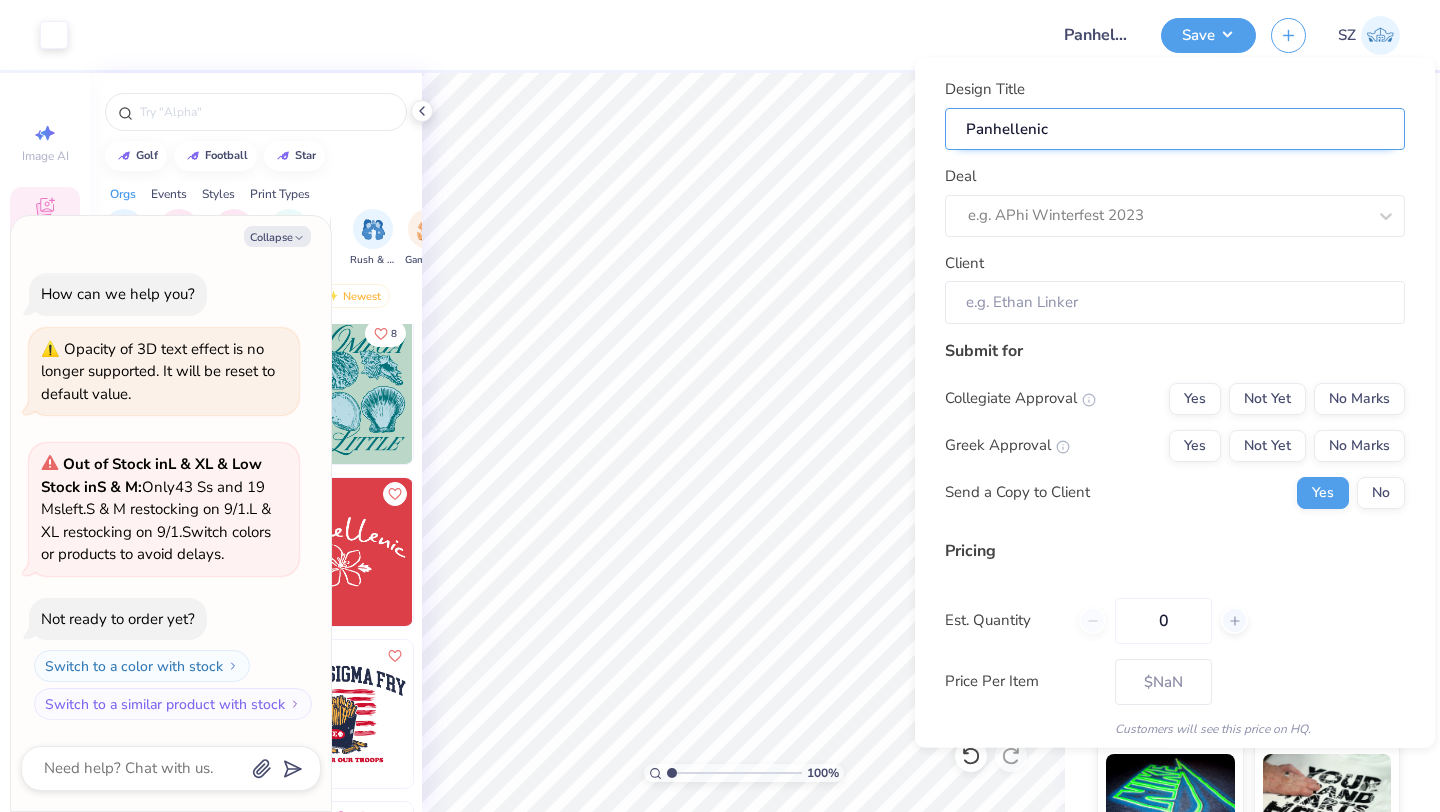 type on "x" 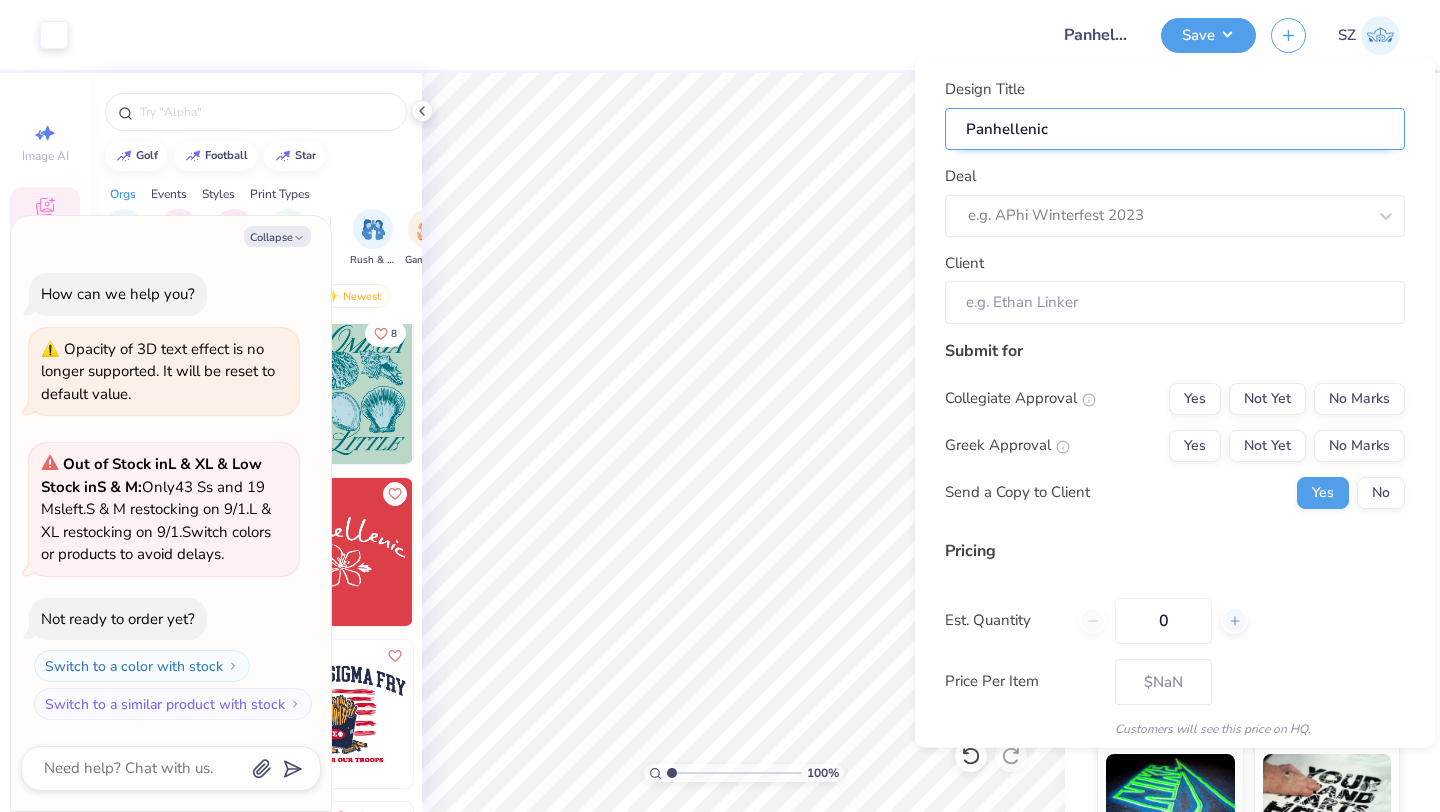 type on "Panhellenic C" 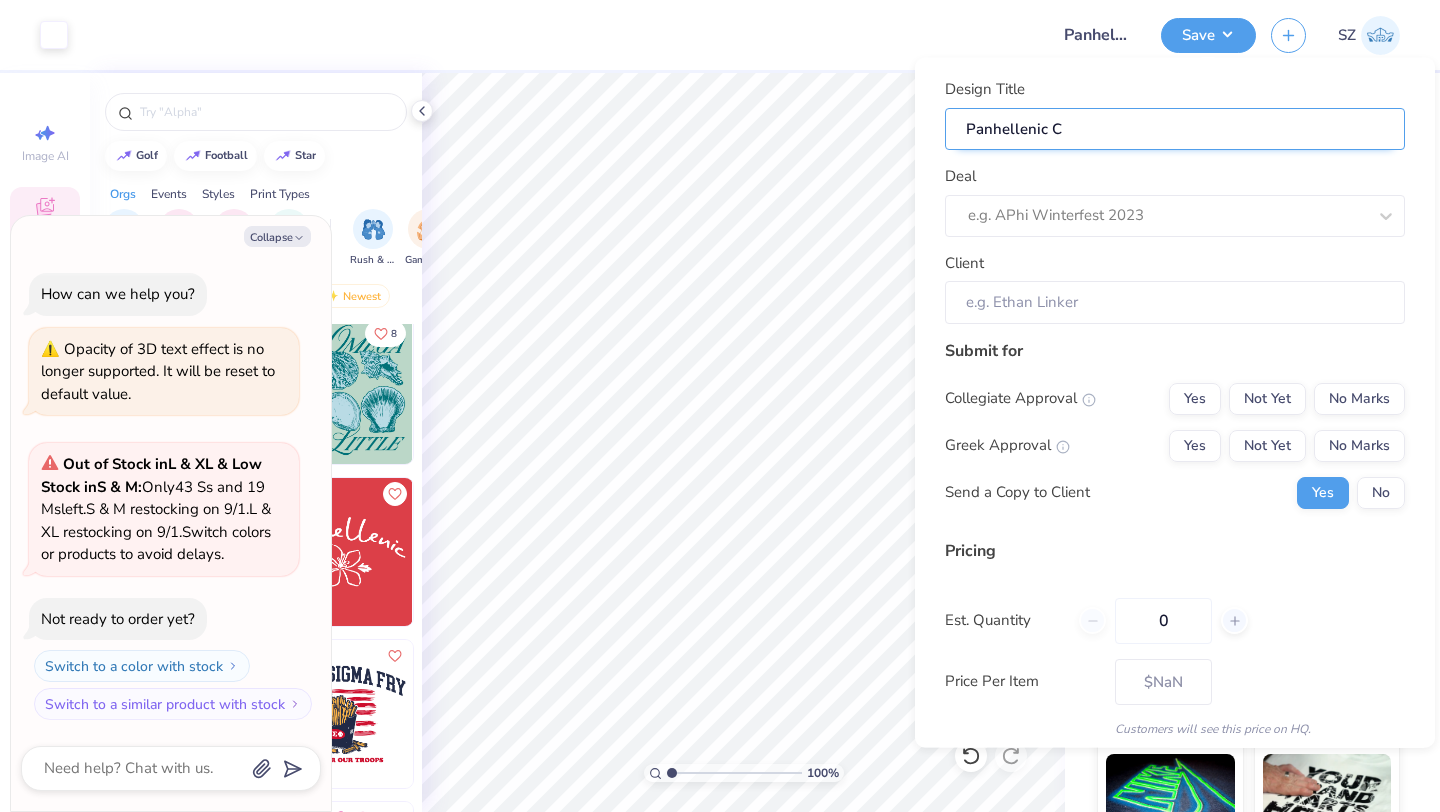 type on "Panhellenic Co" 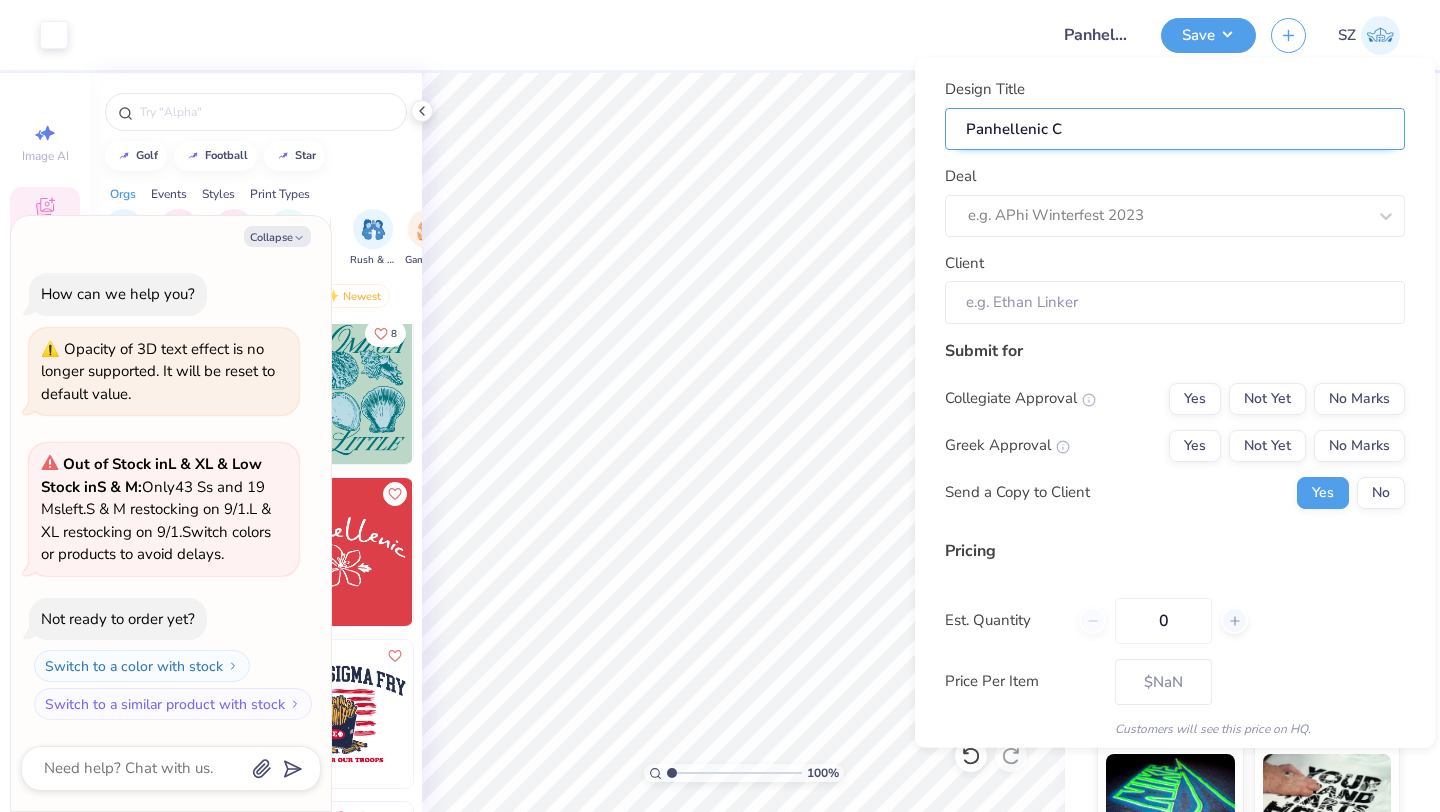 type on "x" 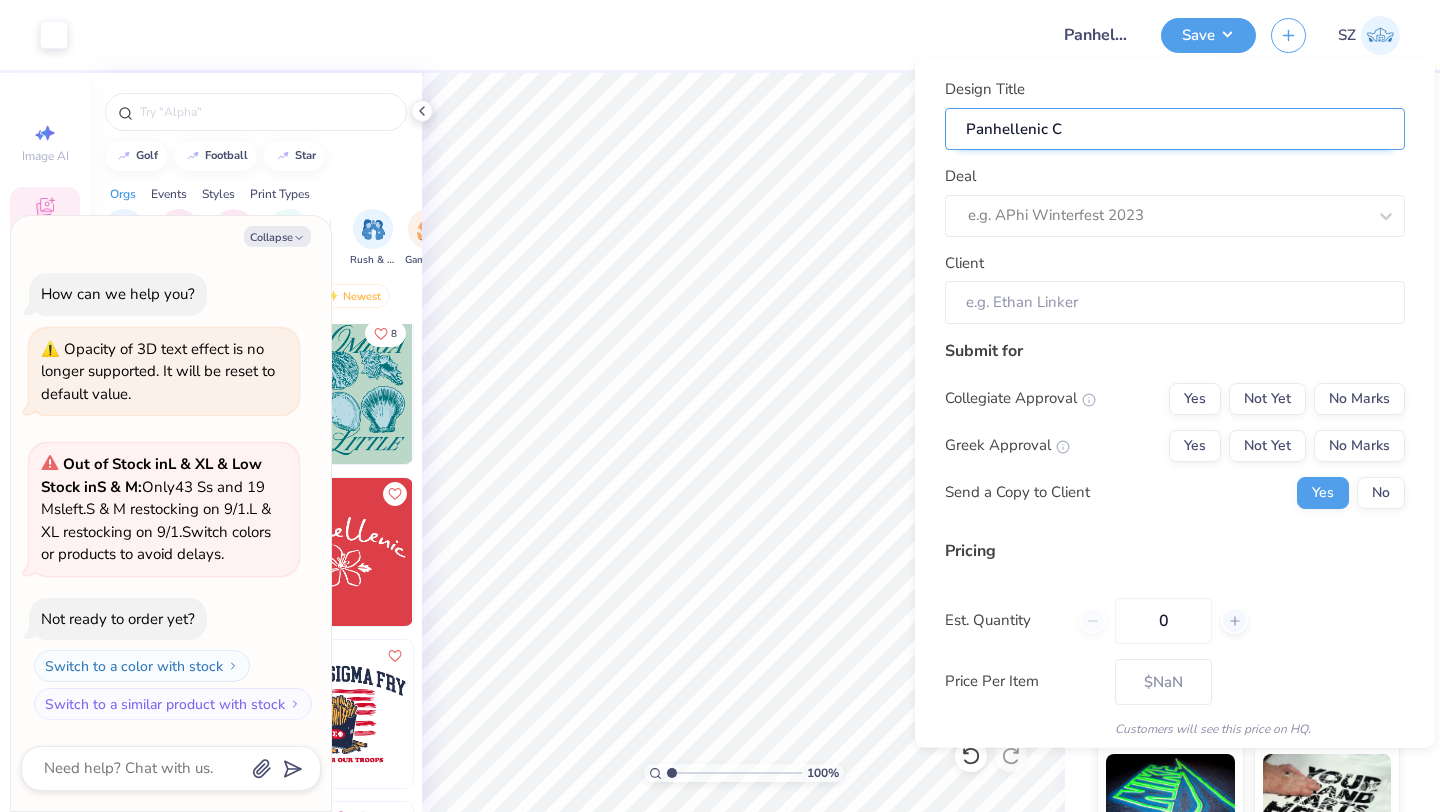 type on "Panhellenic Co" 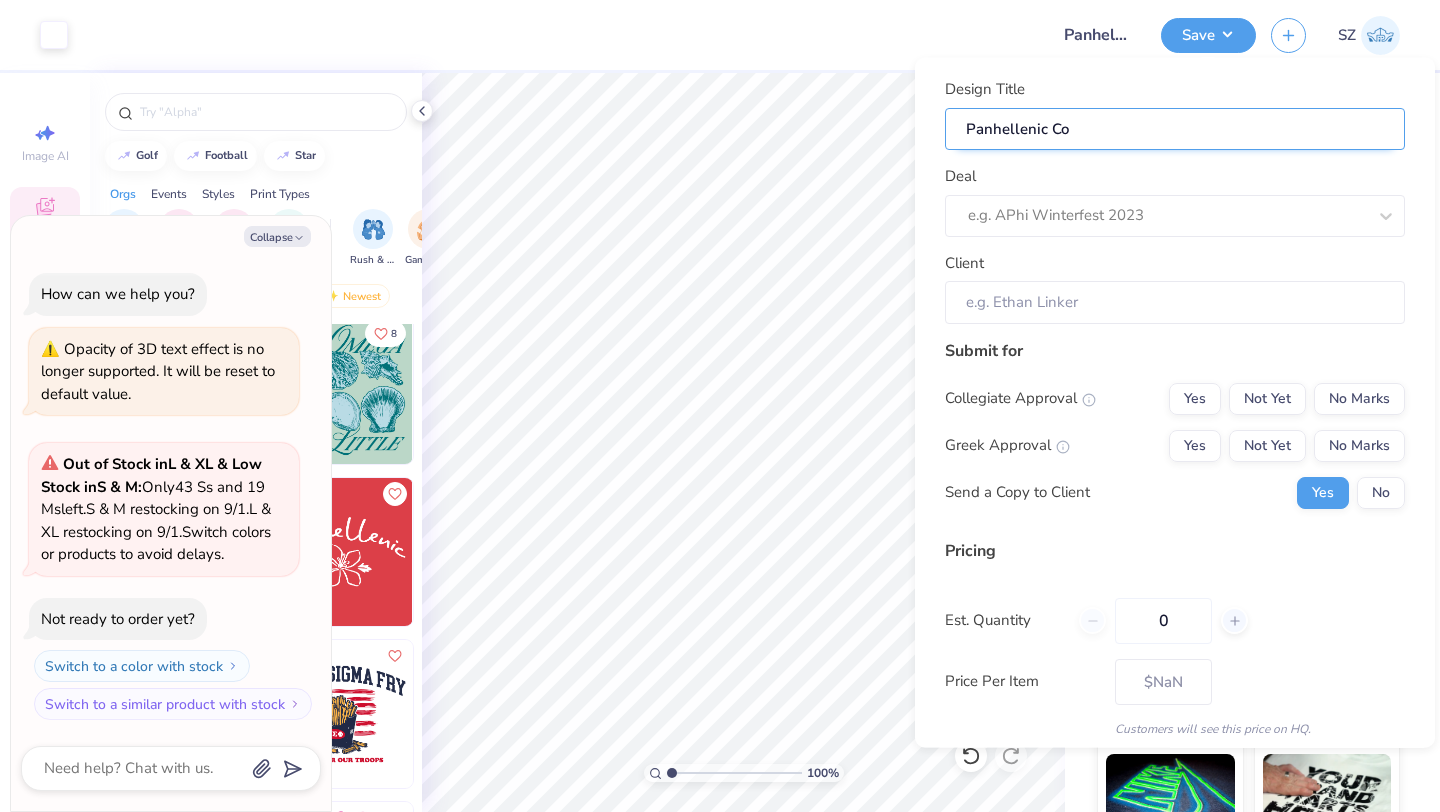 type on "Panhellenic Cou" 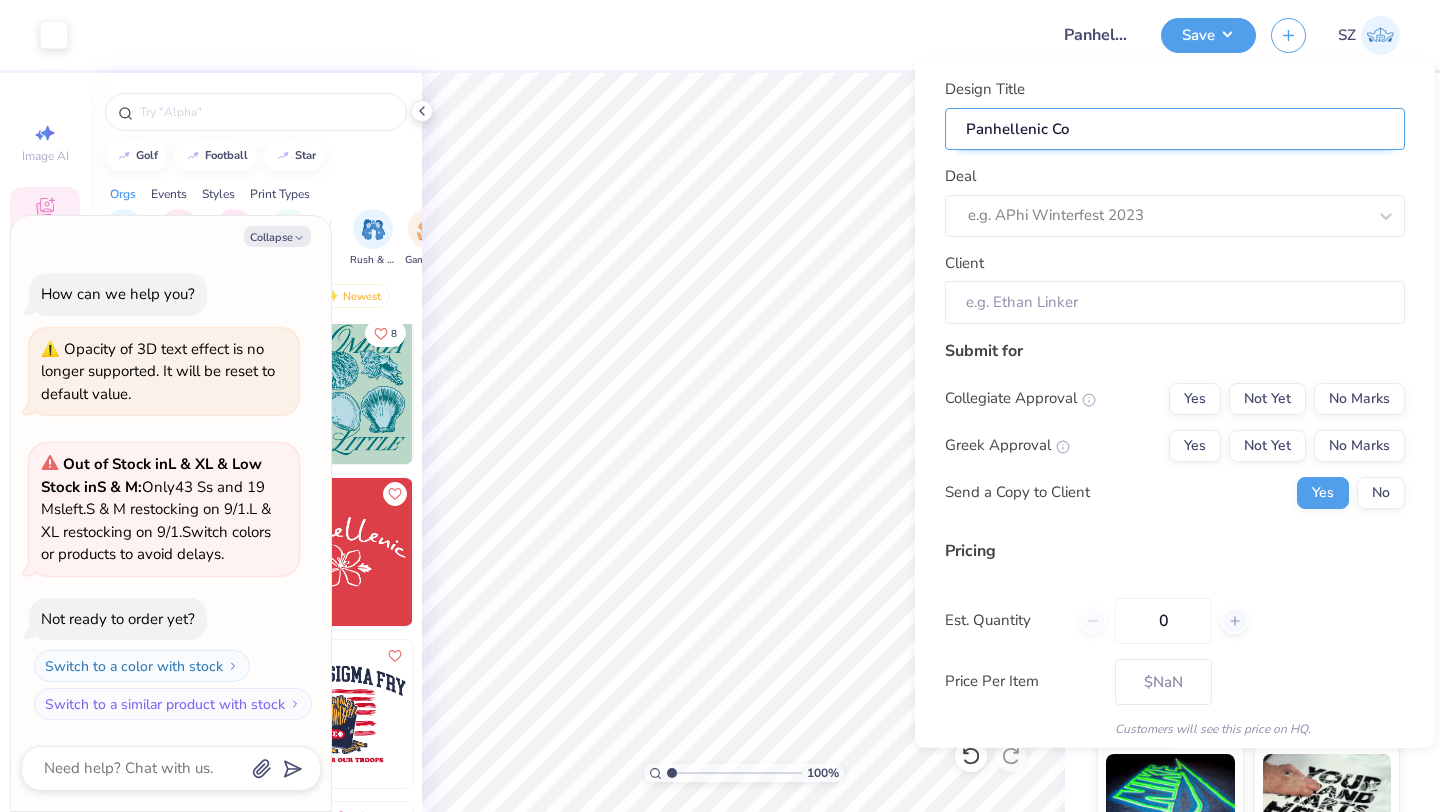type on "x" 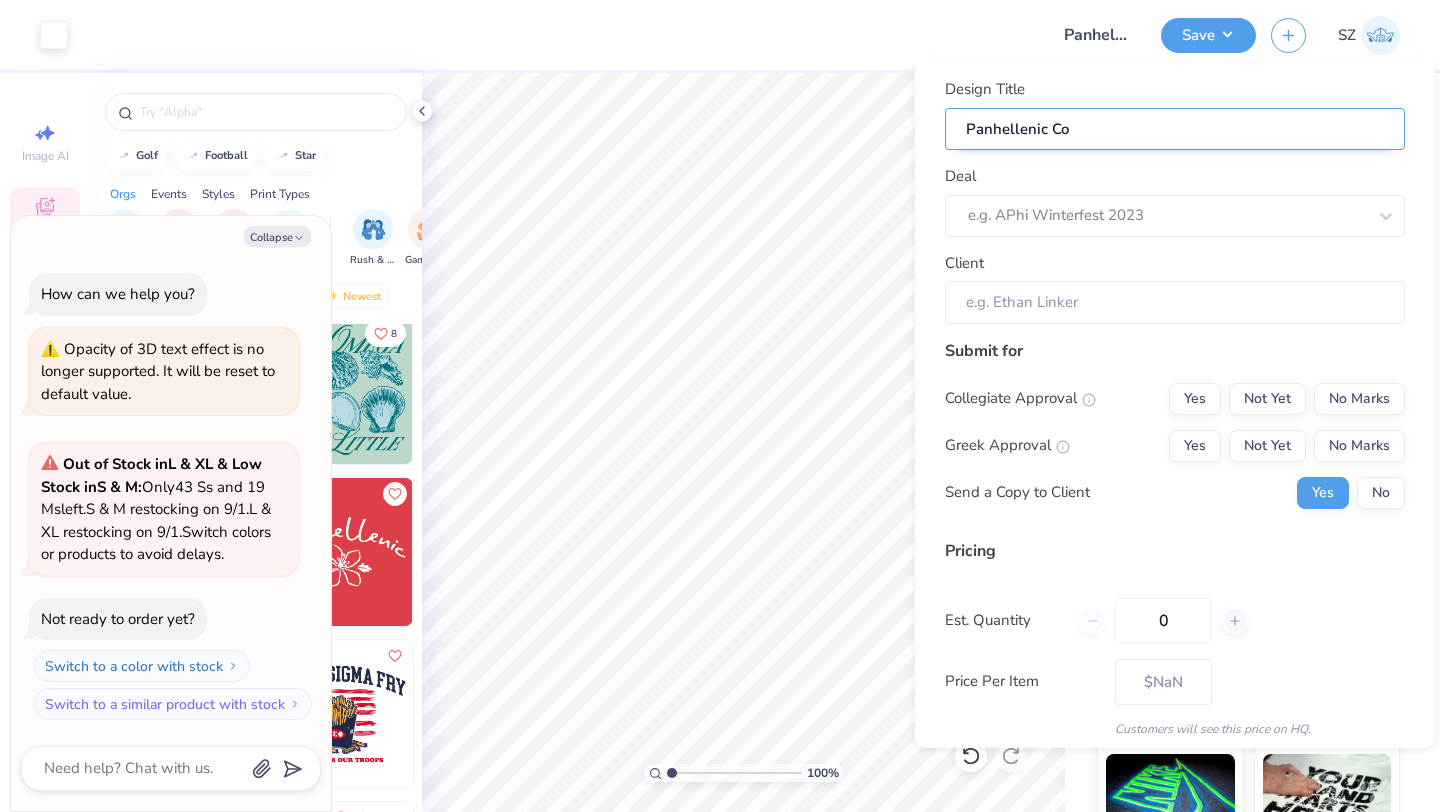 type on "Panhellenic Cou" 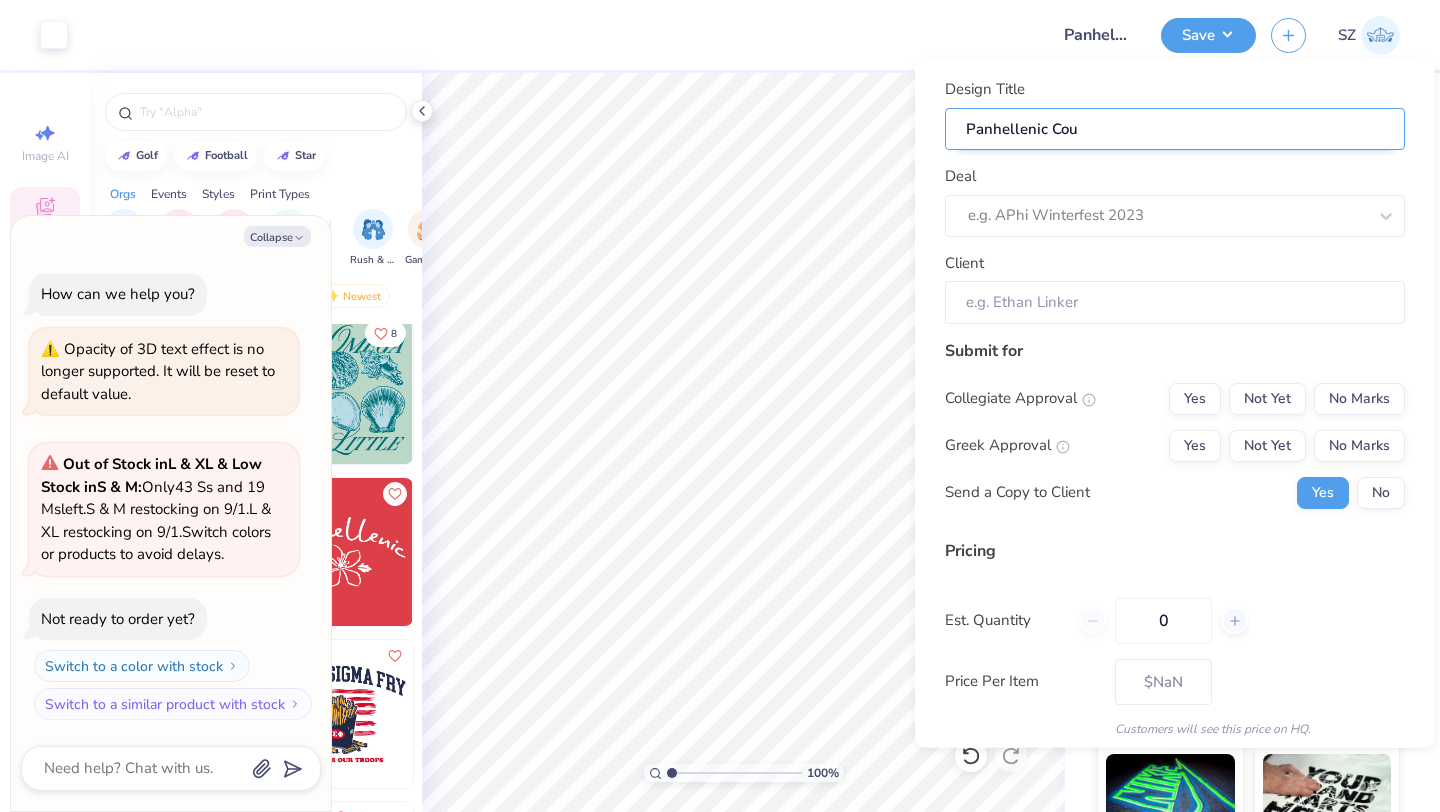 type on "Panhellenic Coun" 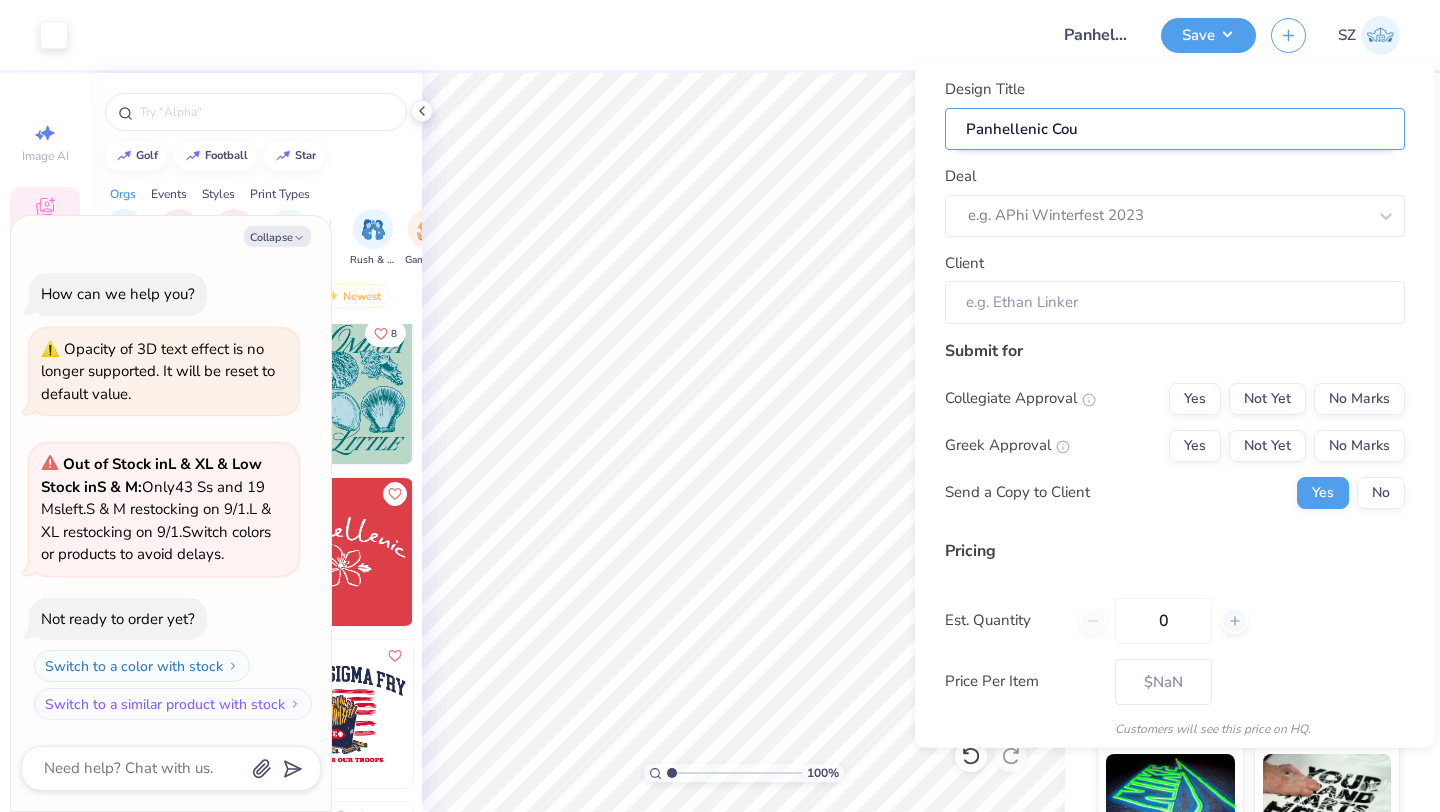 type on "x" 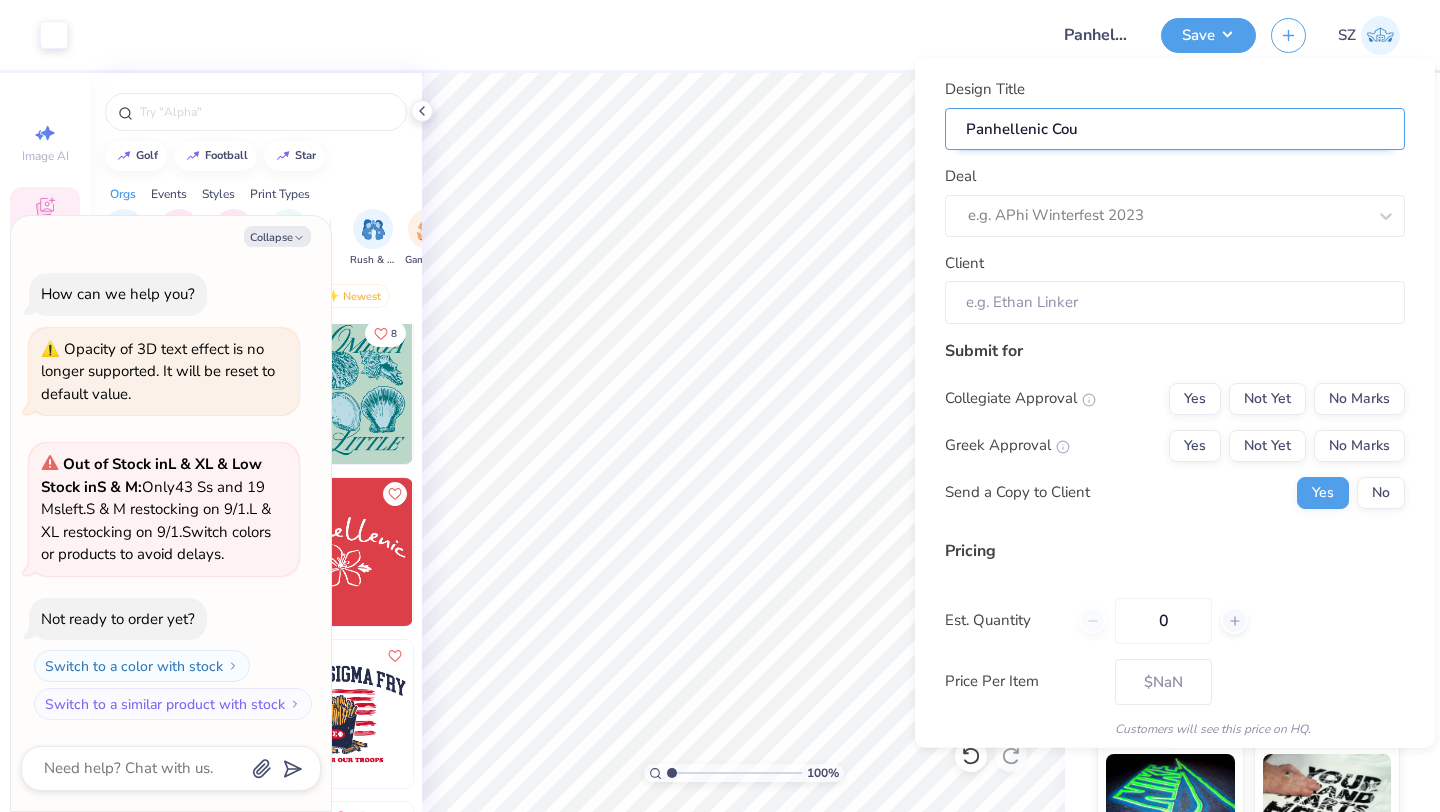 type on "Panhellenic Coun" 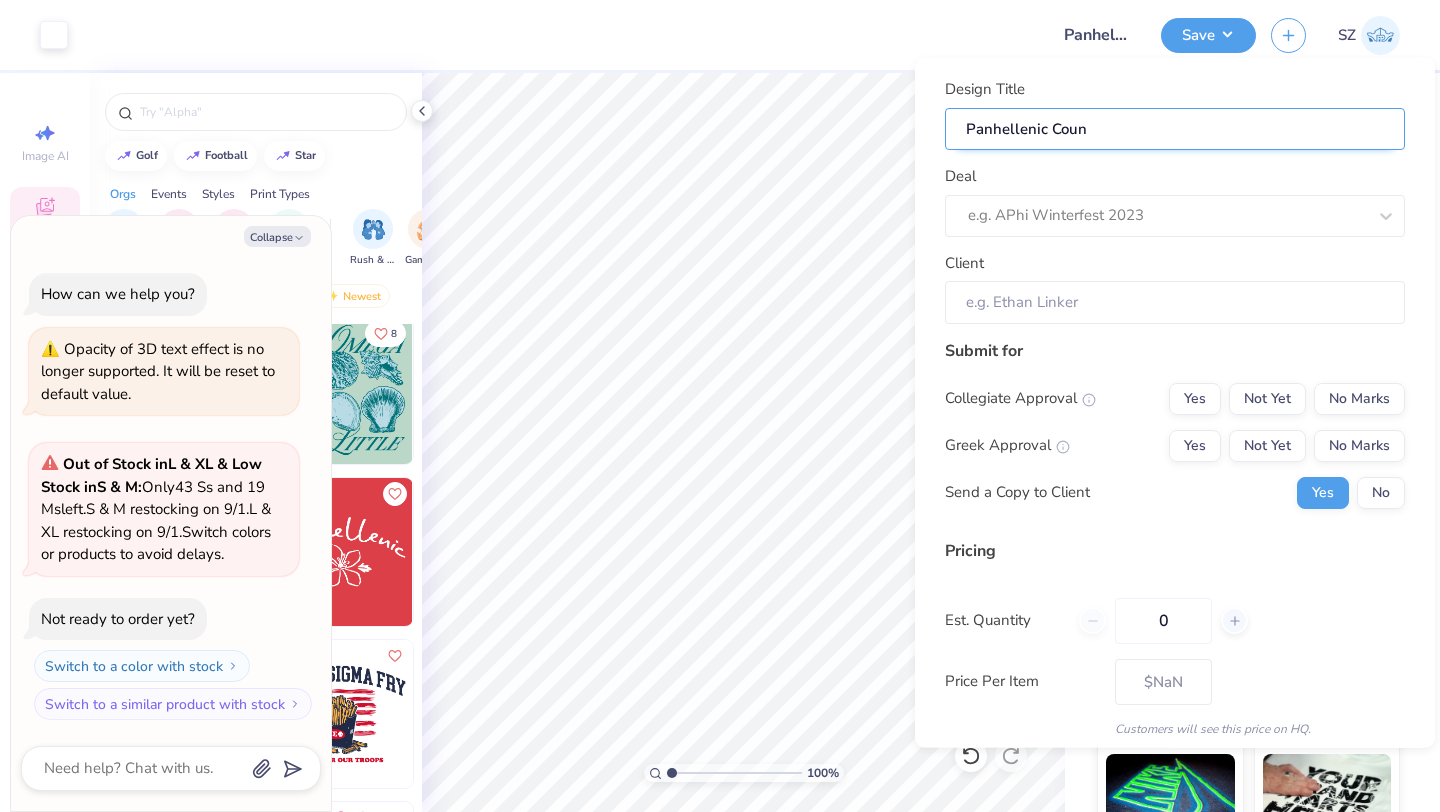type on "Panhellenic Counc" 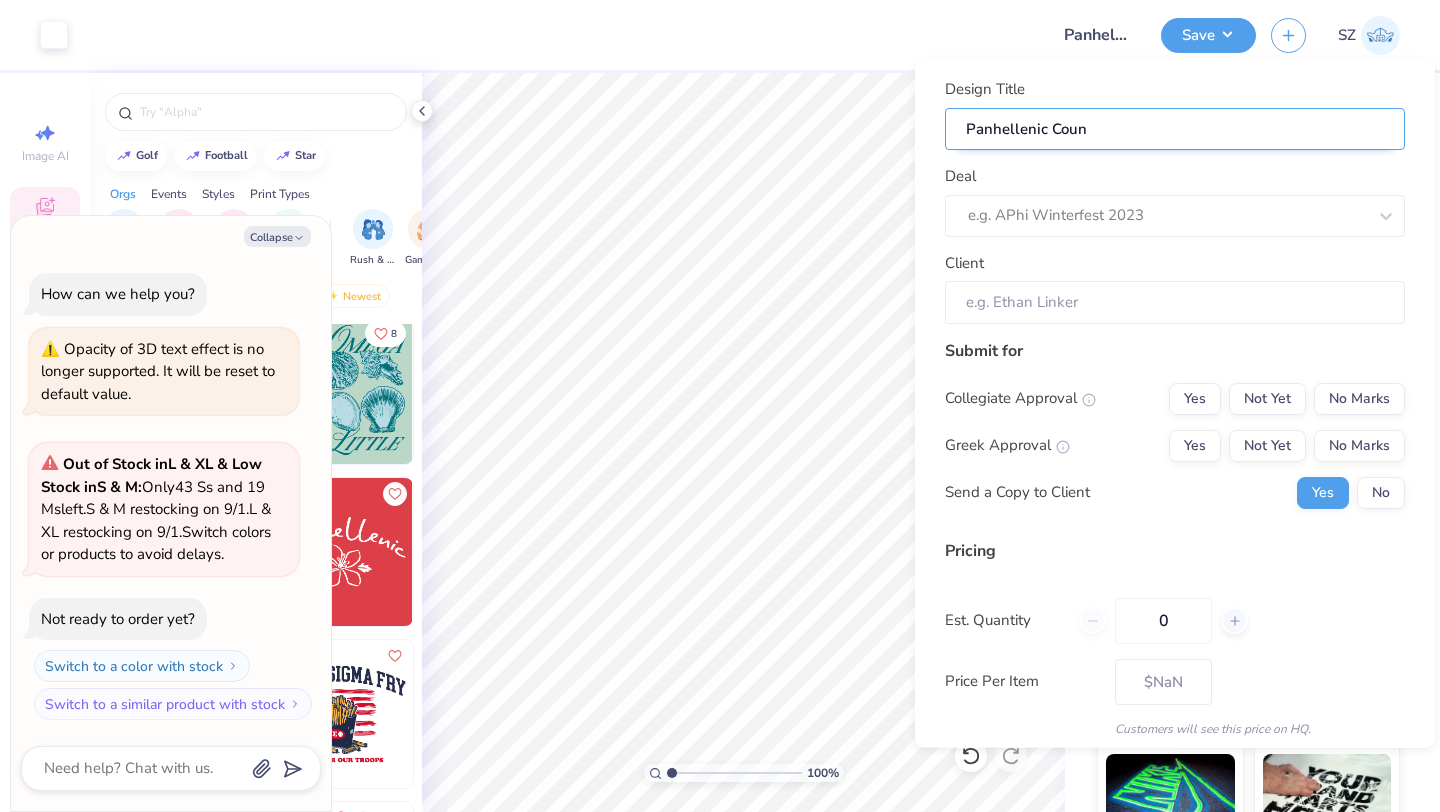 type on "x" 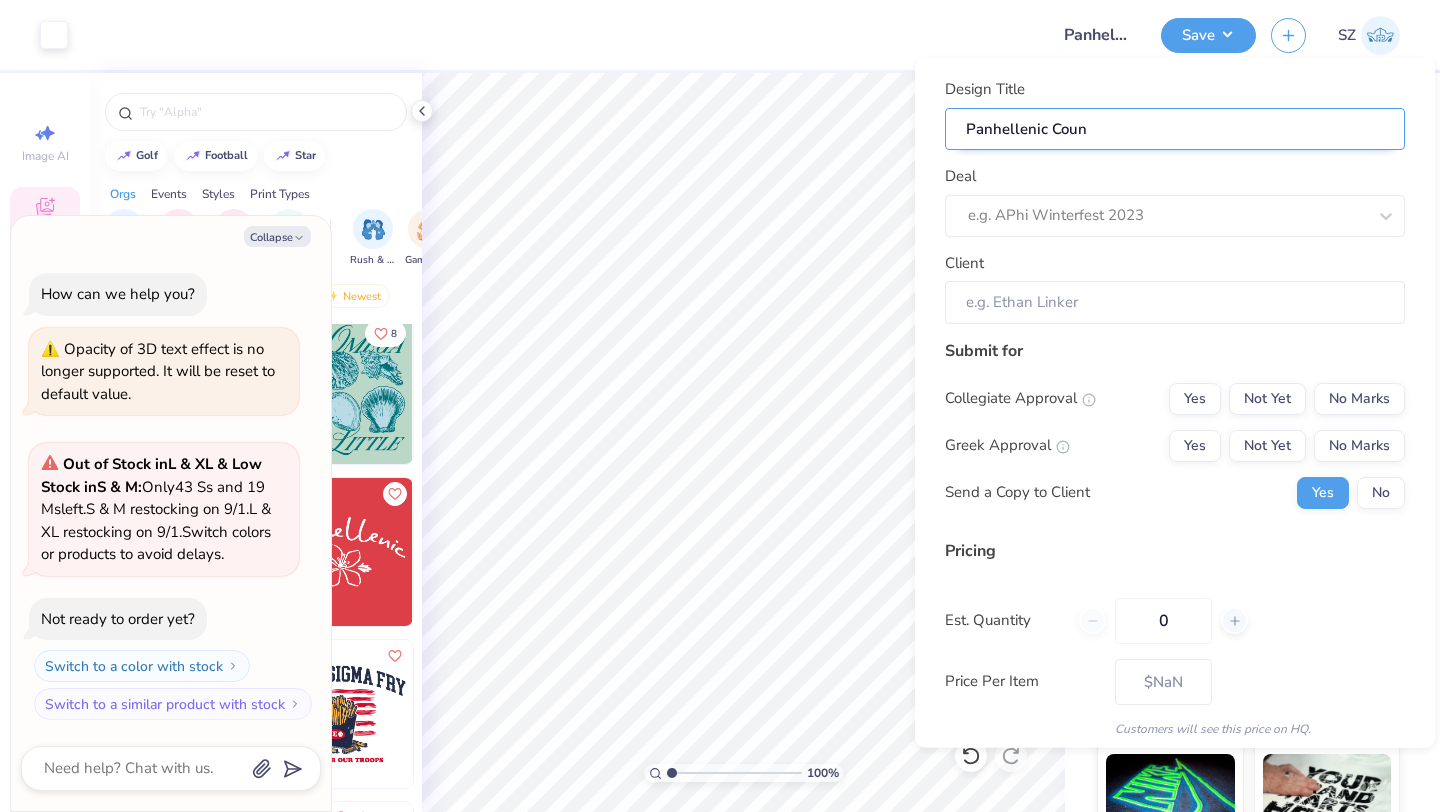type on "Panhellenic Counc" 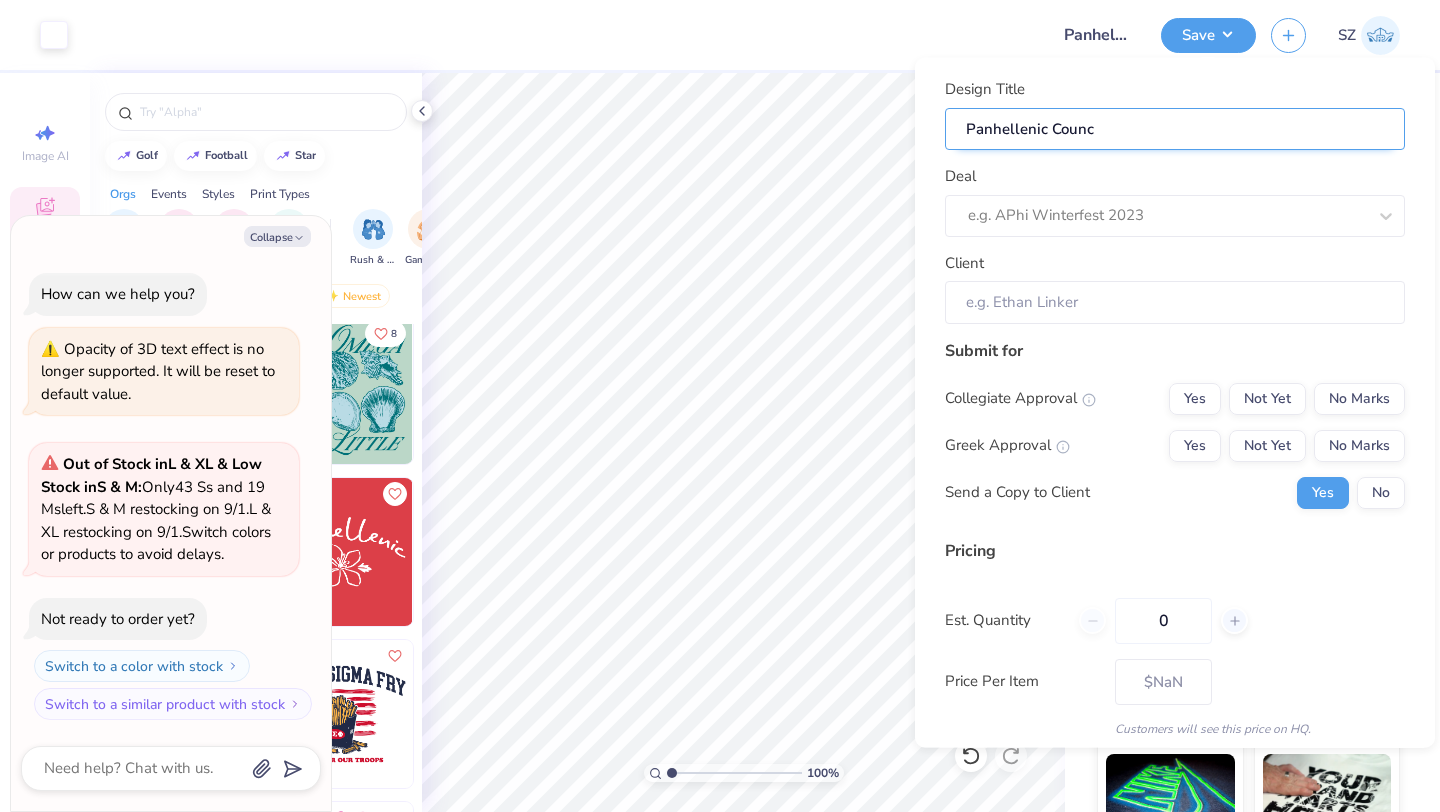 type on "Panhellenic Counci" 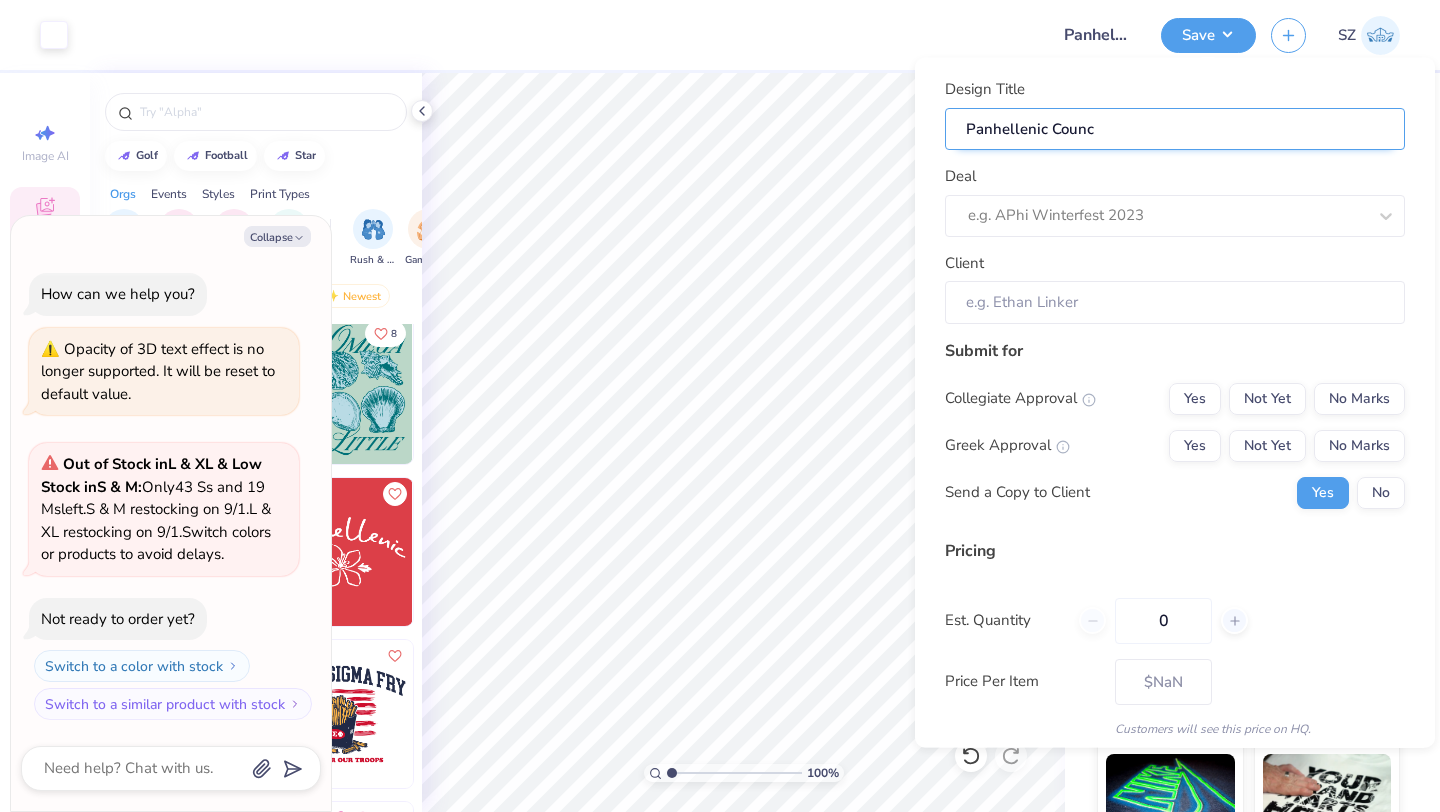 type on "x" 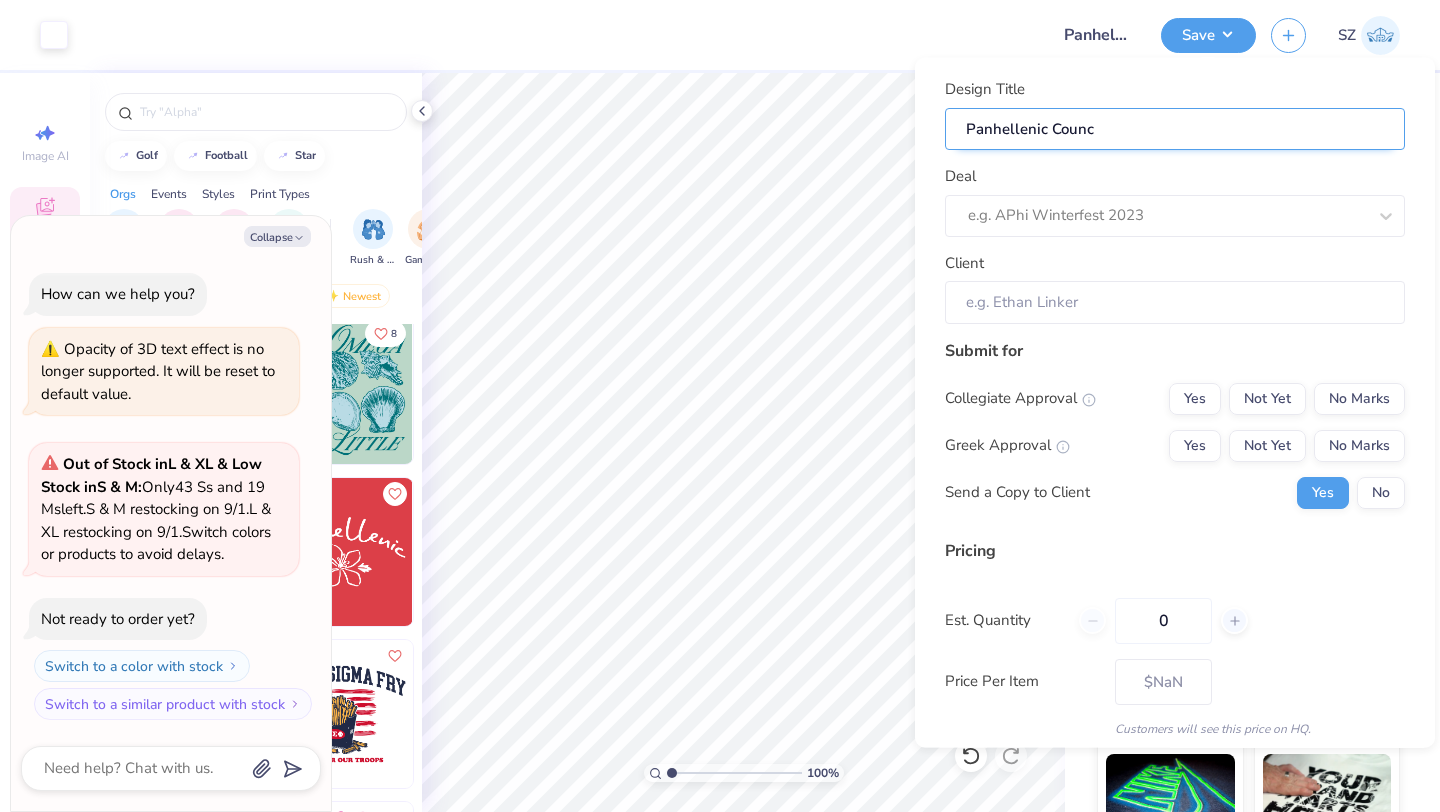type on "Panhellenic Counci" 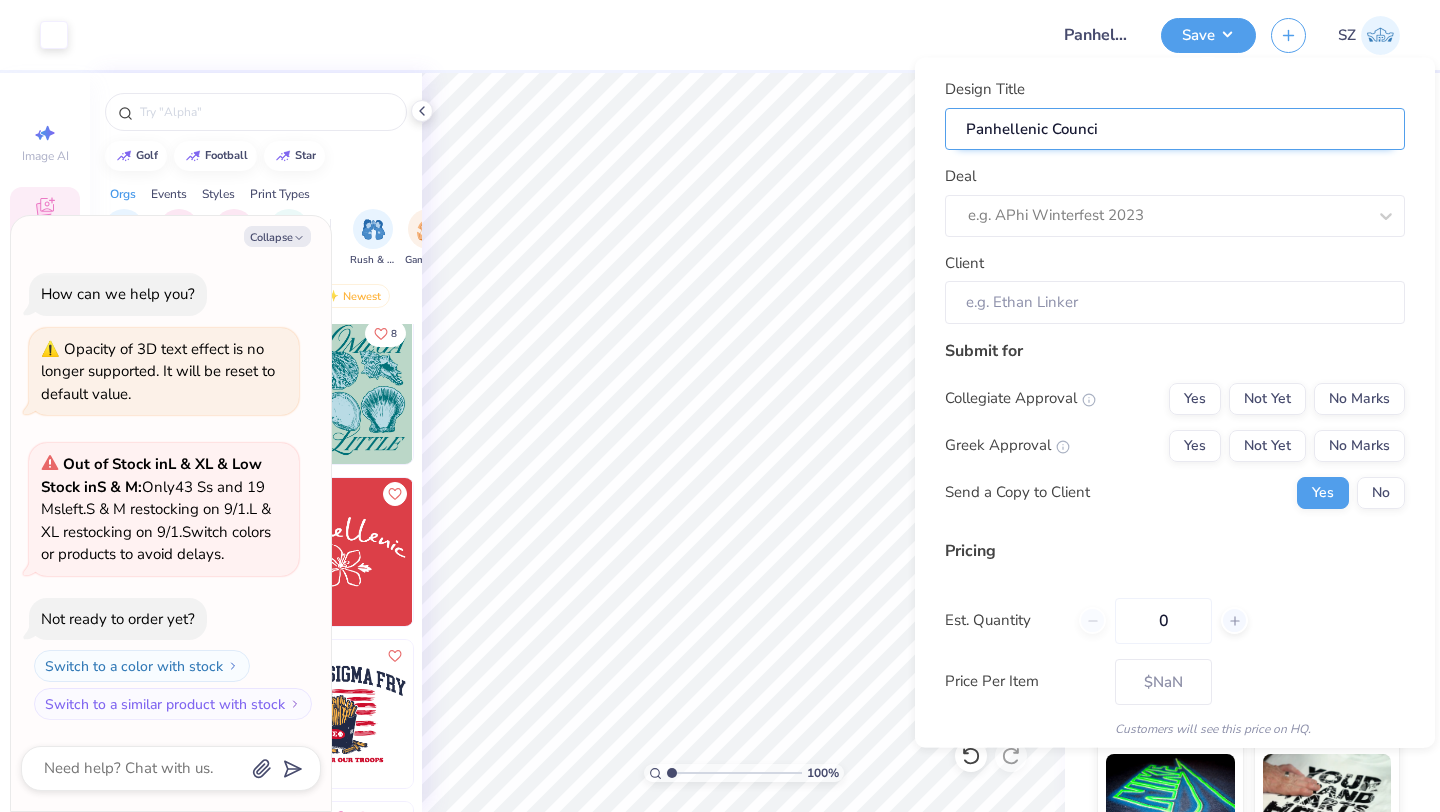 type on "Panhellenic Council" 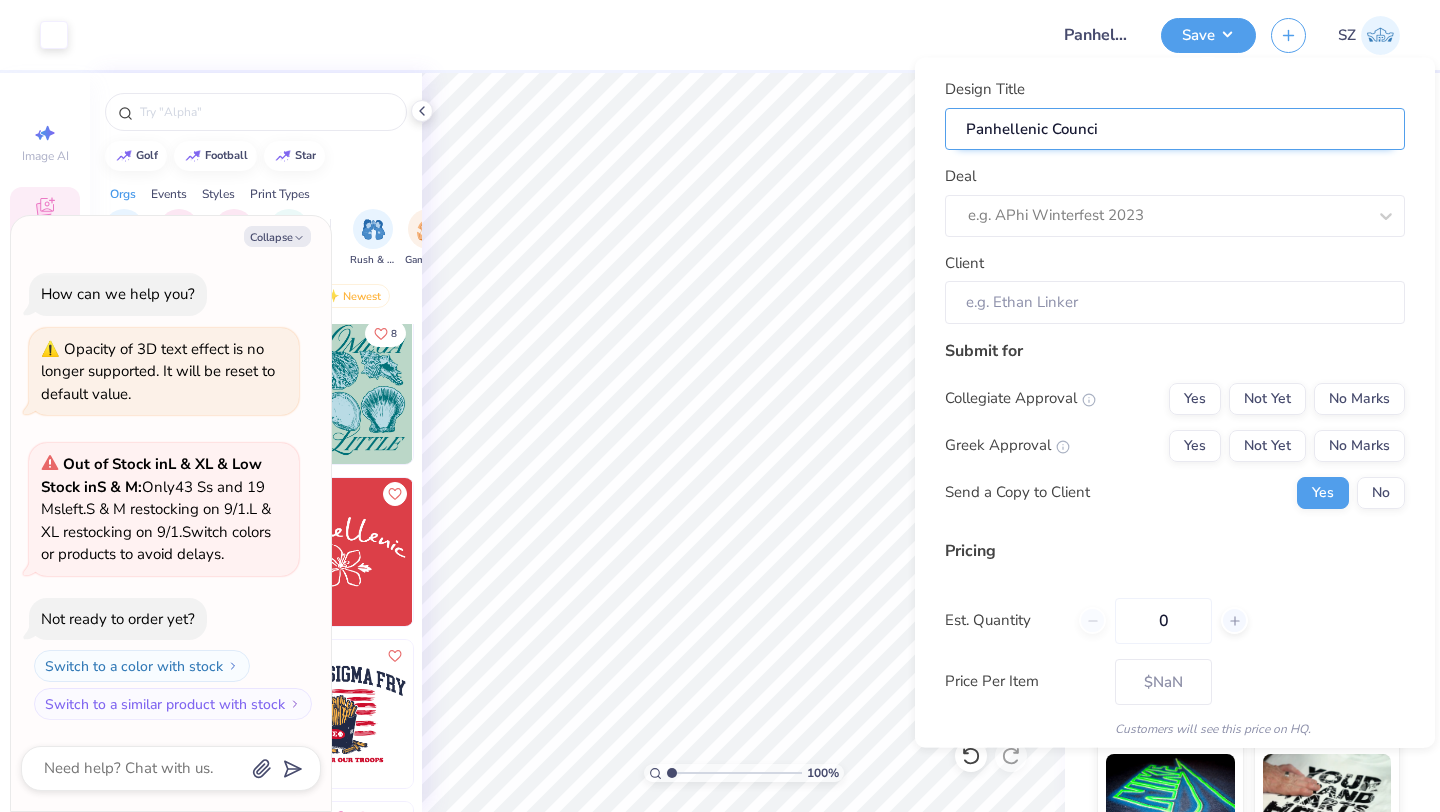 type on "x" 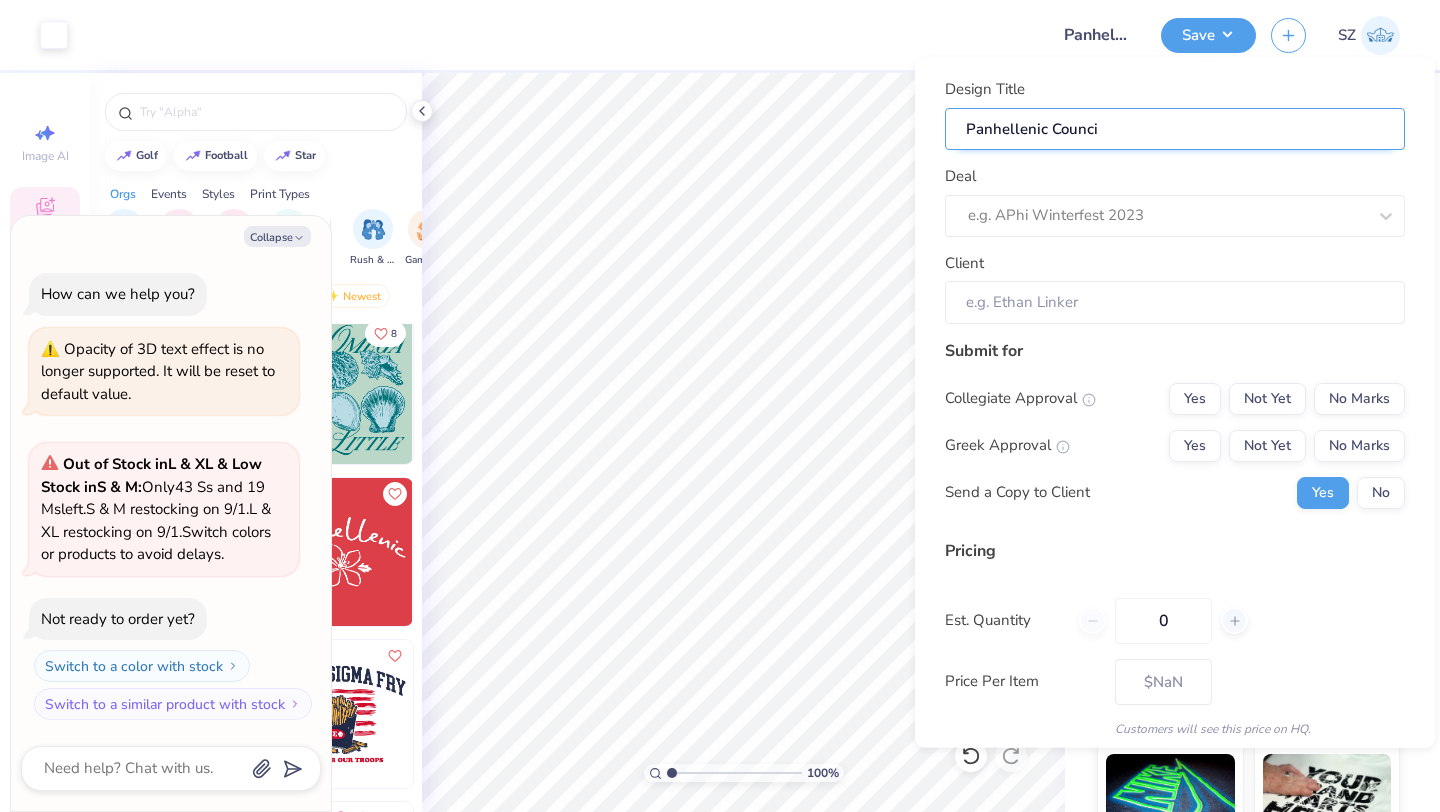 type on "Panhellenic Council" 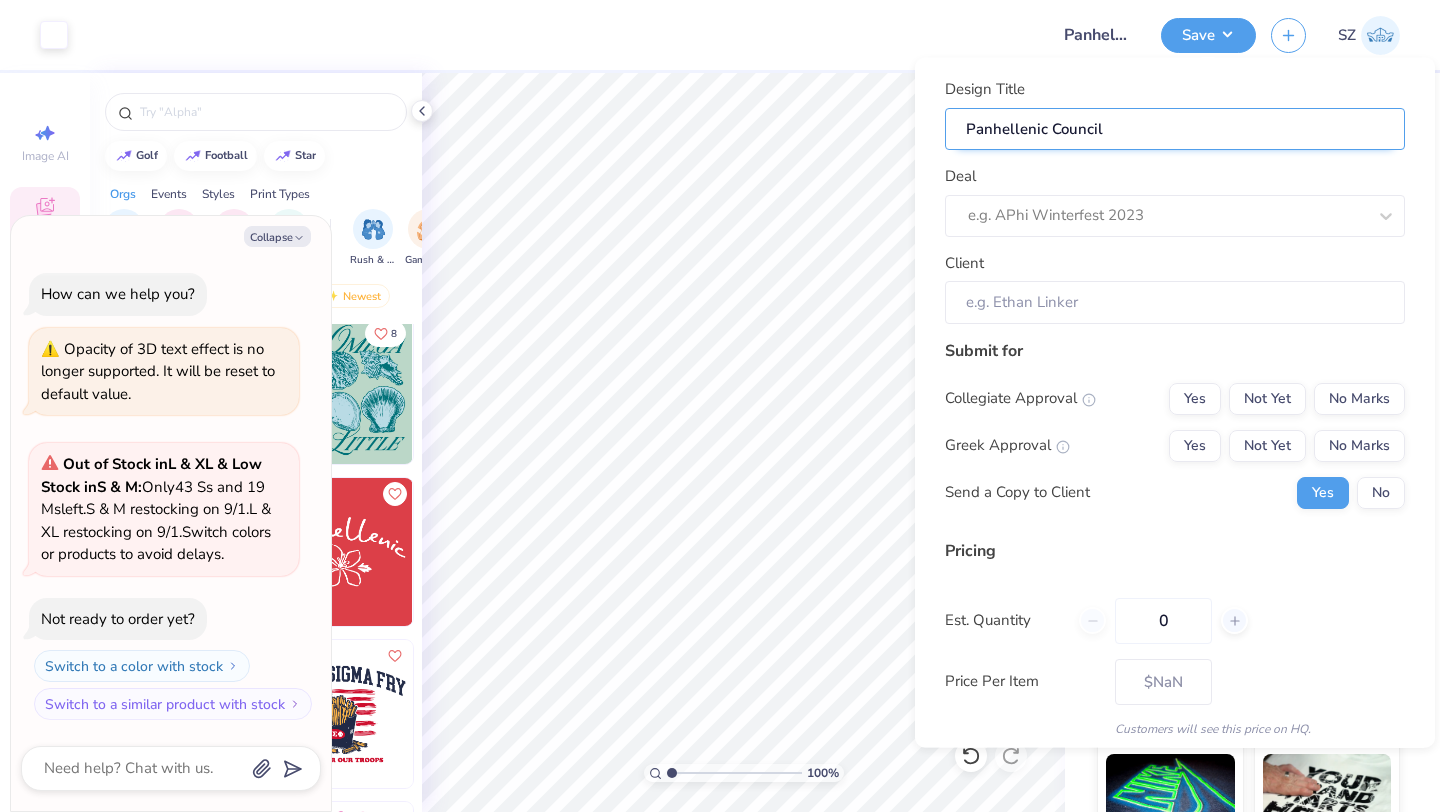 type on "Panhellenic Council" 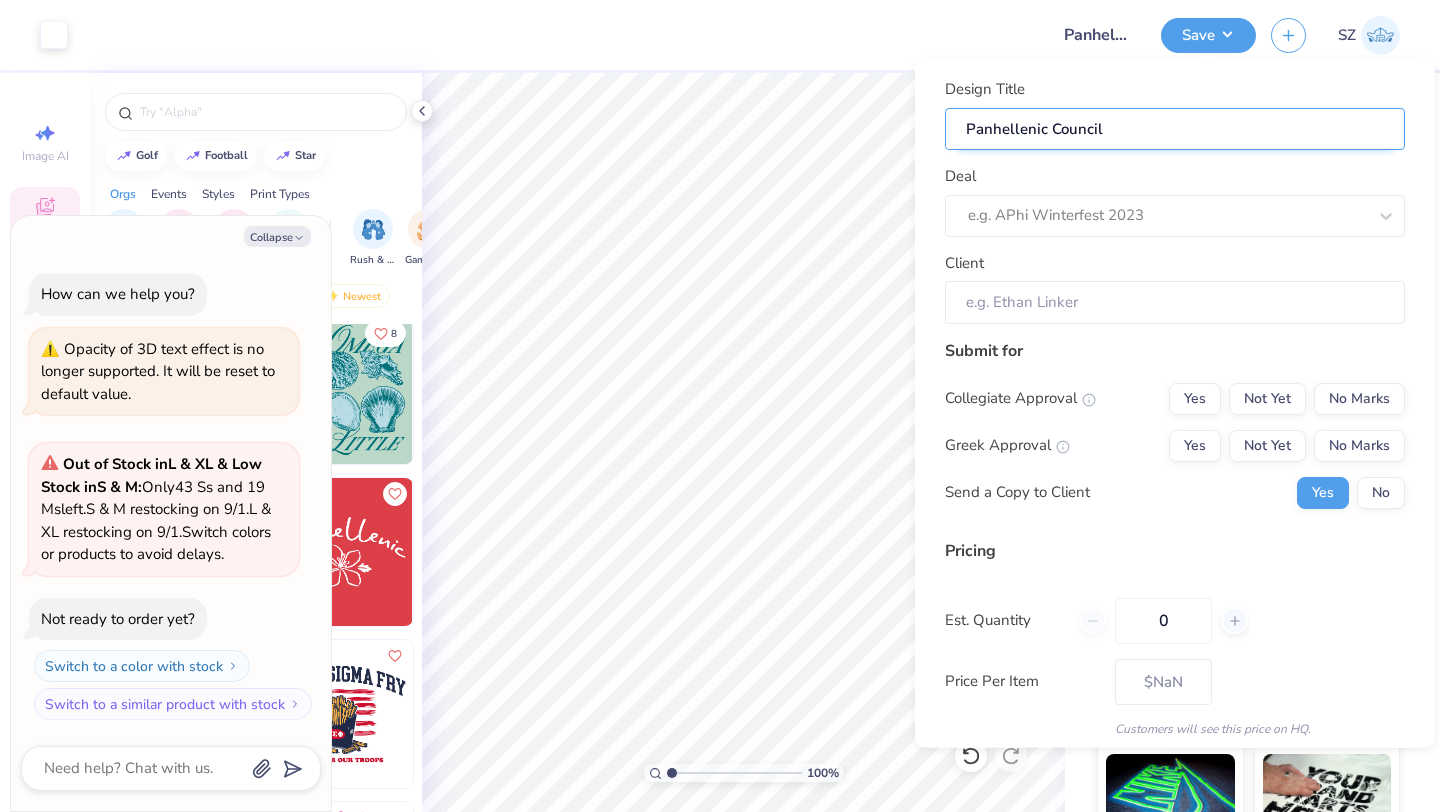type on "x" 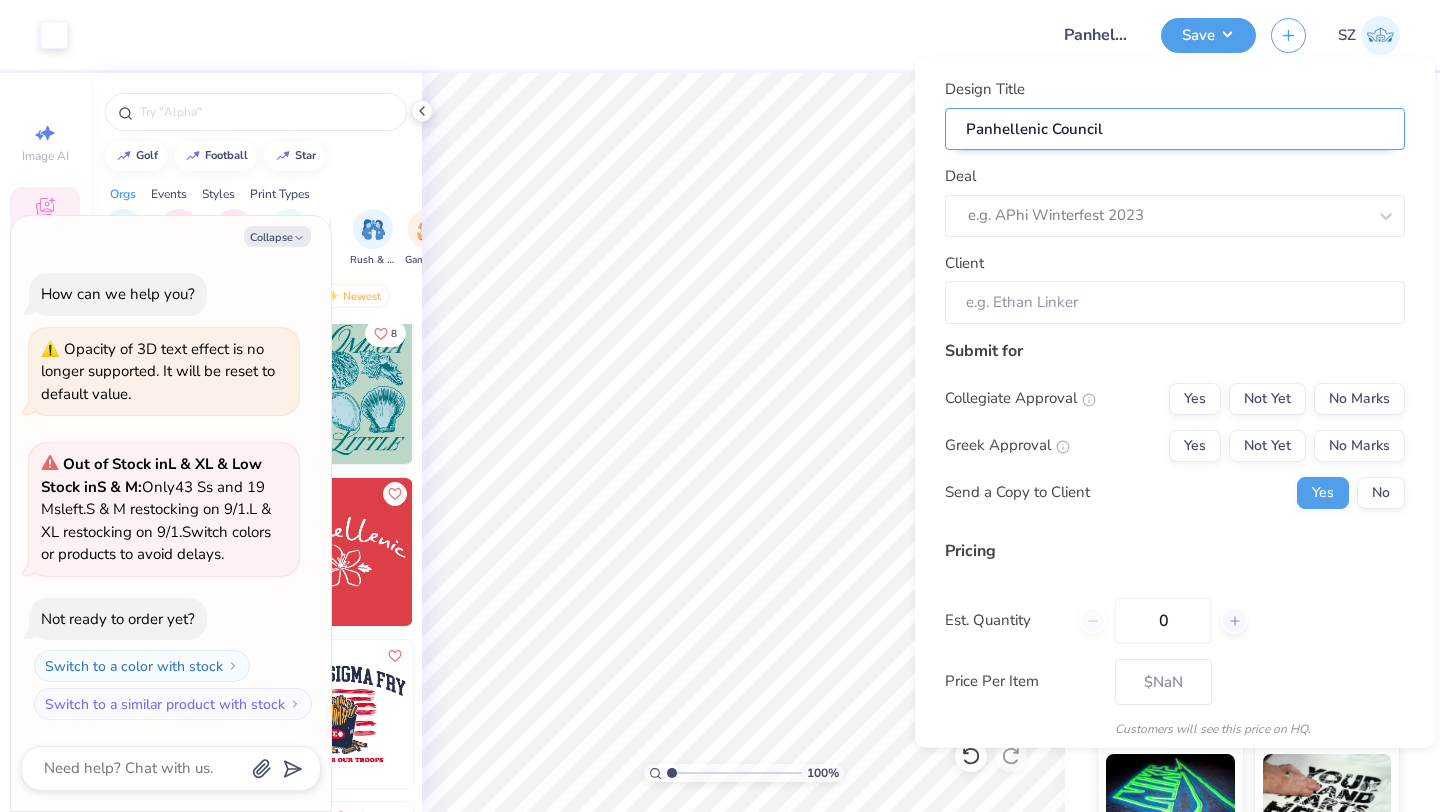 type on "Panhellenic Council" 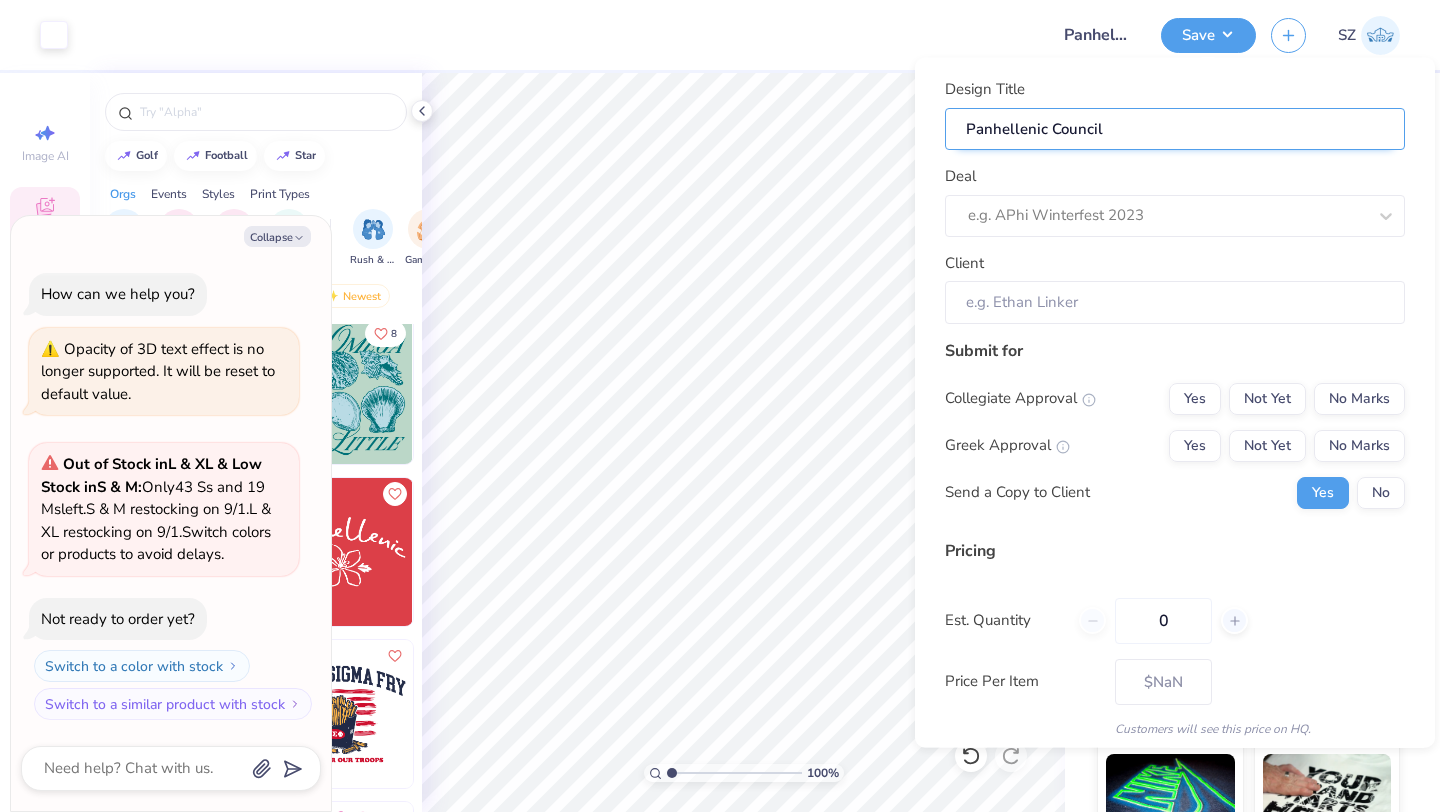 type on "Panhellenic Council T" 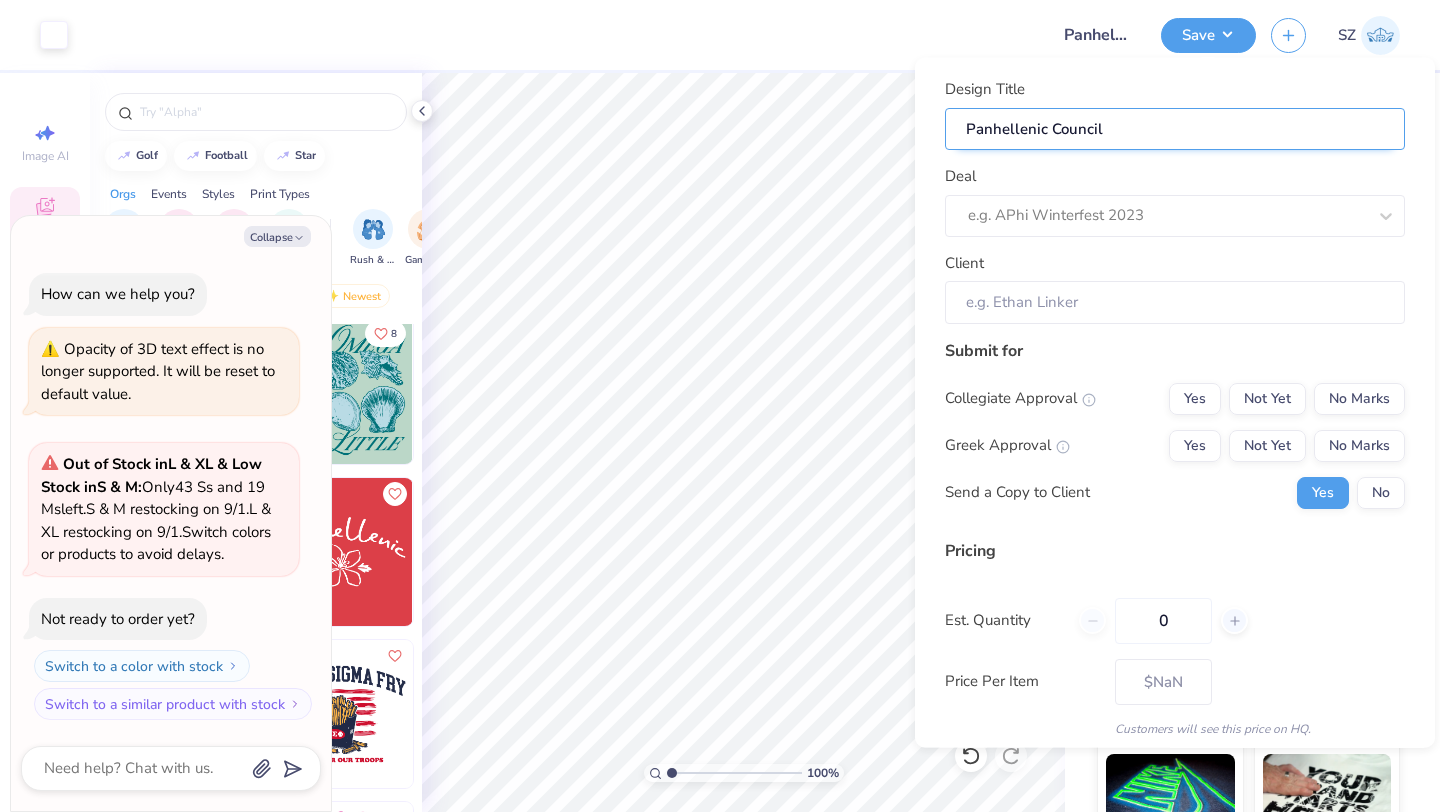 type 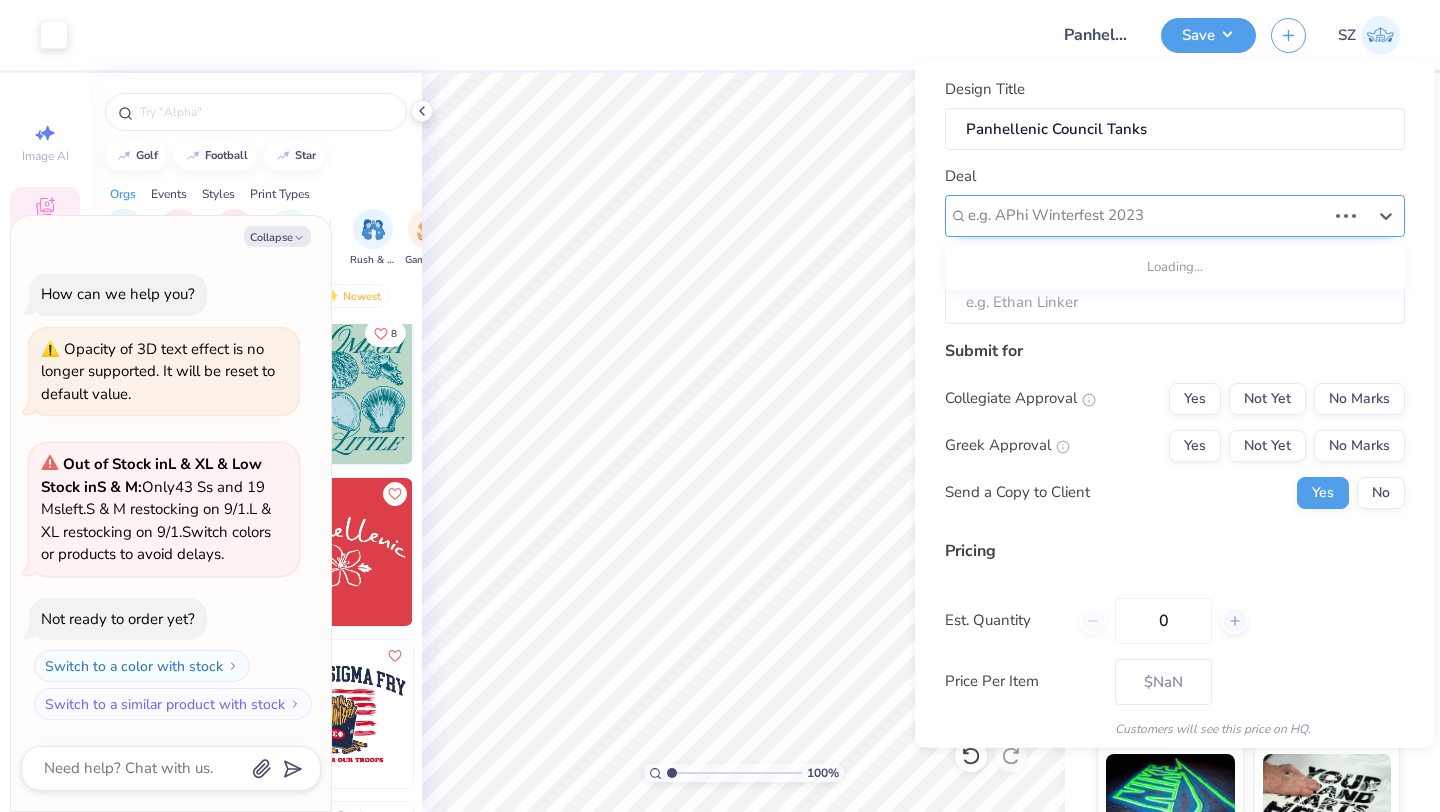 click at bounding box center (1147, 215) 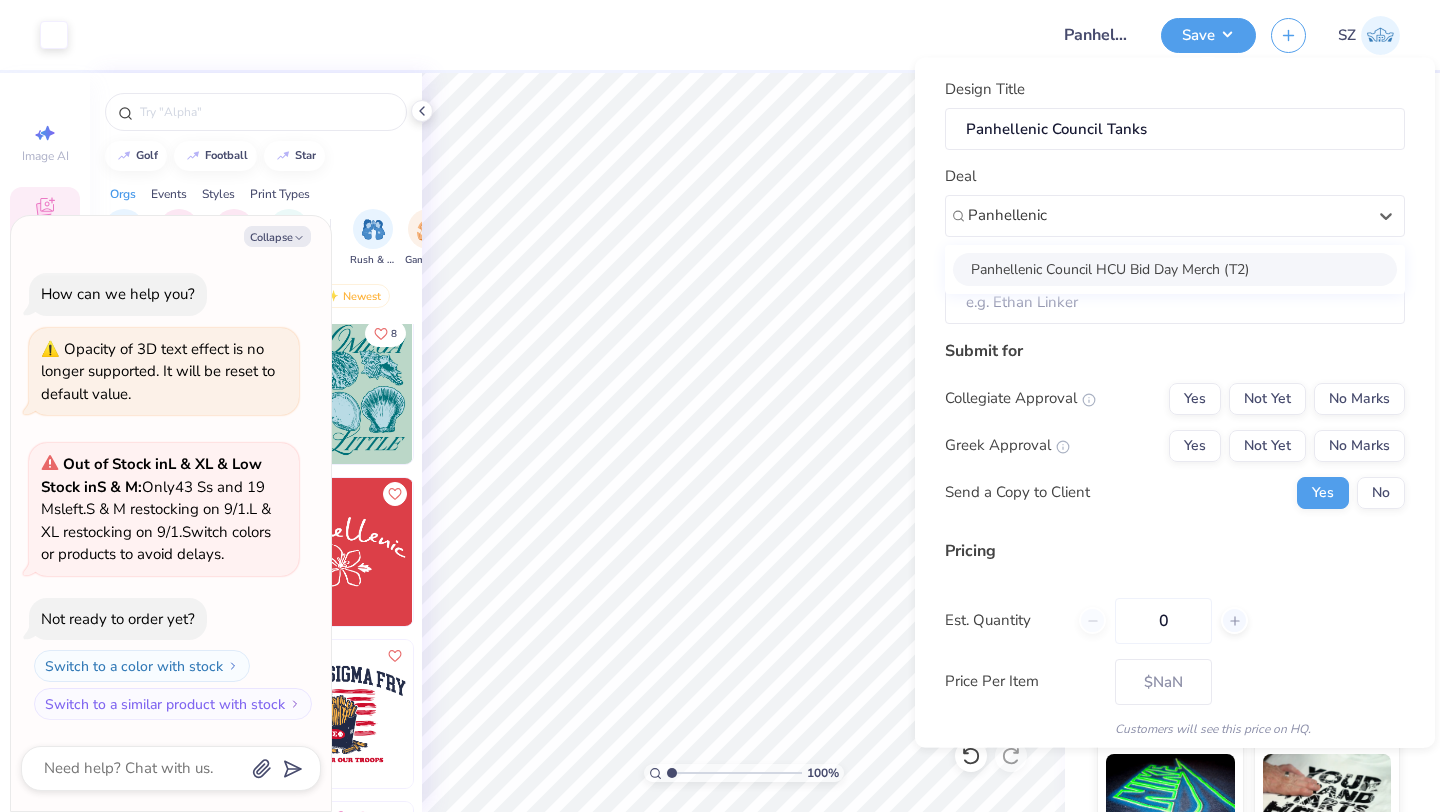 click on "Panhellenic Council HCU Bid Day Merch (T2)" at bounding box center (1175, 268) 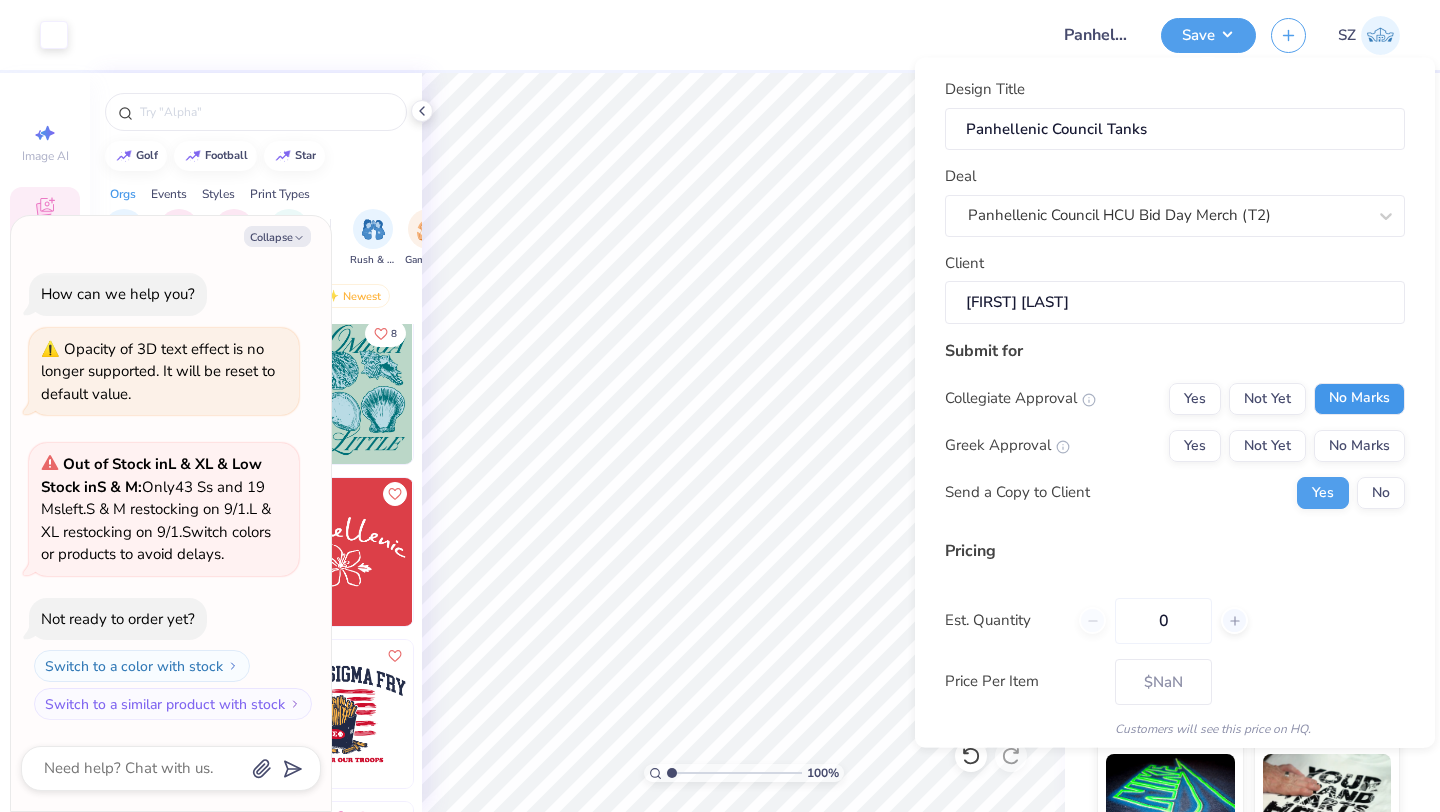 click on "No Marks" at bounding box center [1359, 398] 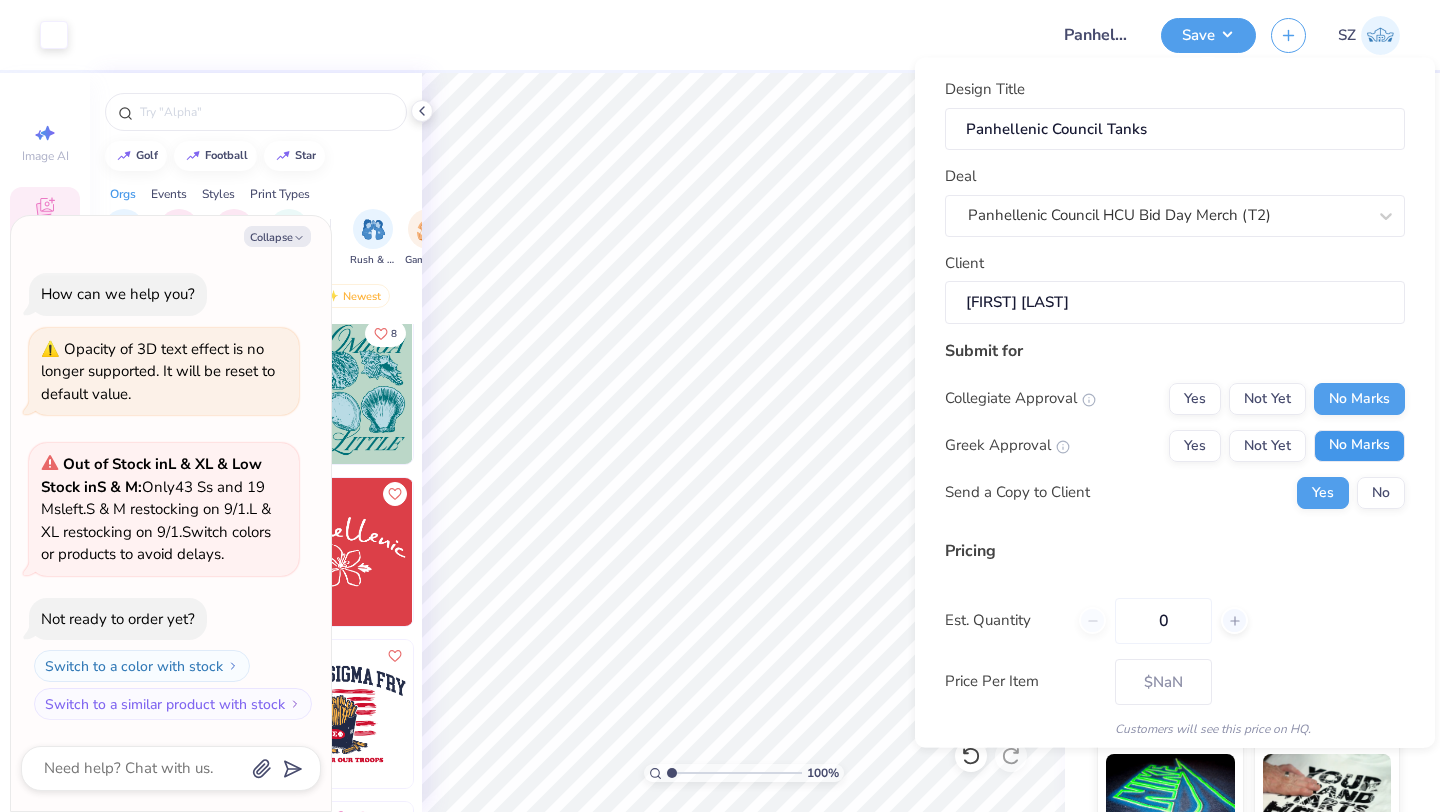 click on "No Marks" at bounding box center (1359, 445) 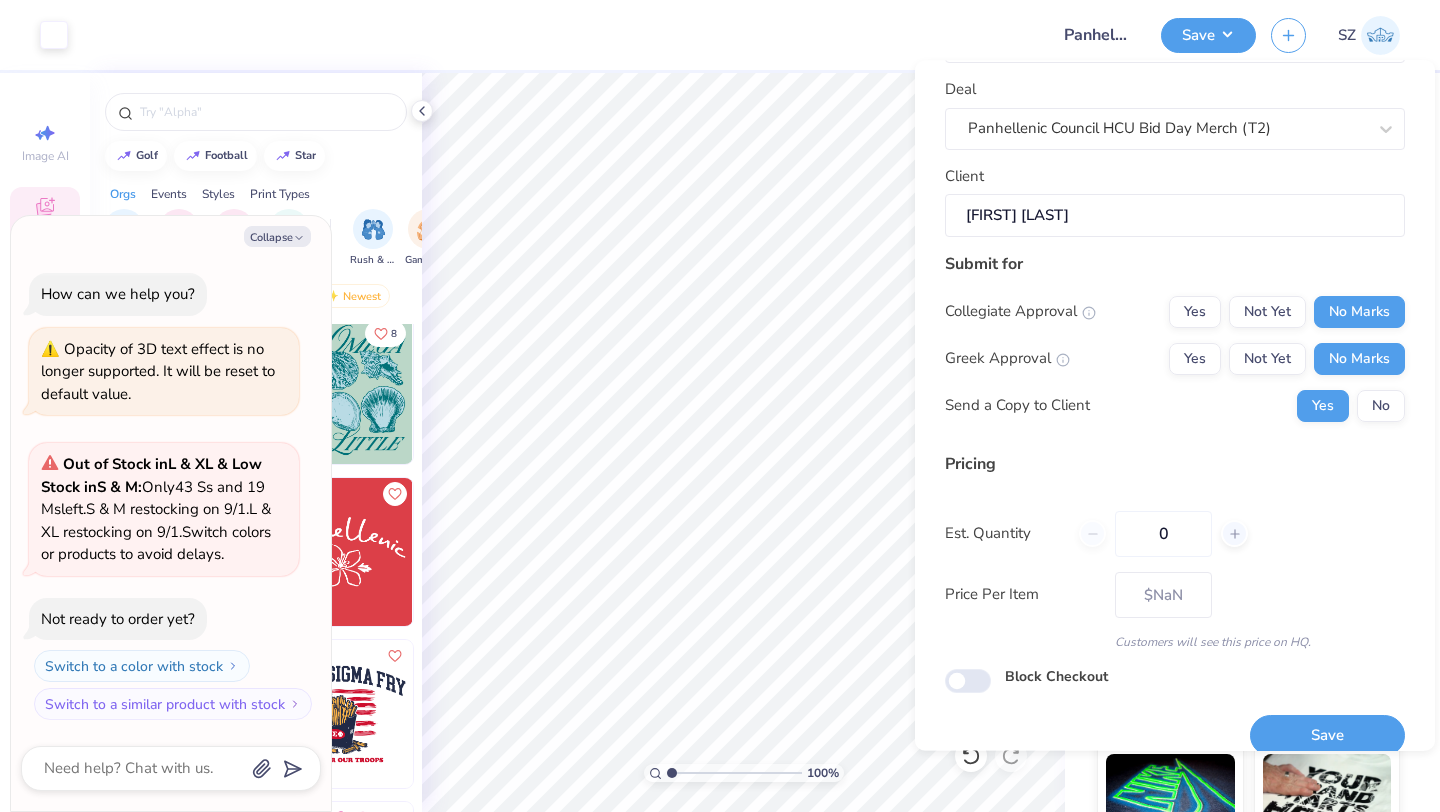 scroll, scrollTop: 115, scrollLeft: 0, axis: vertical 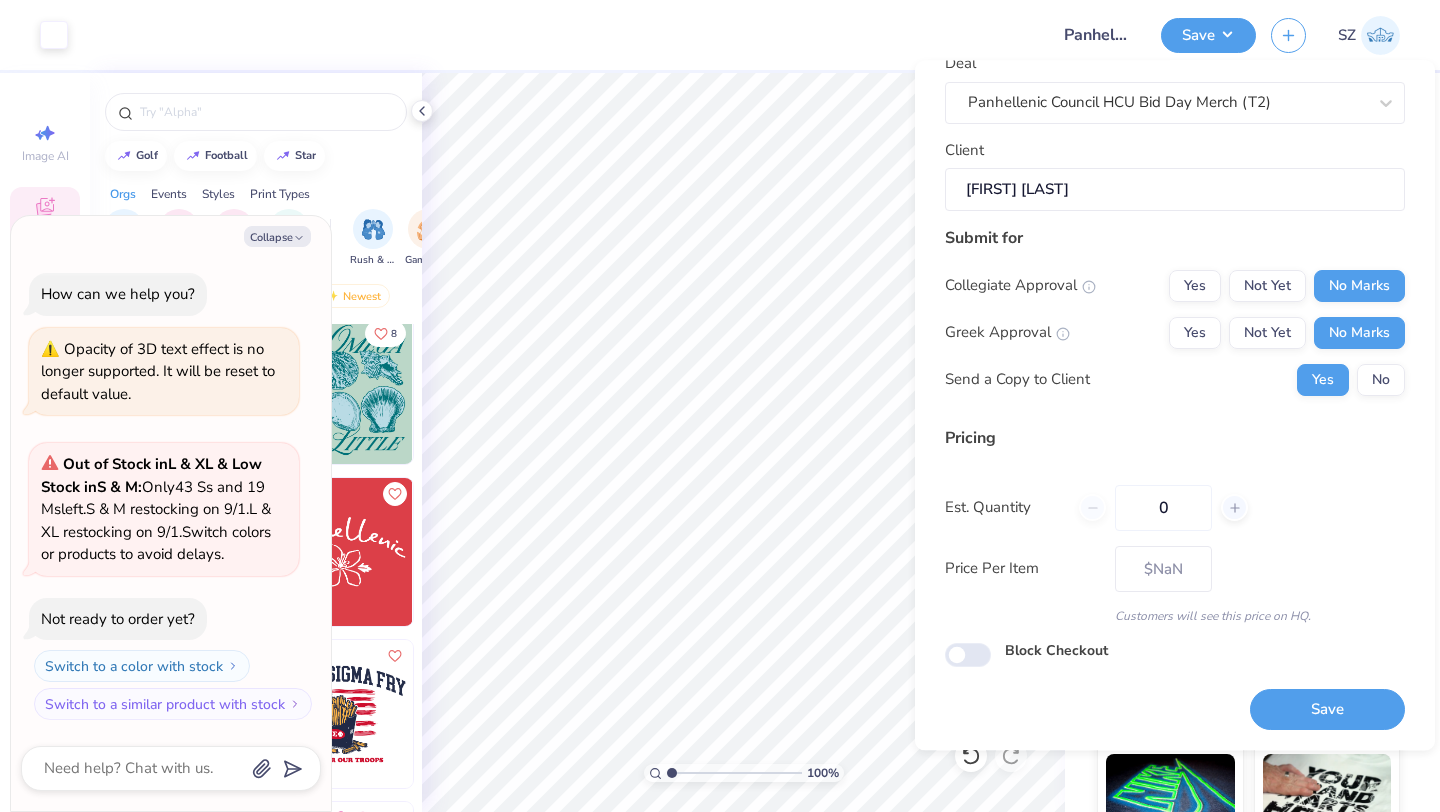 drag, startPoint x: 1197, startPoint y: 510, endPoint x: 1102, endPoint y: 510, distance: 95 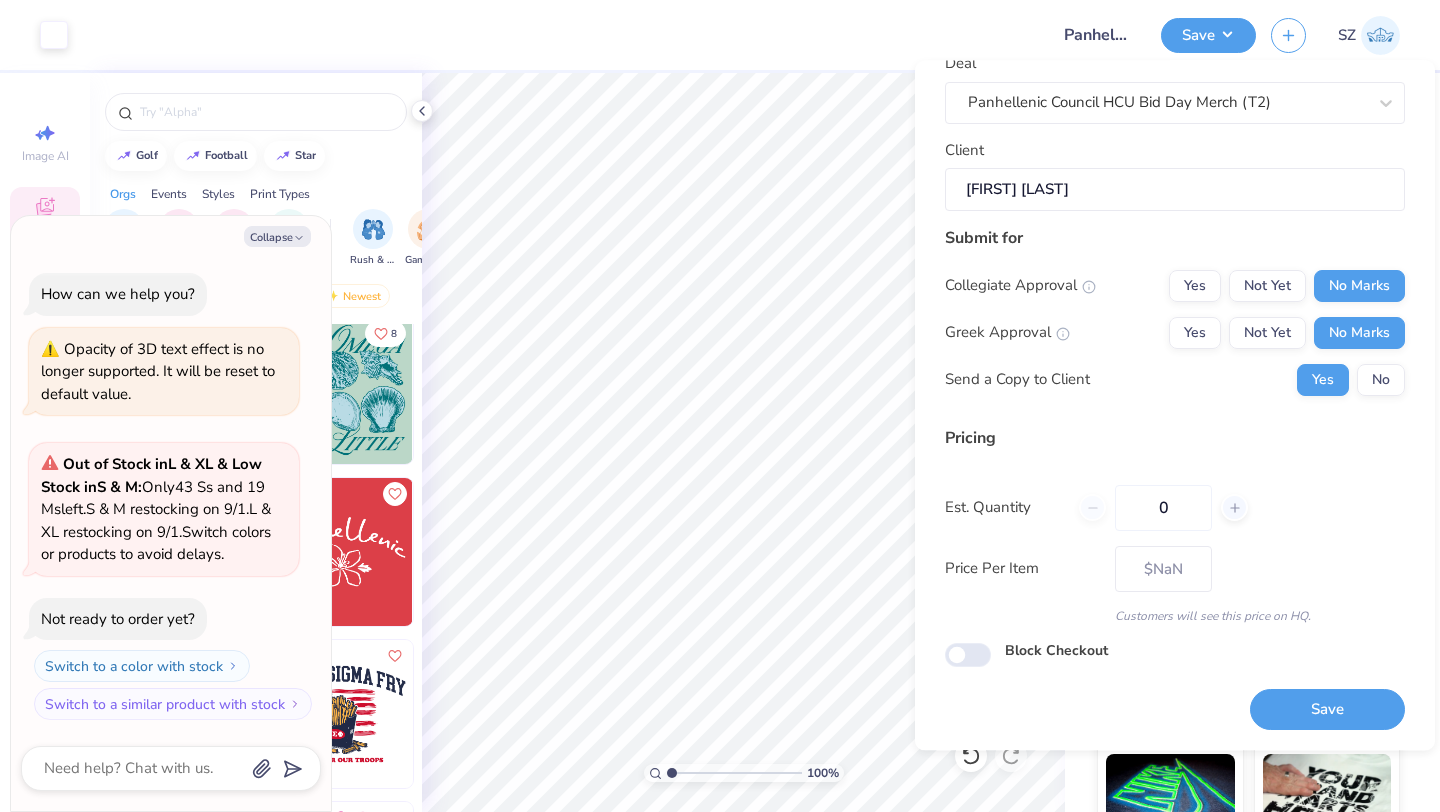 click on "0" at bounding box center (1163, 508) 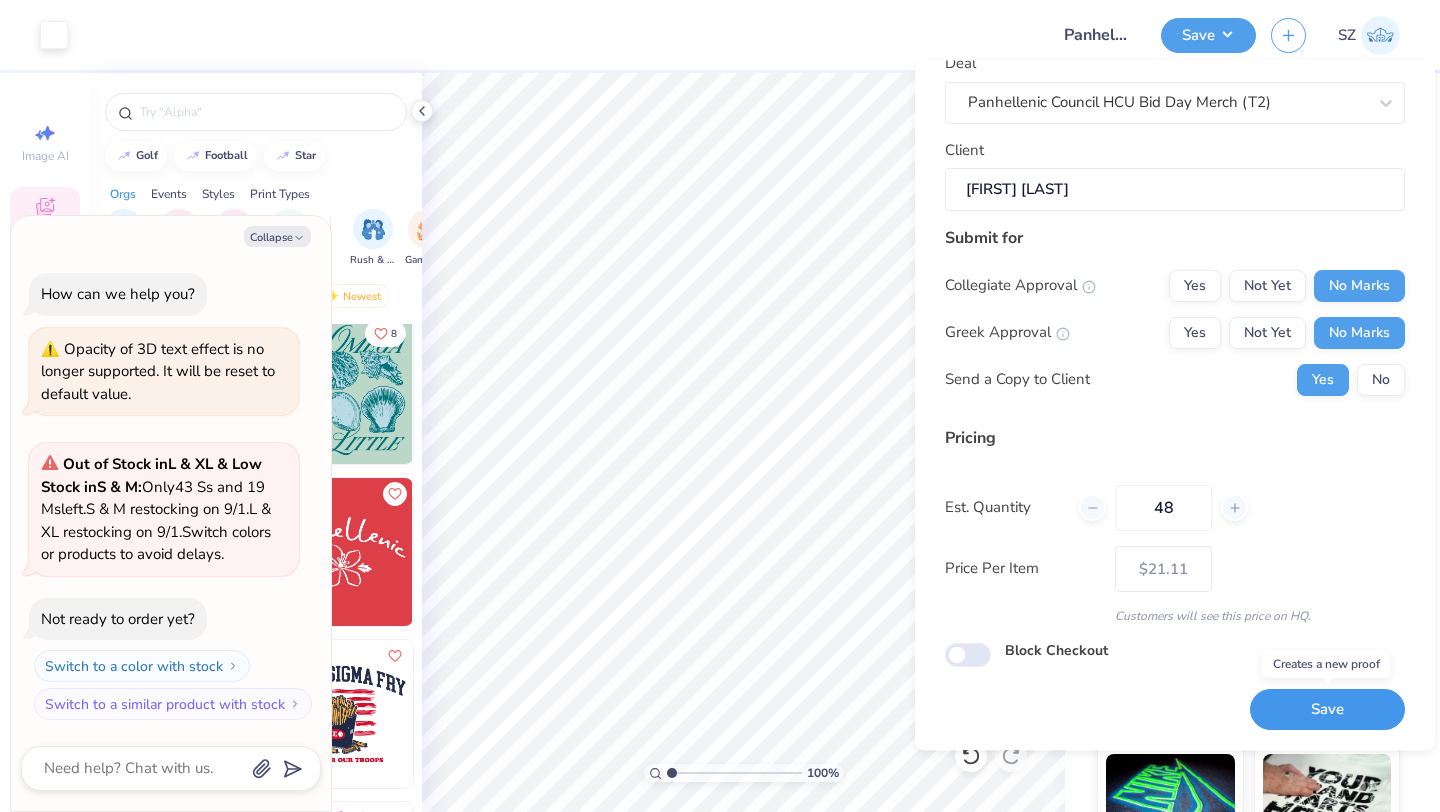 click on "Save" at bounding box center (1327, 710) 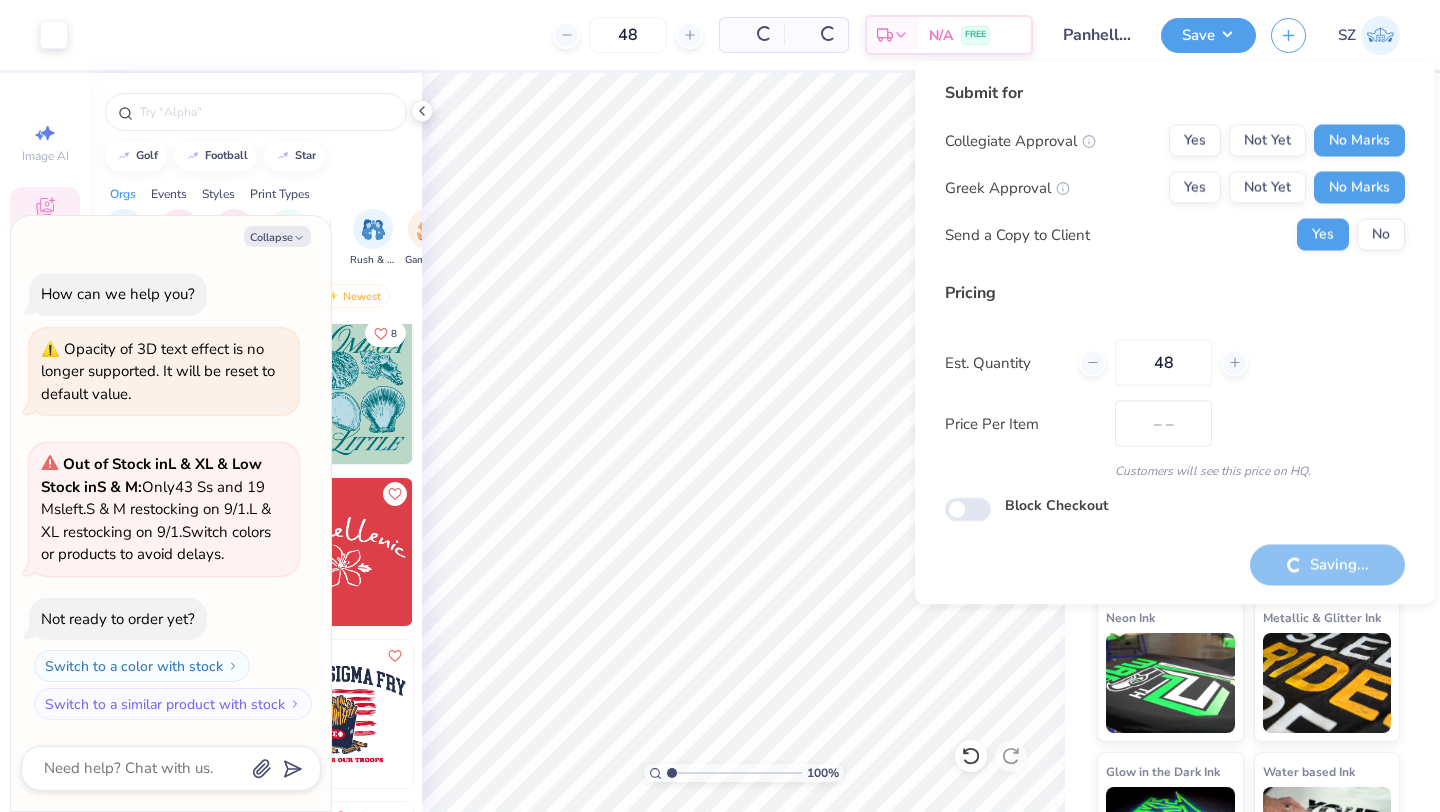 scroll, scrollTop: 0, scrollLeft: 0, axis: both 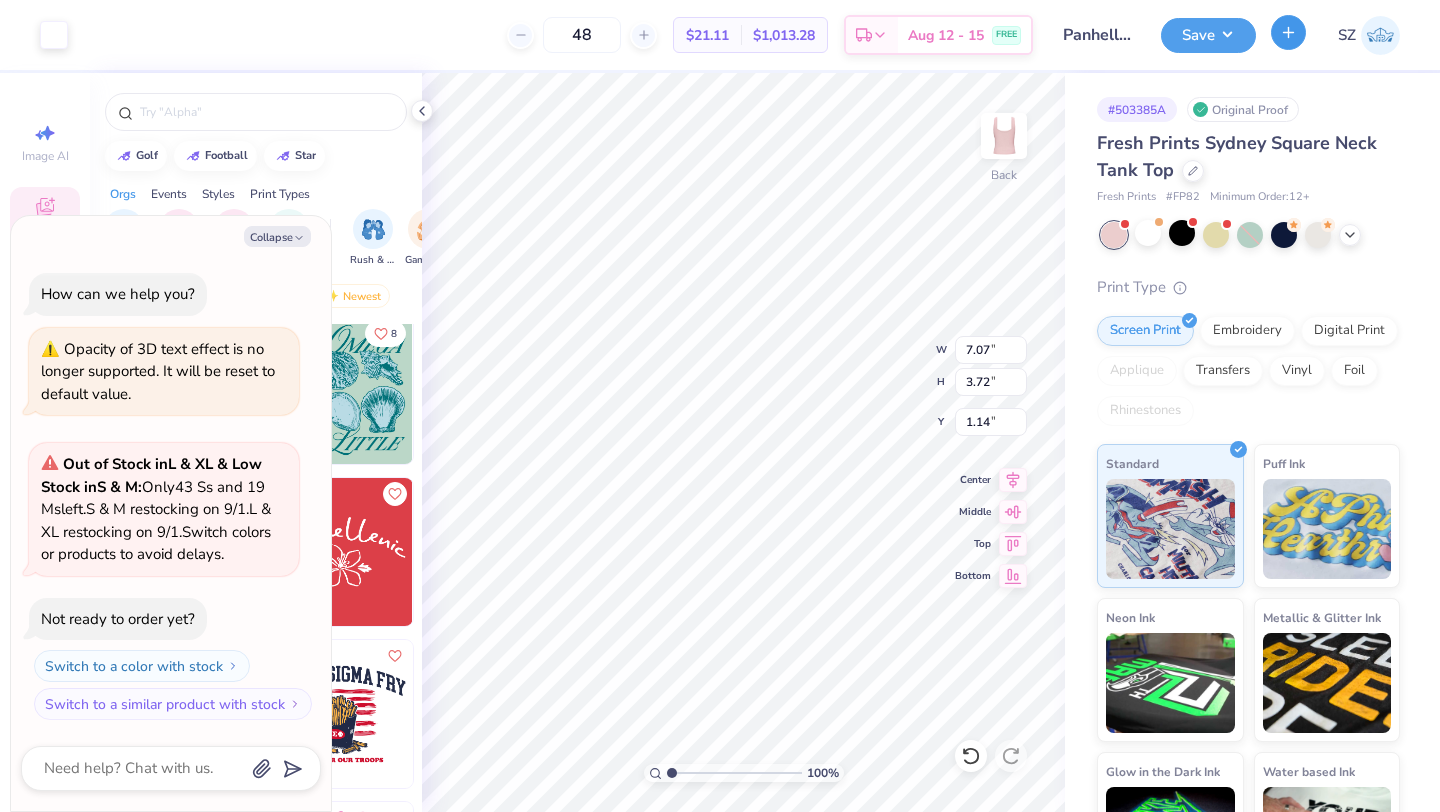 click 